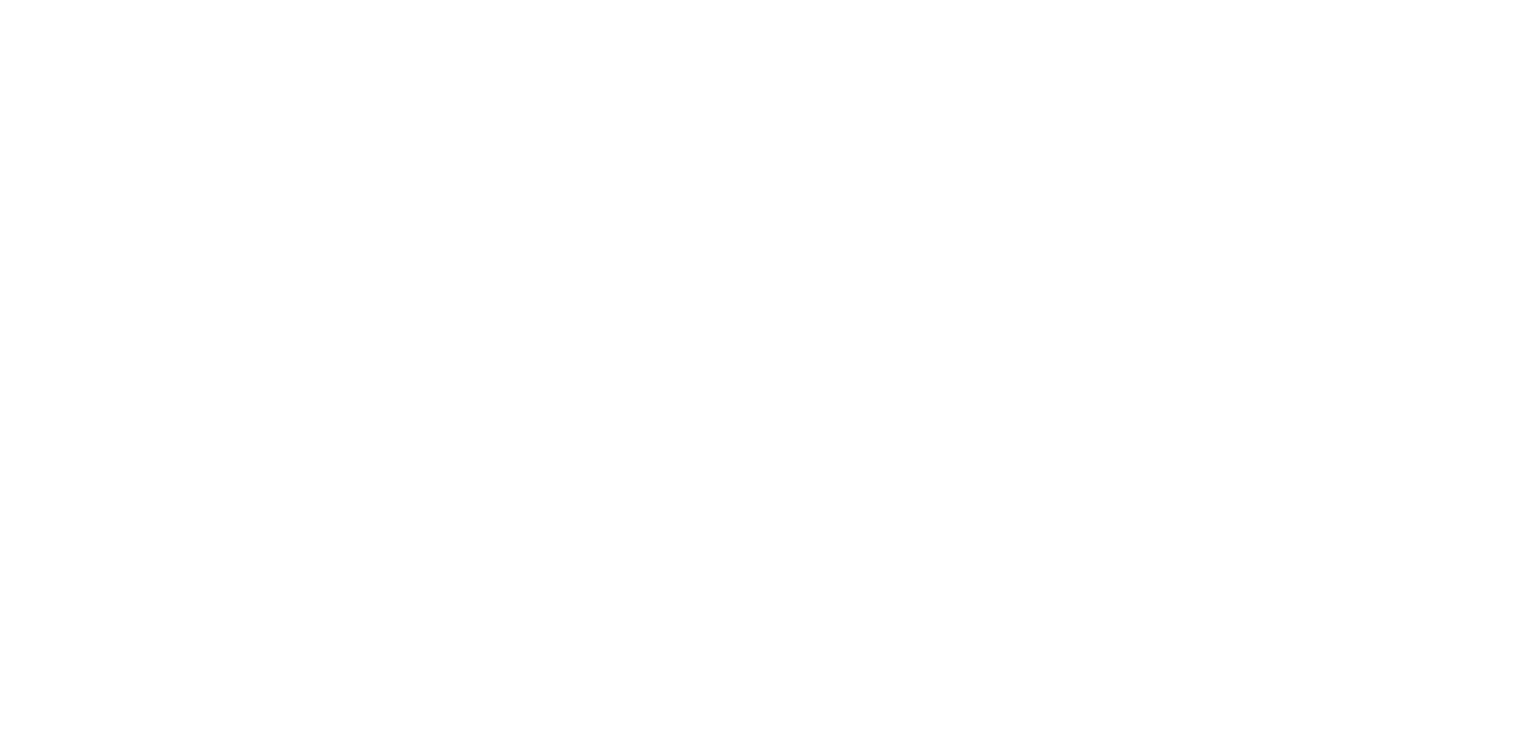 scroll, scrollTop: 0, scrollLeft: 0, axis: both 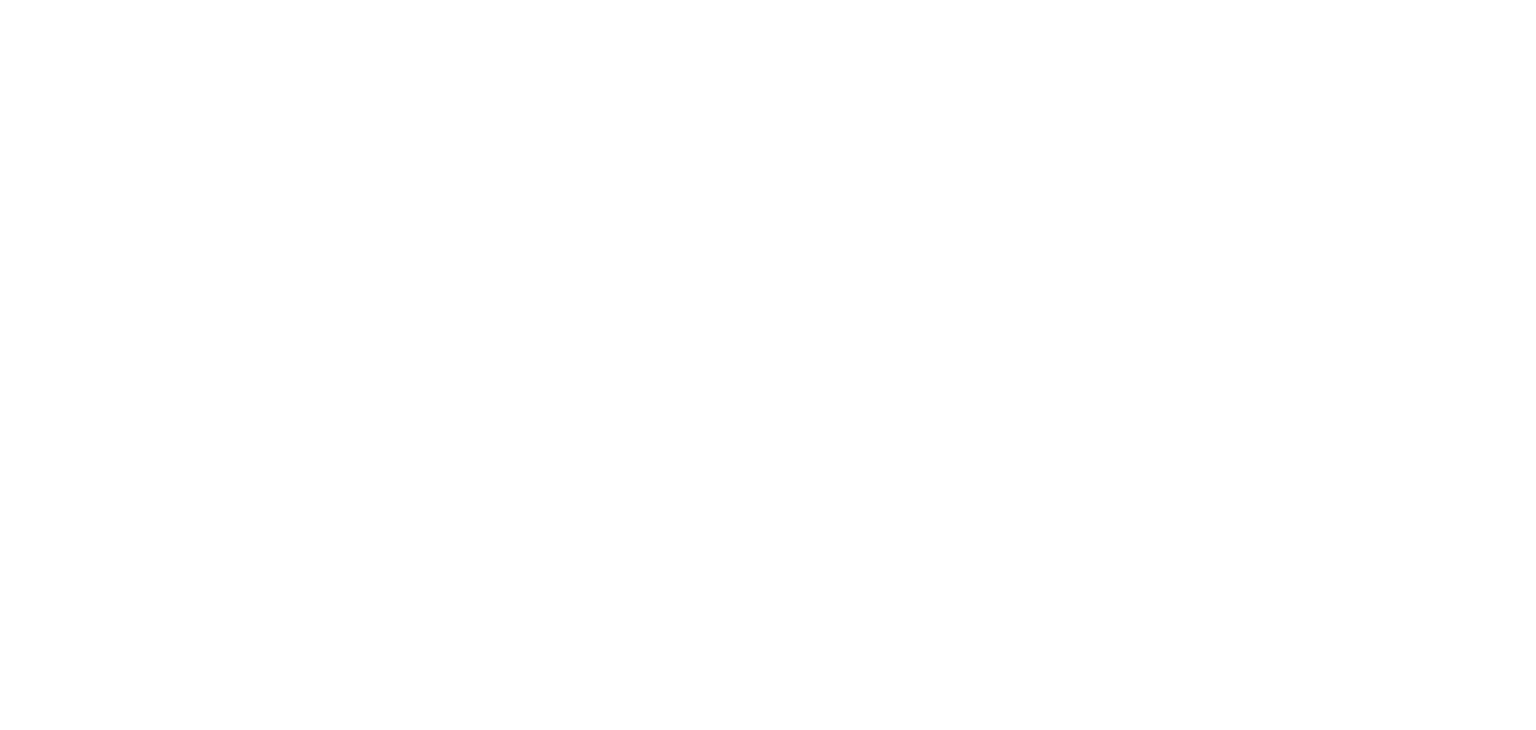 select on "*" 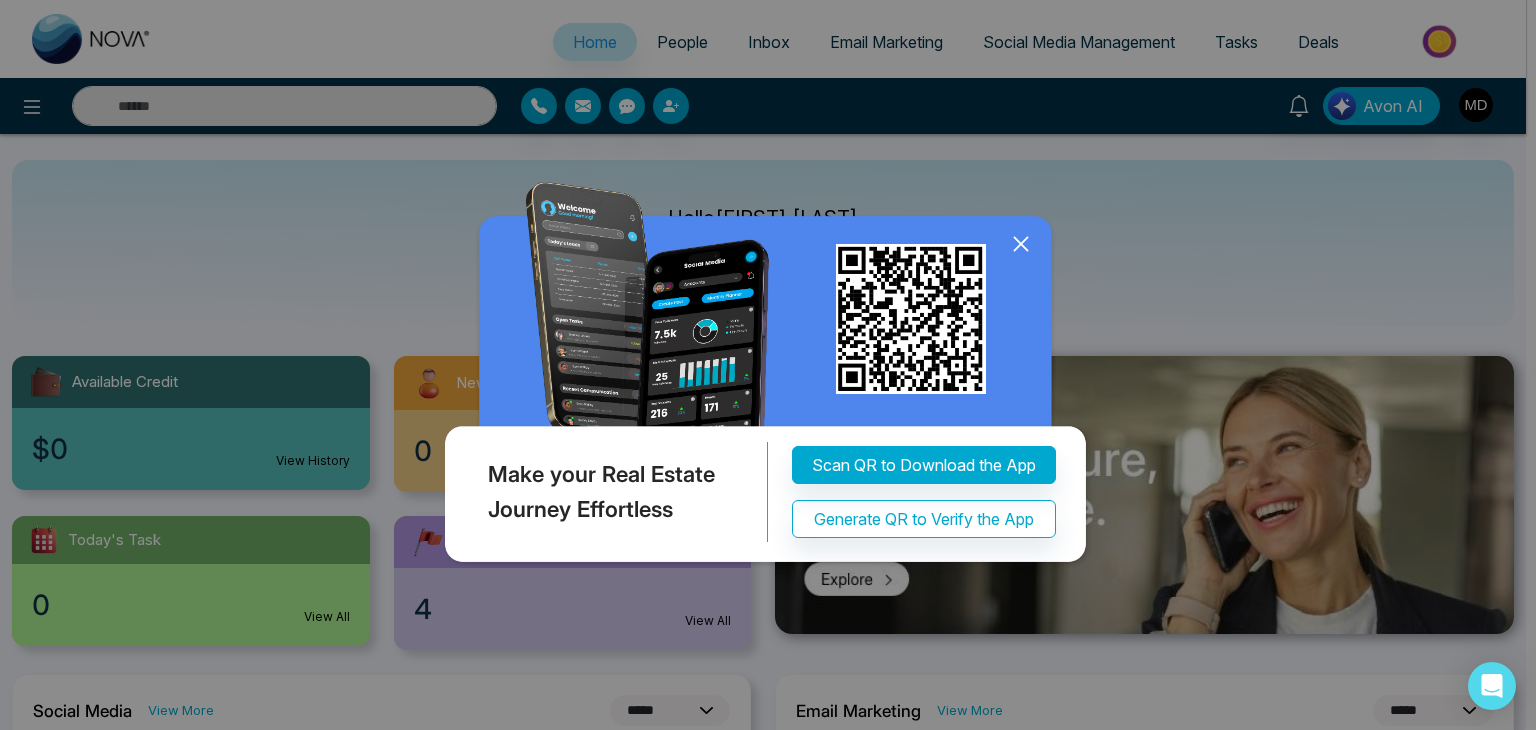 click 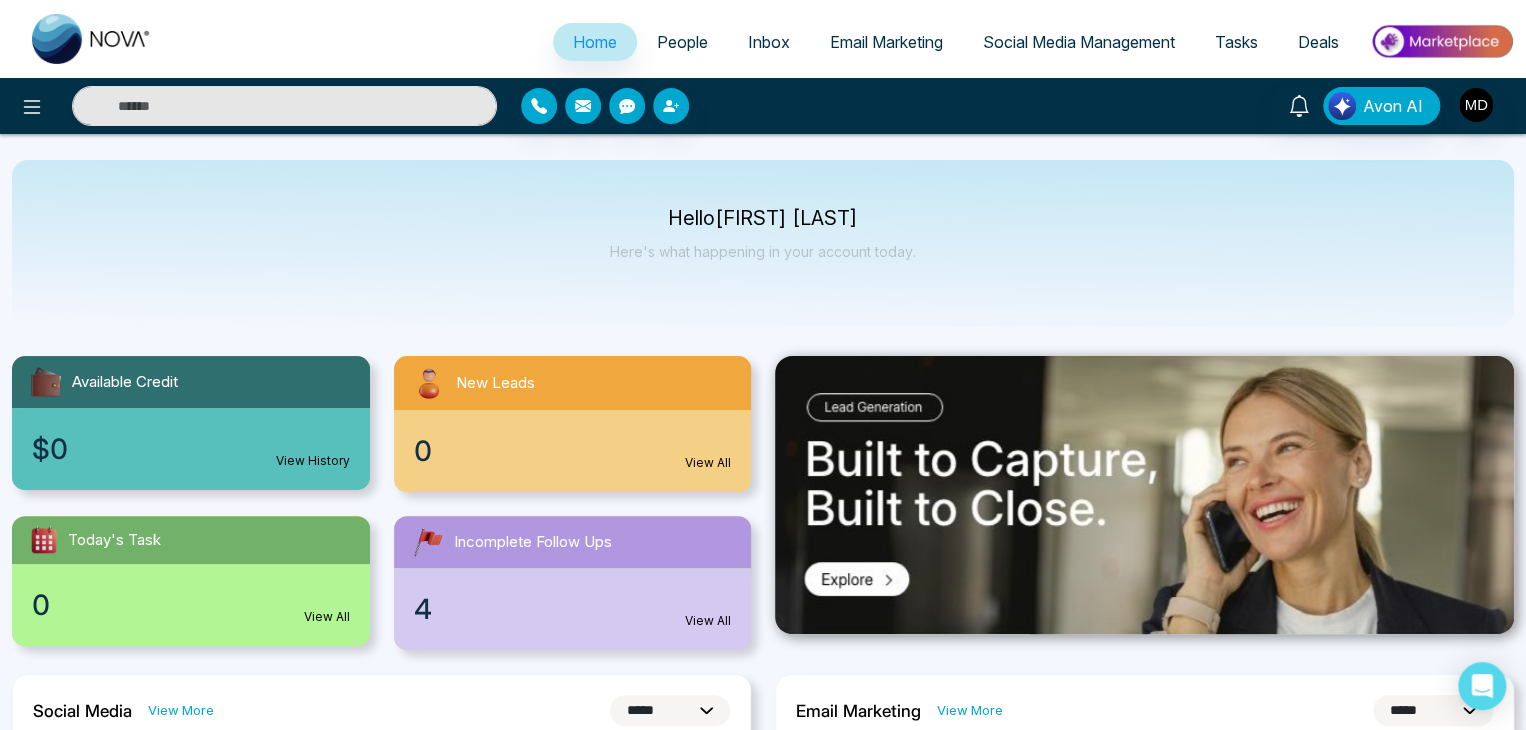 click at bounding box center [1441, 41] 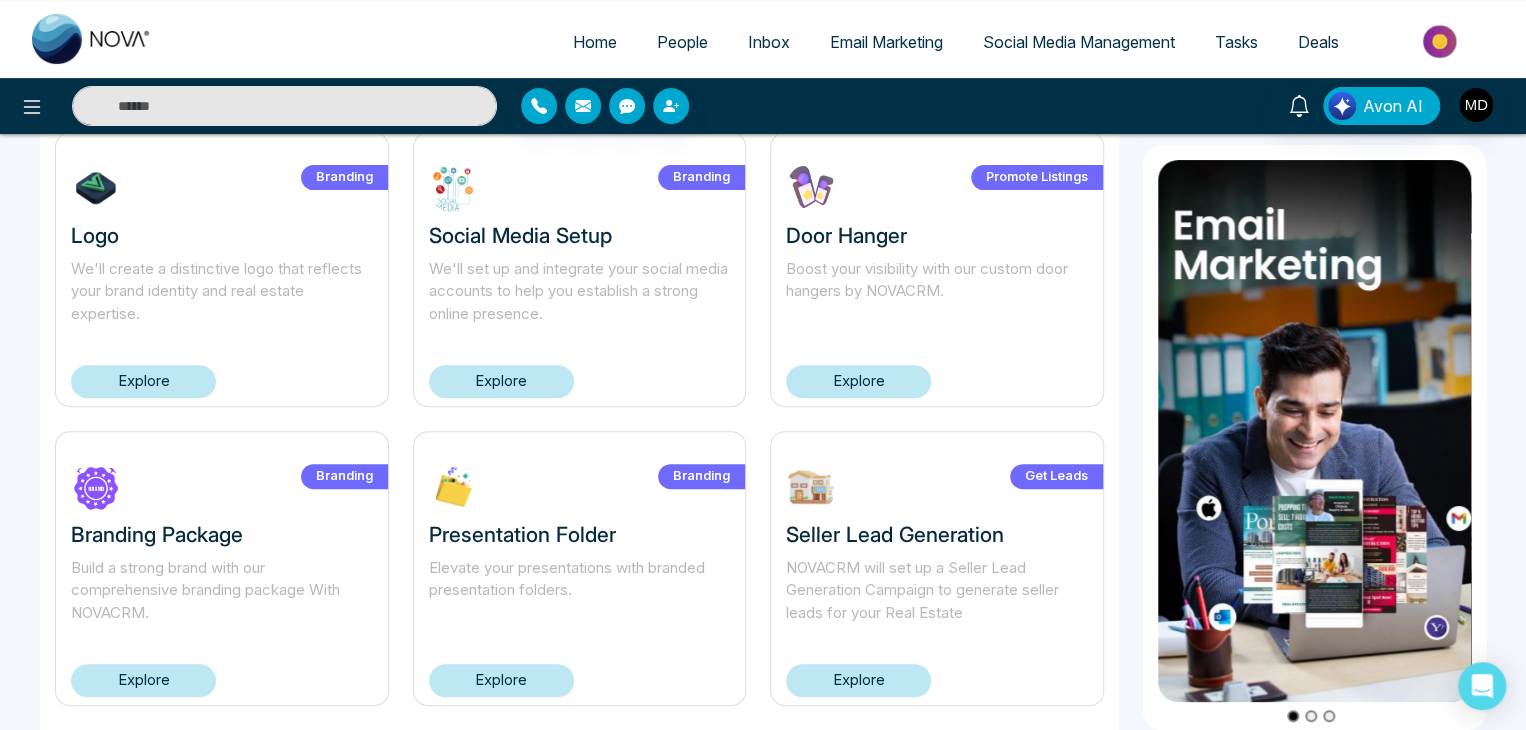 scroll, scrollTop: 0, scrollLeft: 0, axis: both 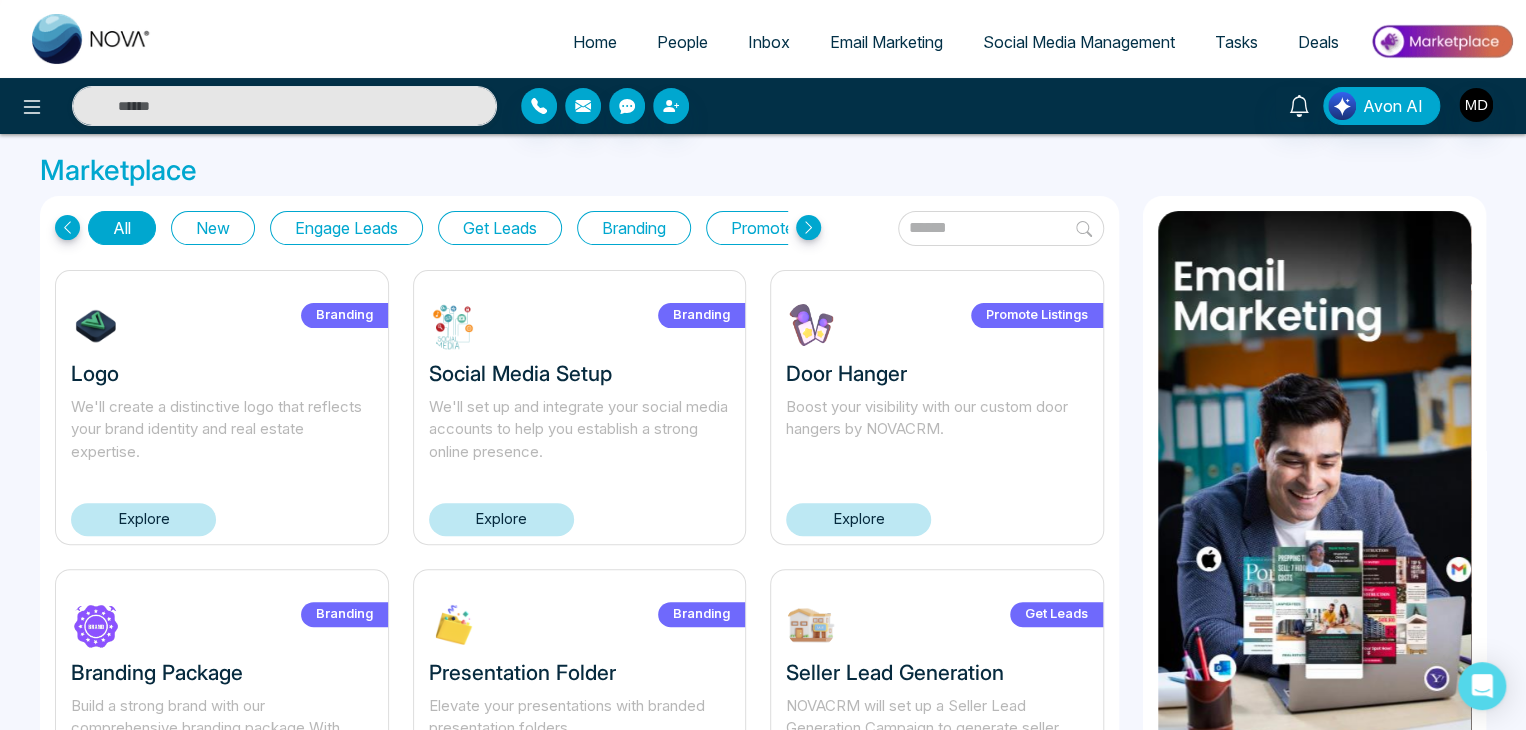 click on "Get Leads" at bounding box center [500, 228] 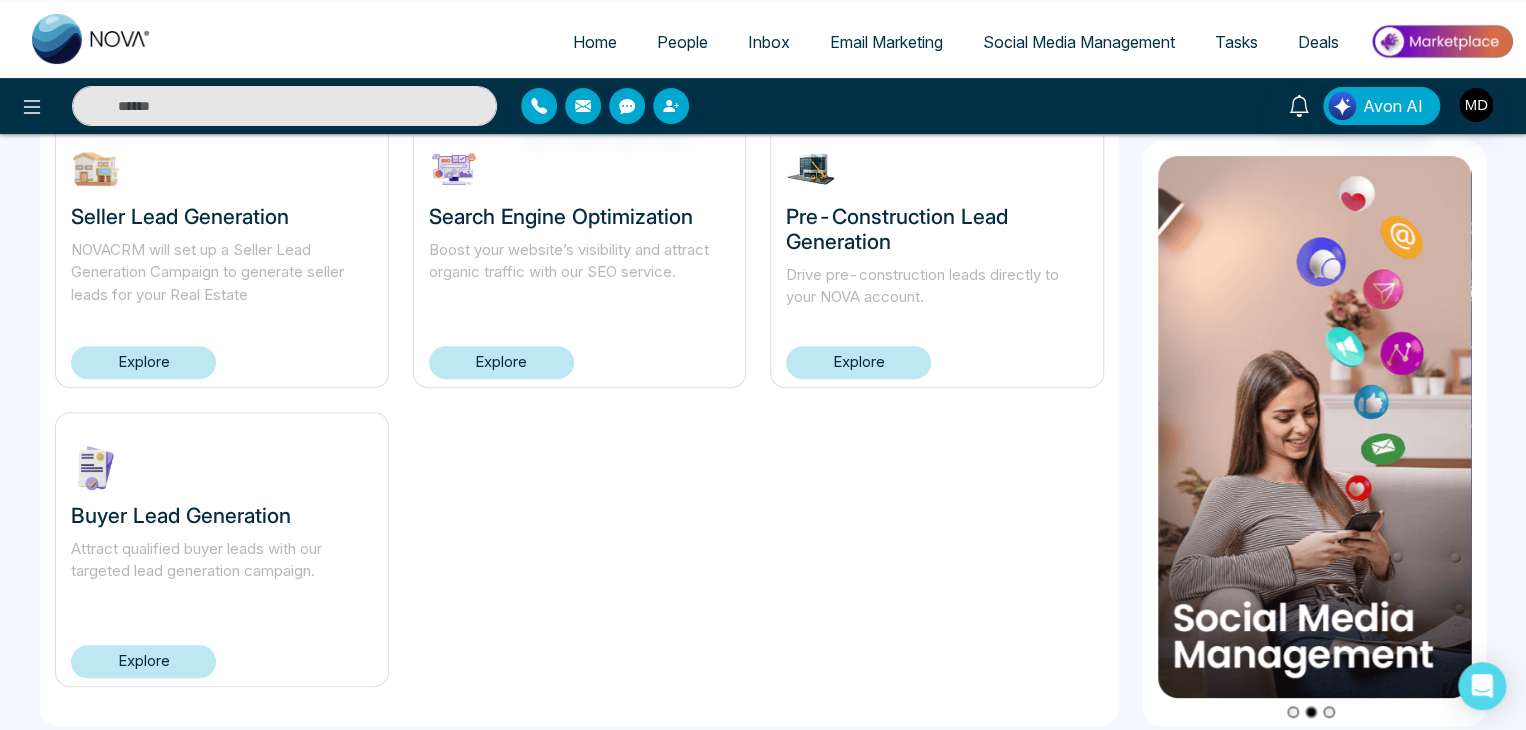 scroll, scrollTop: 172, scrollLeft: 0, axis: vertical 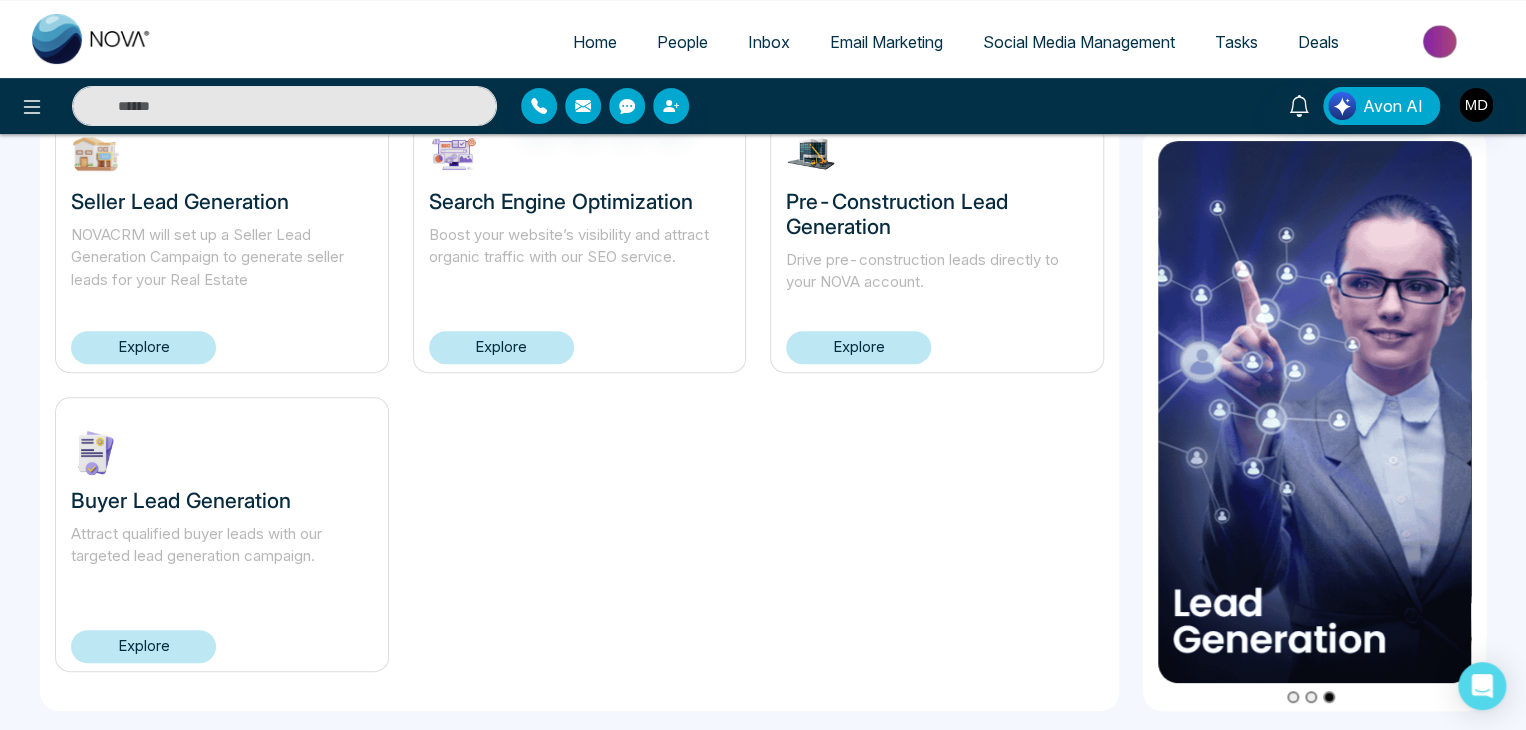 click on "Buyer Lead Generation" at bounding box center [222, 500] 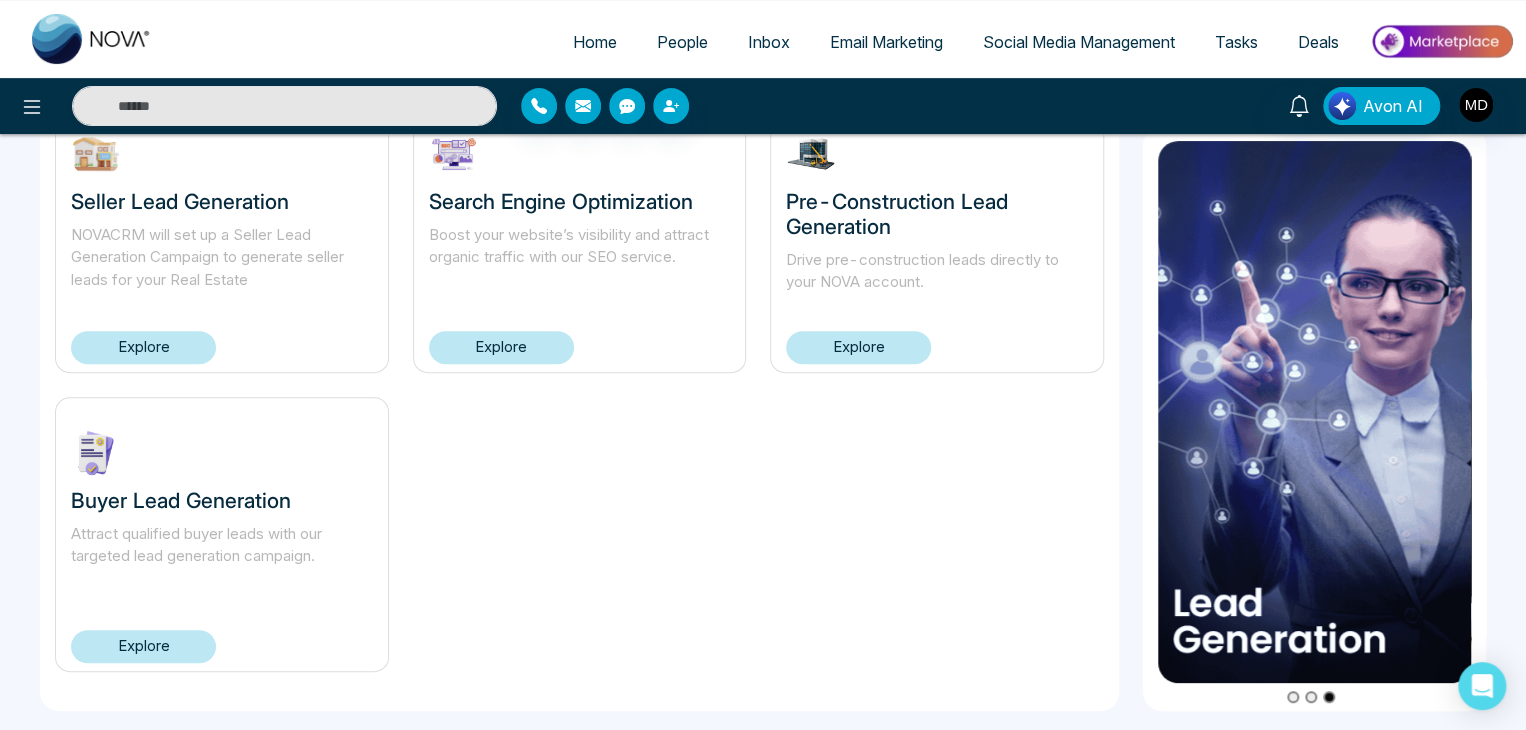 click on "Explore" at bounding box center (143, 646) 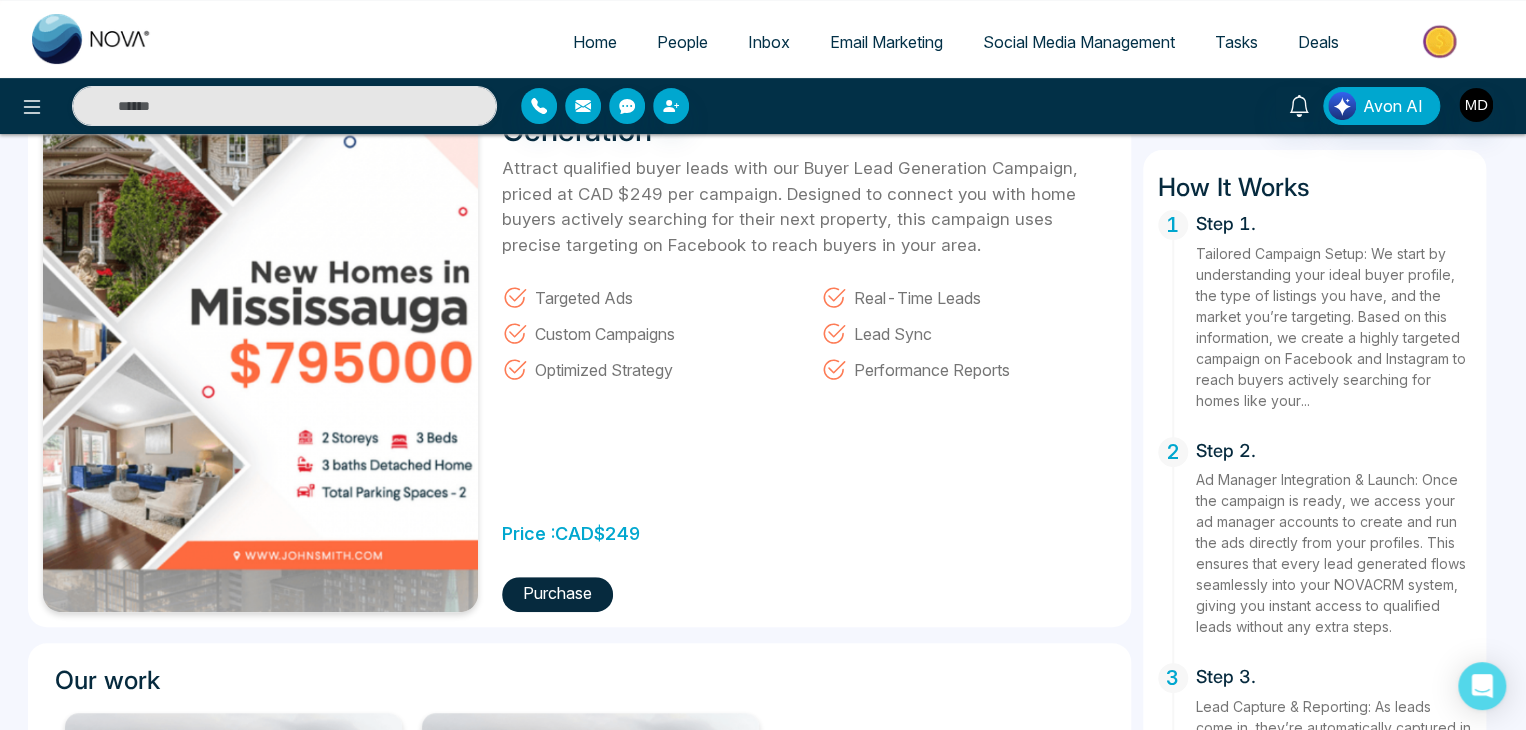 scroll, scrollTop: 0, scrollLeft: 0, axis: both 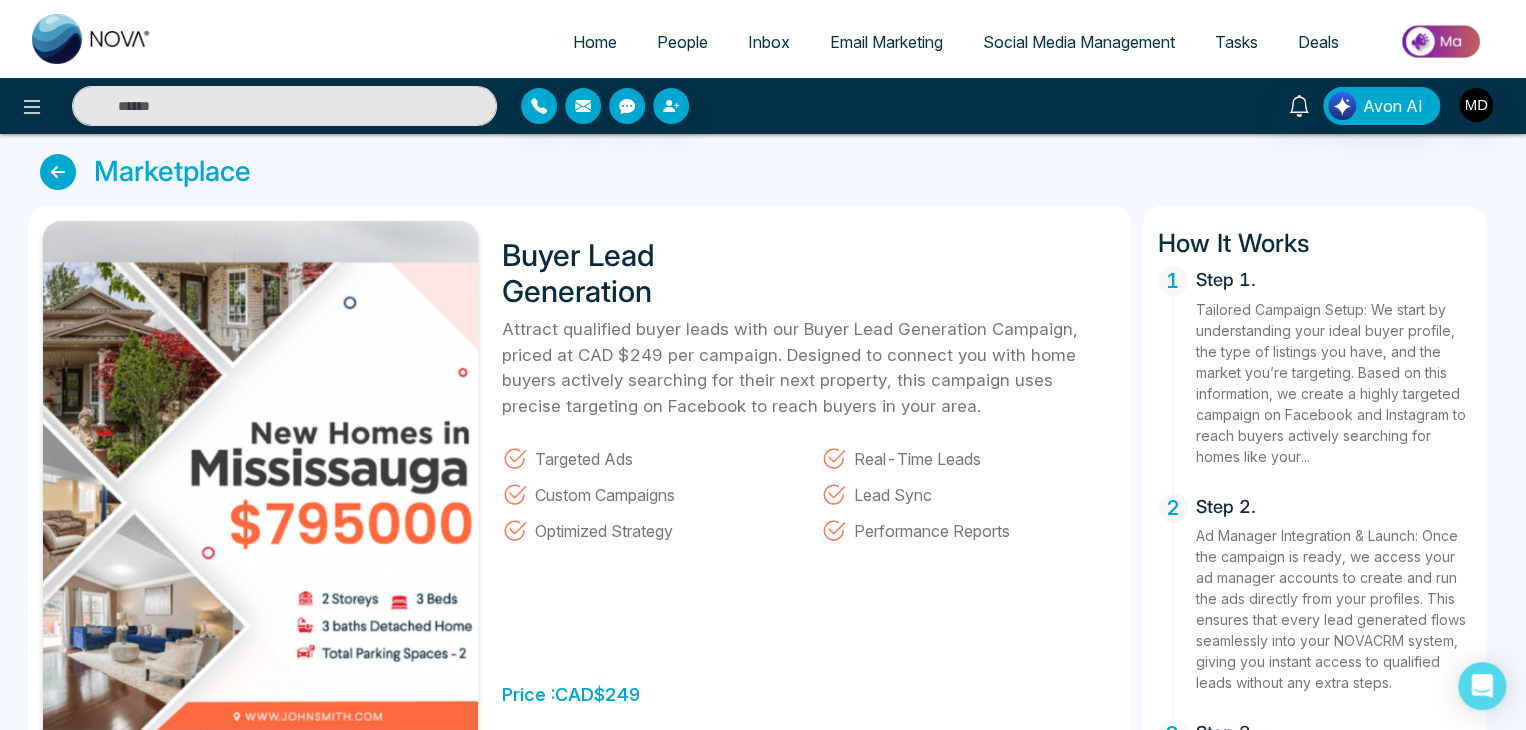 click at bounding box center [92, 39] 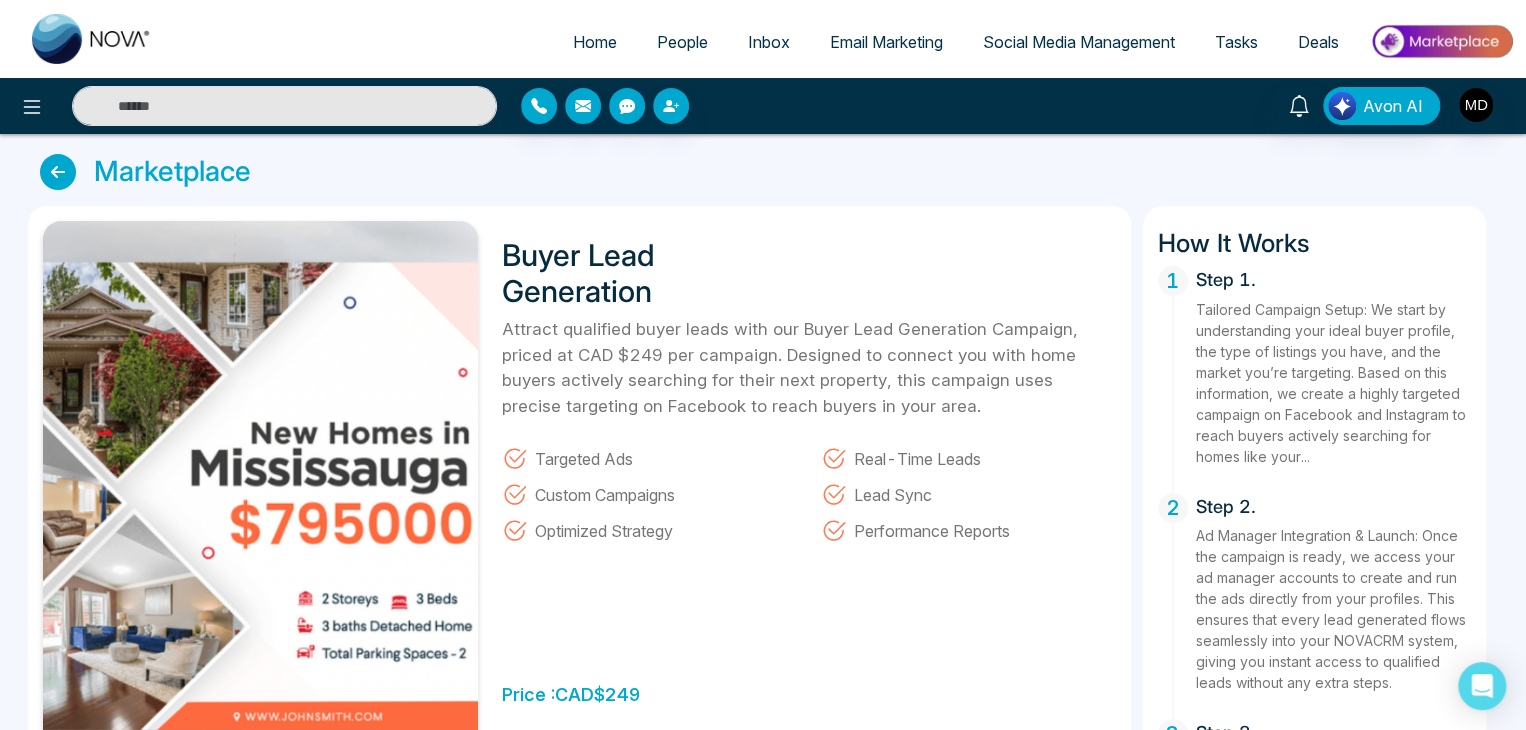 select on "*" 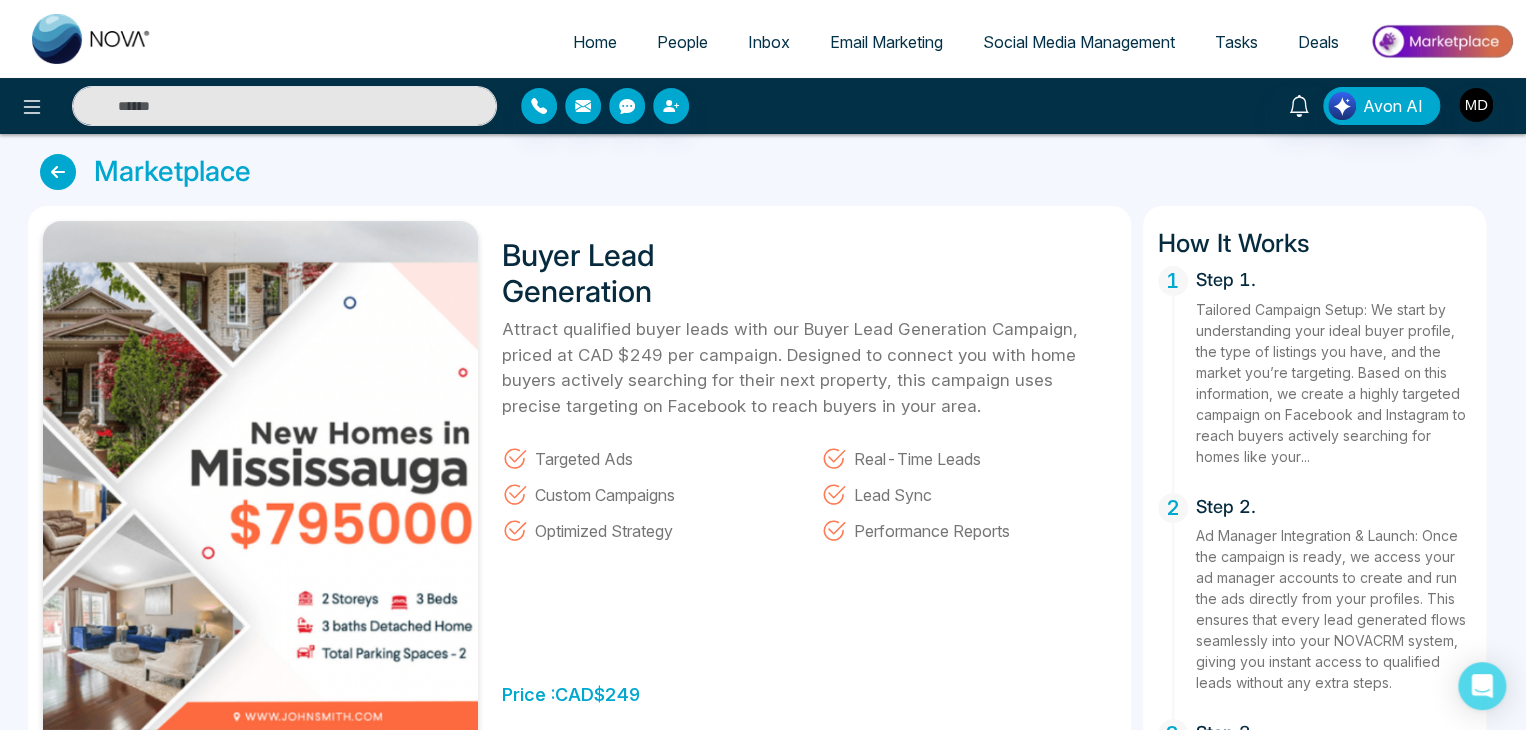 select on "*" 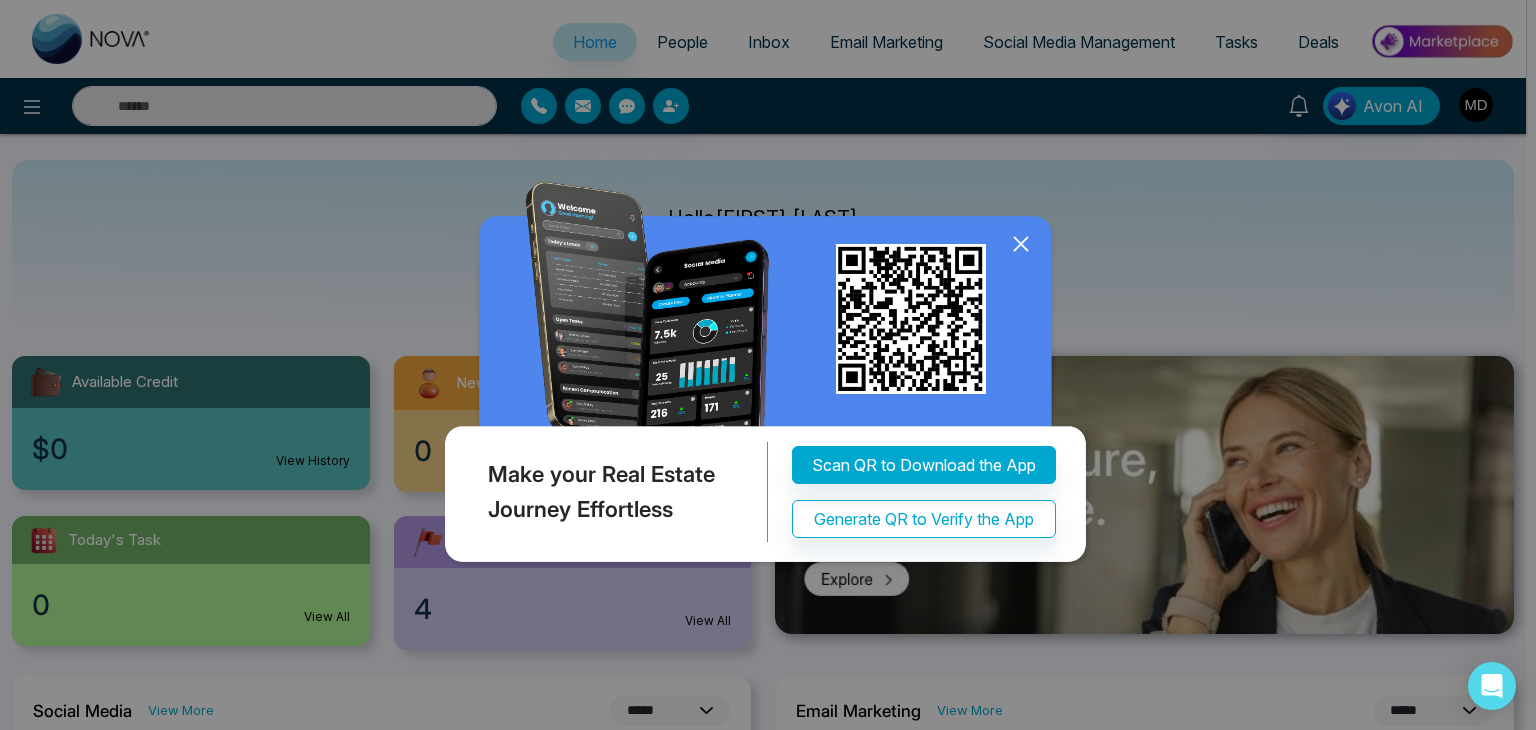 click 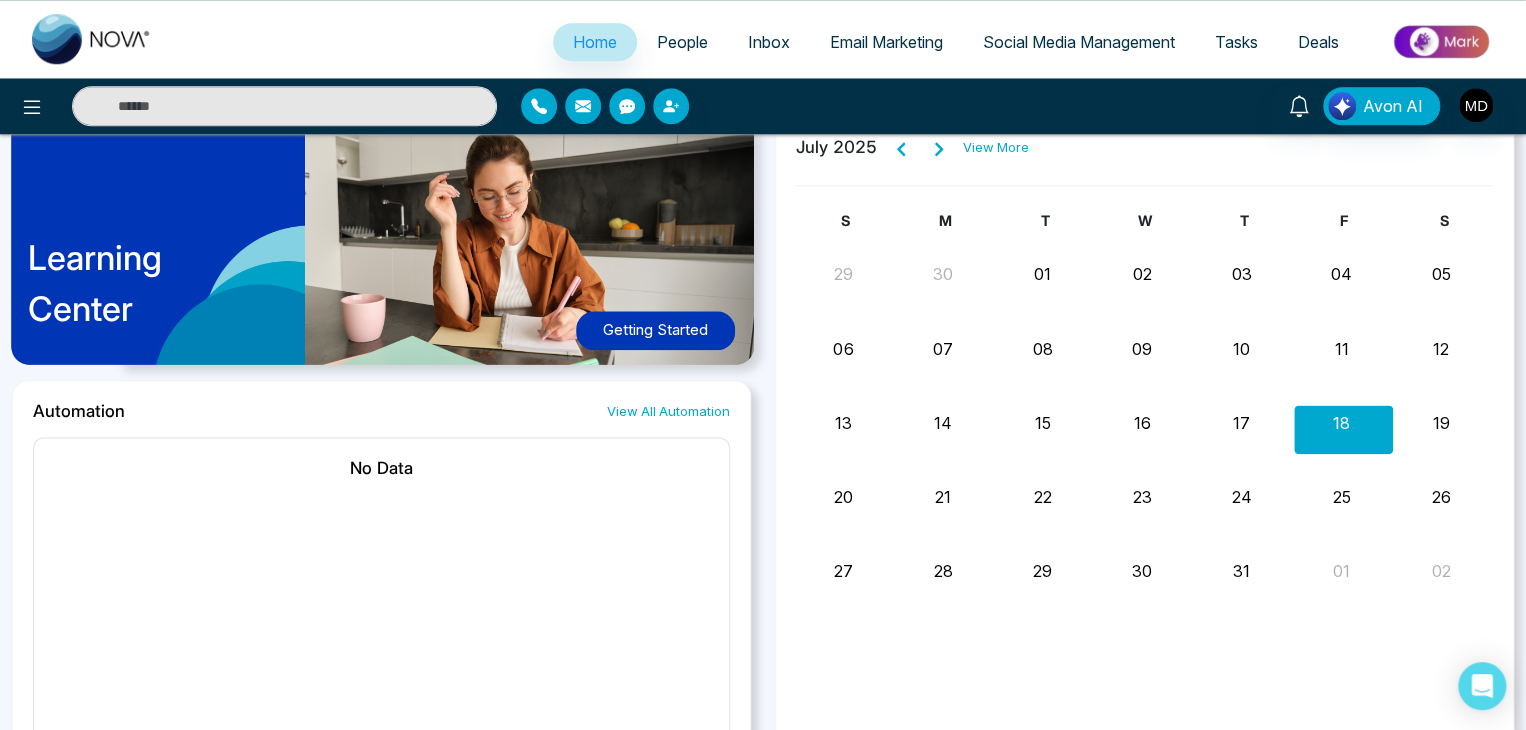 scroll, scrollTop: 1204, scrollLeft: 0, axis: vertical 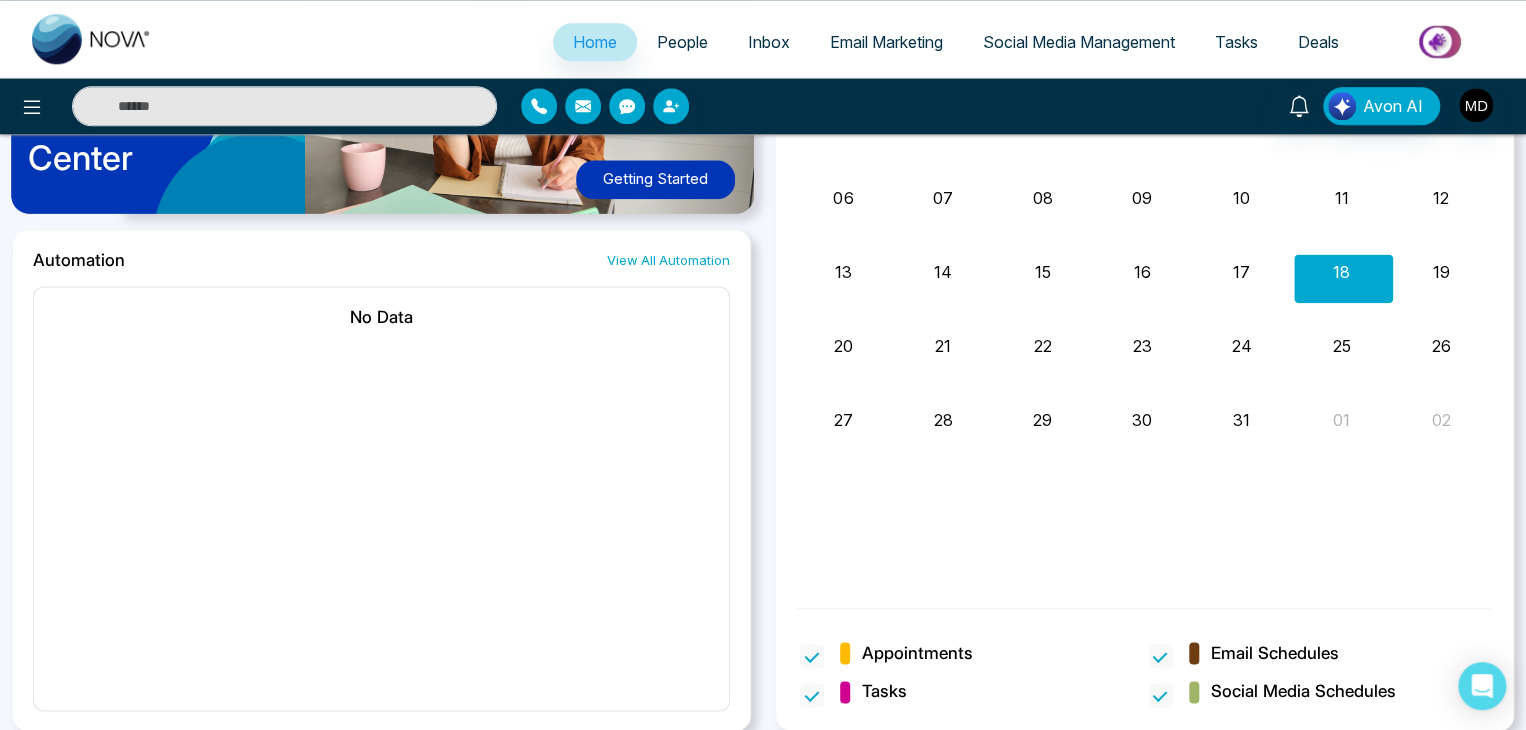 click on "People" at bounding box center [682, 42] 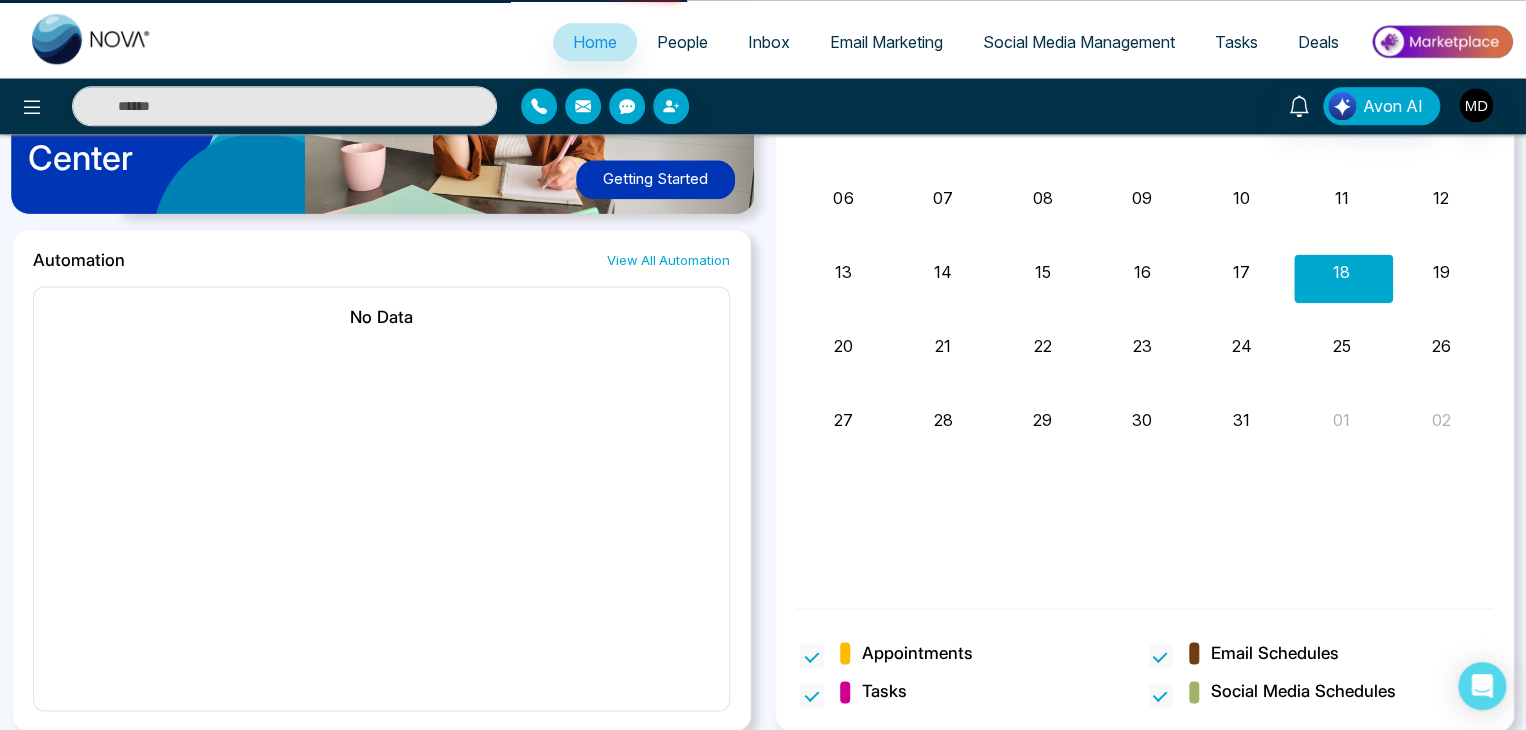 scroll, scrollTop: 0, scrollLeft: 0, axis: both 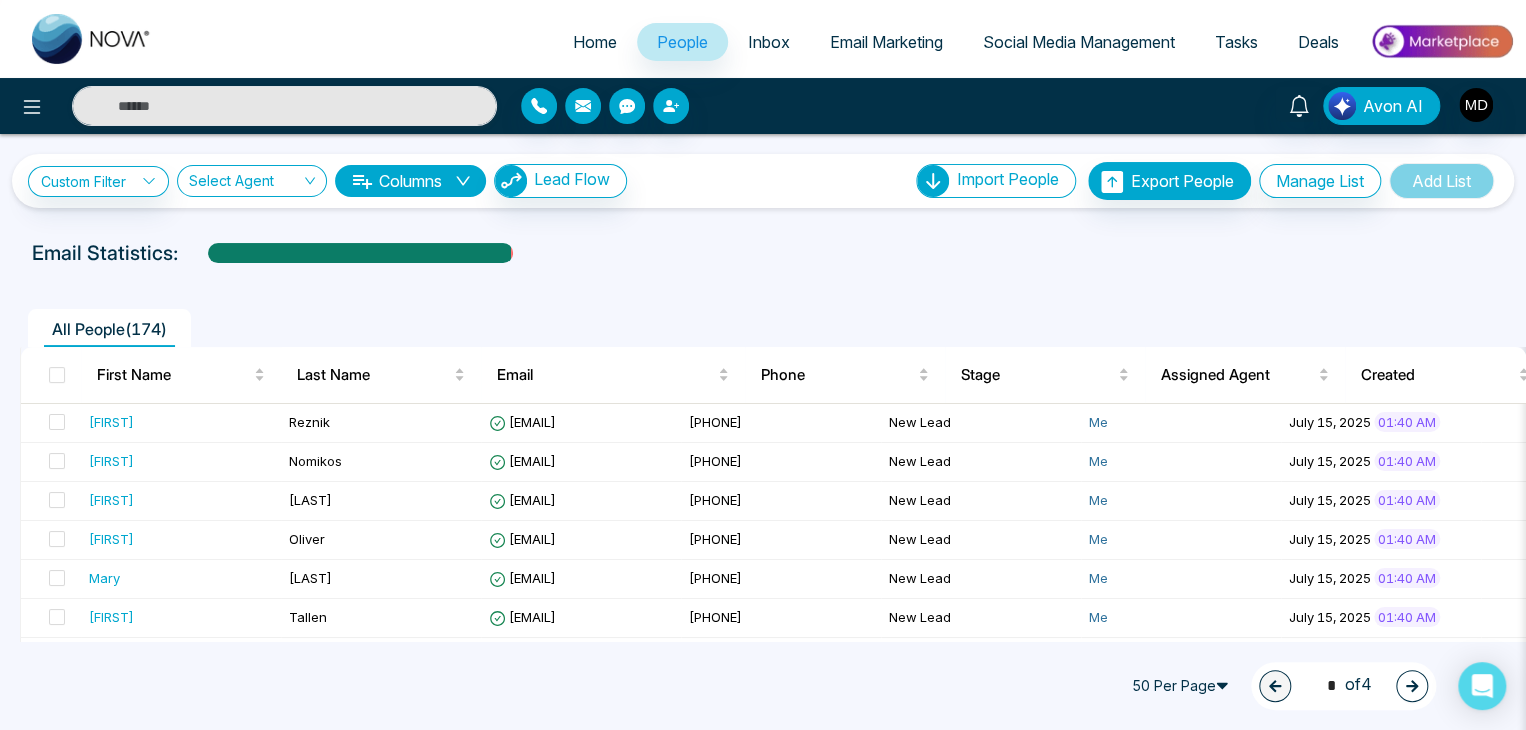 click at bounding box center [92, 39] 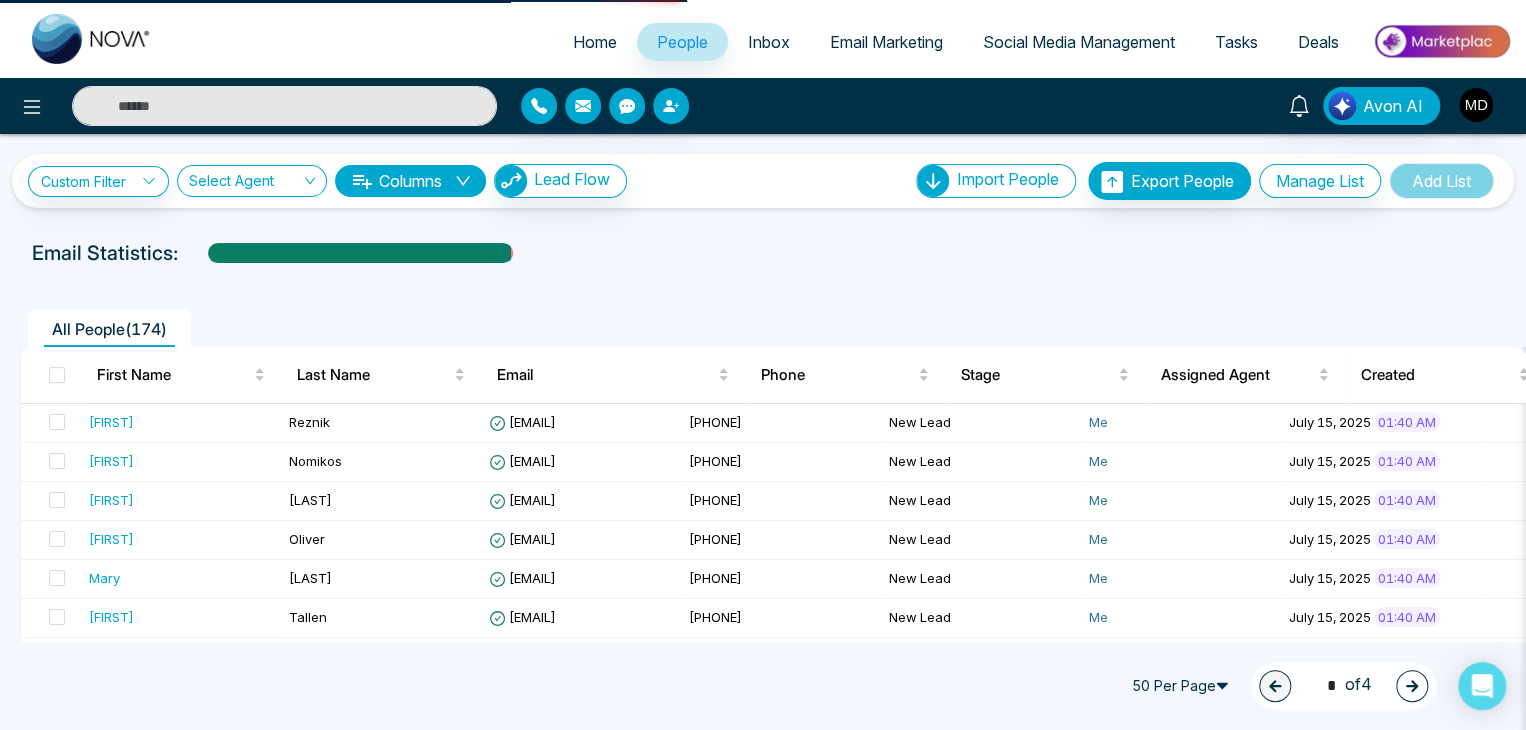 select on "*" 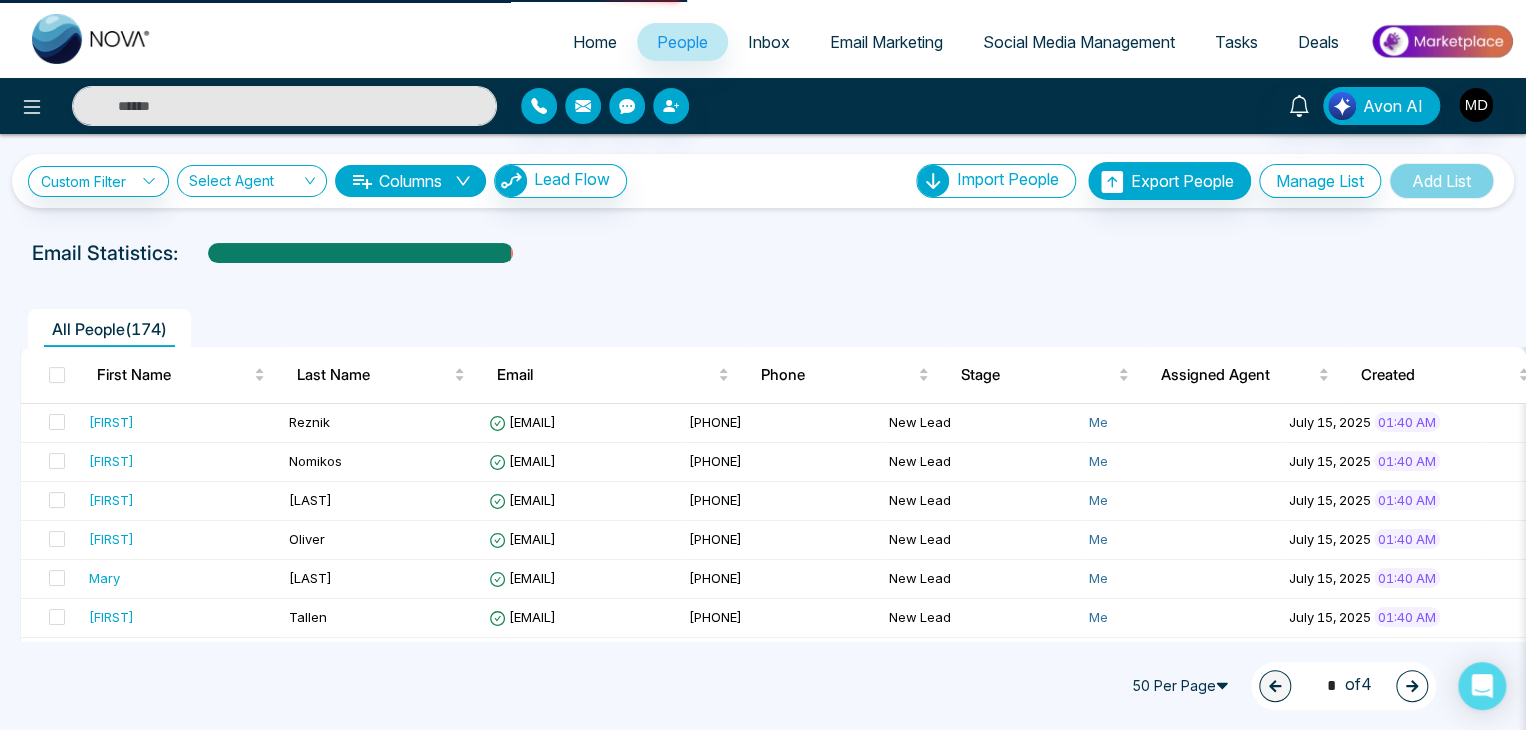 select on "*" 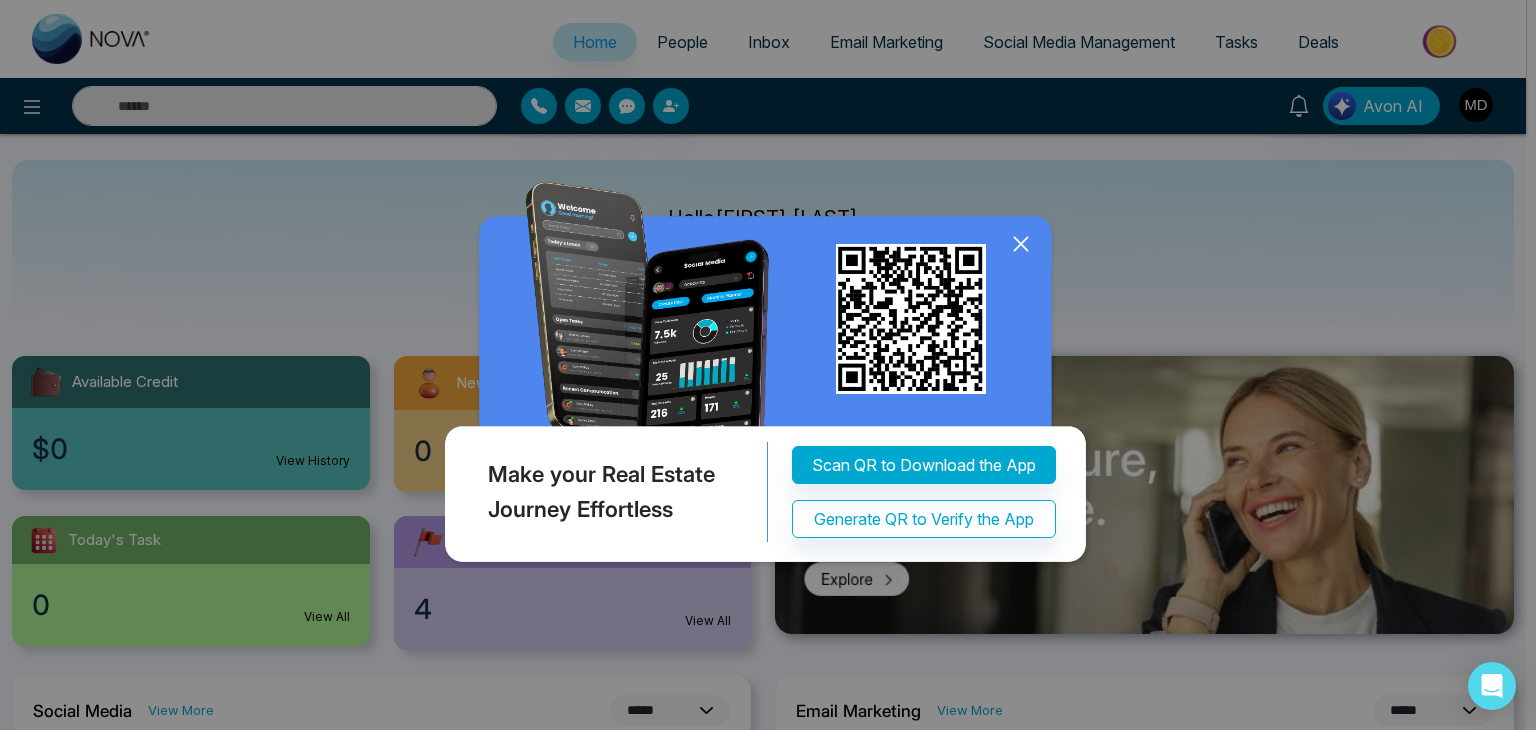 click 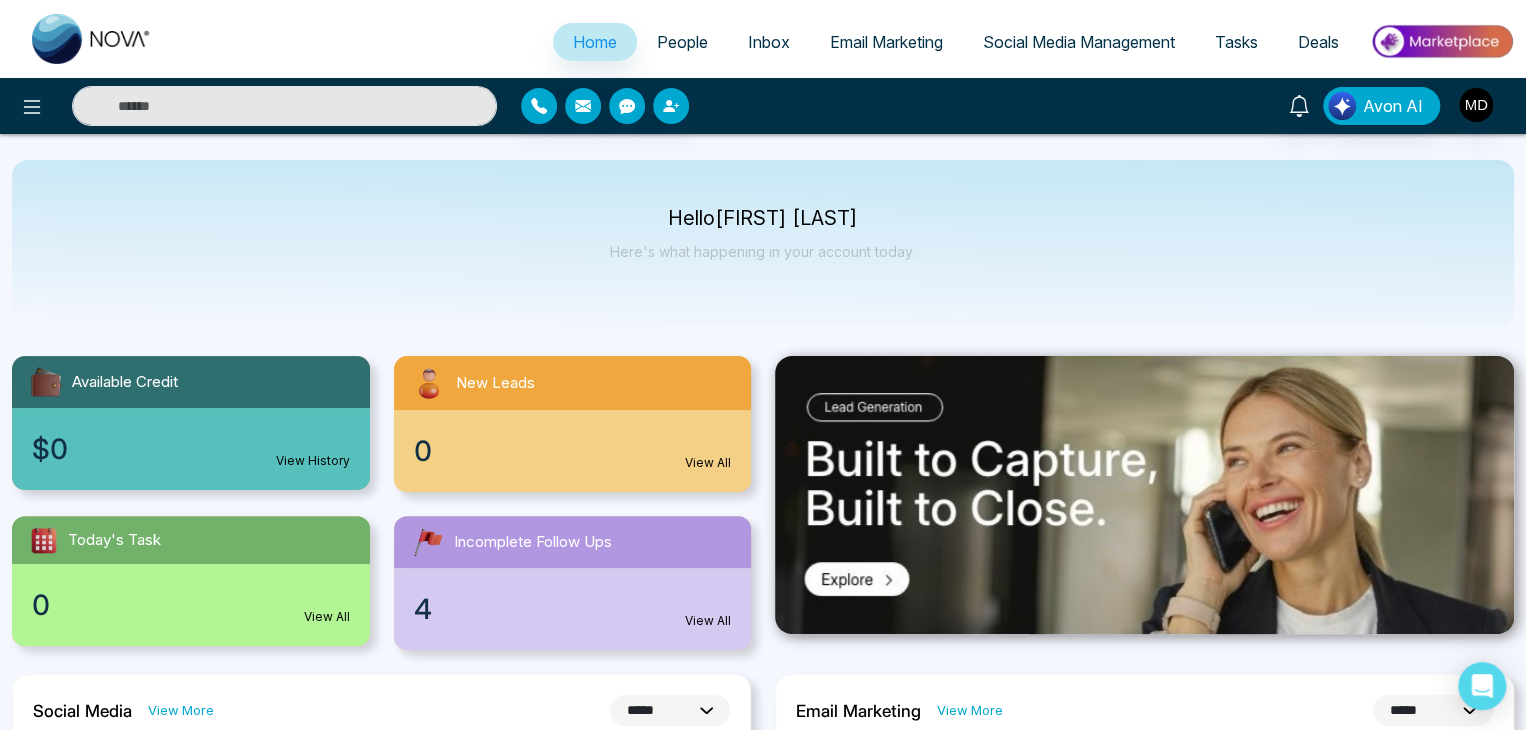 click on "People" at bounding box center (682, 42) 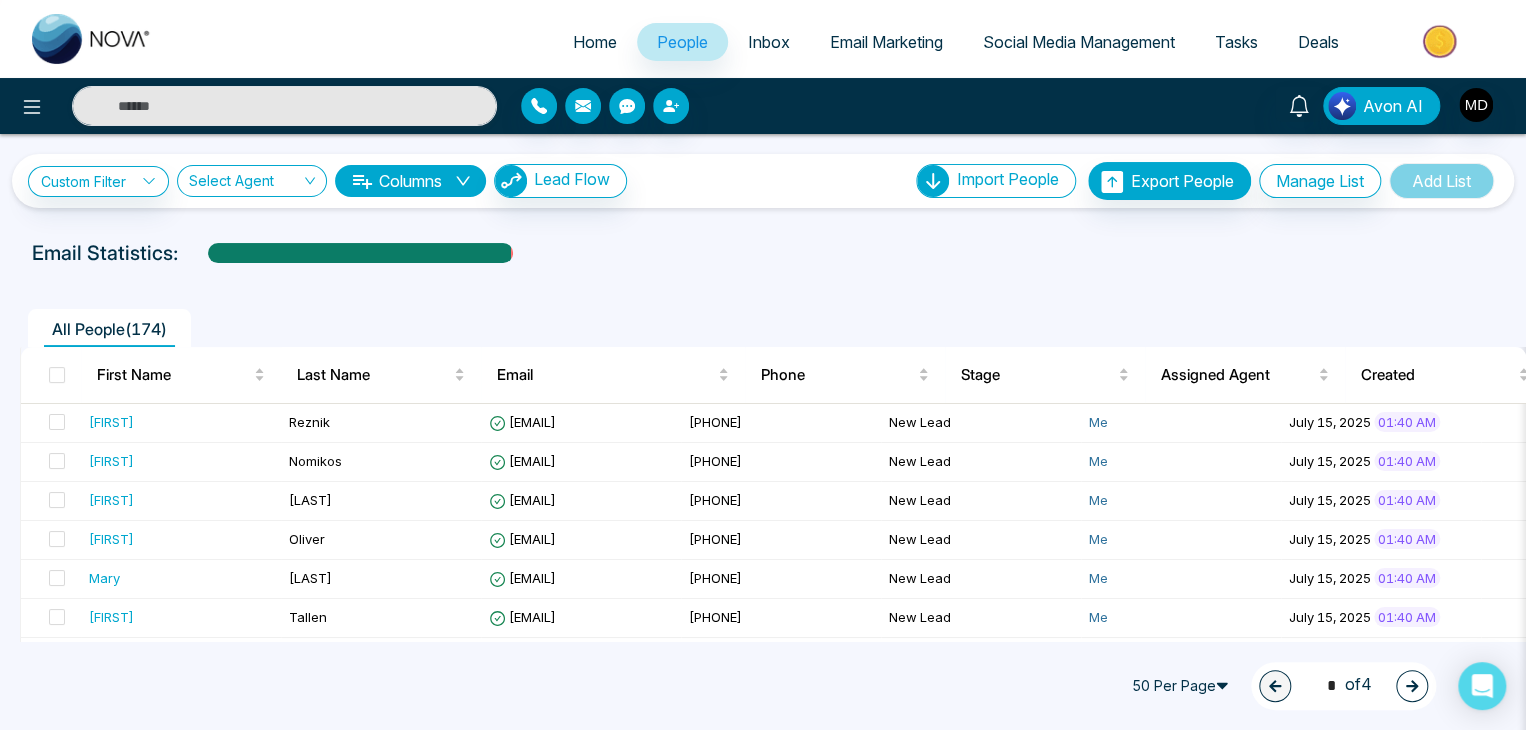 click at bounding box center (1412, 686) 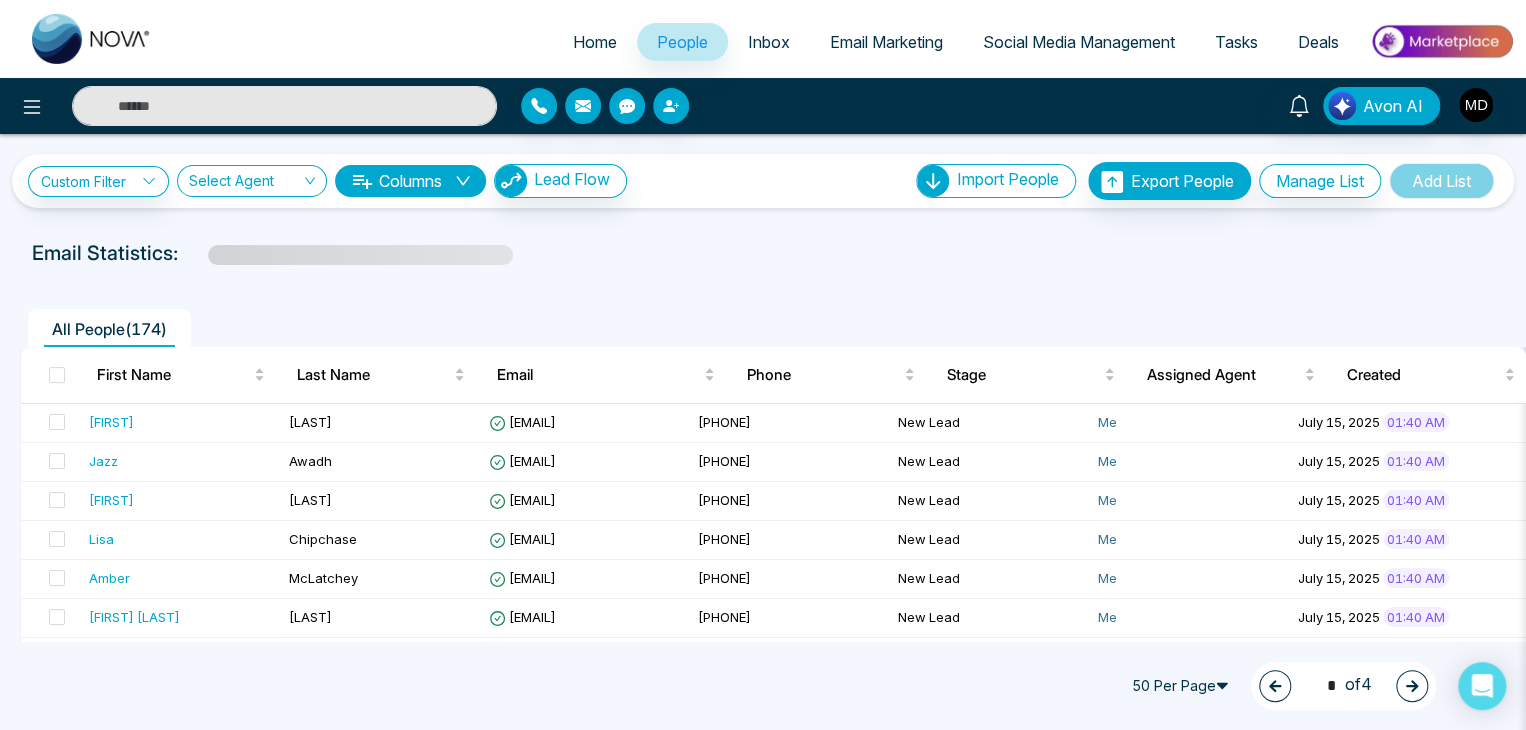 click at bounding box center [1412, 686] 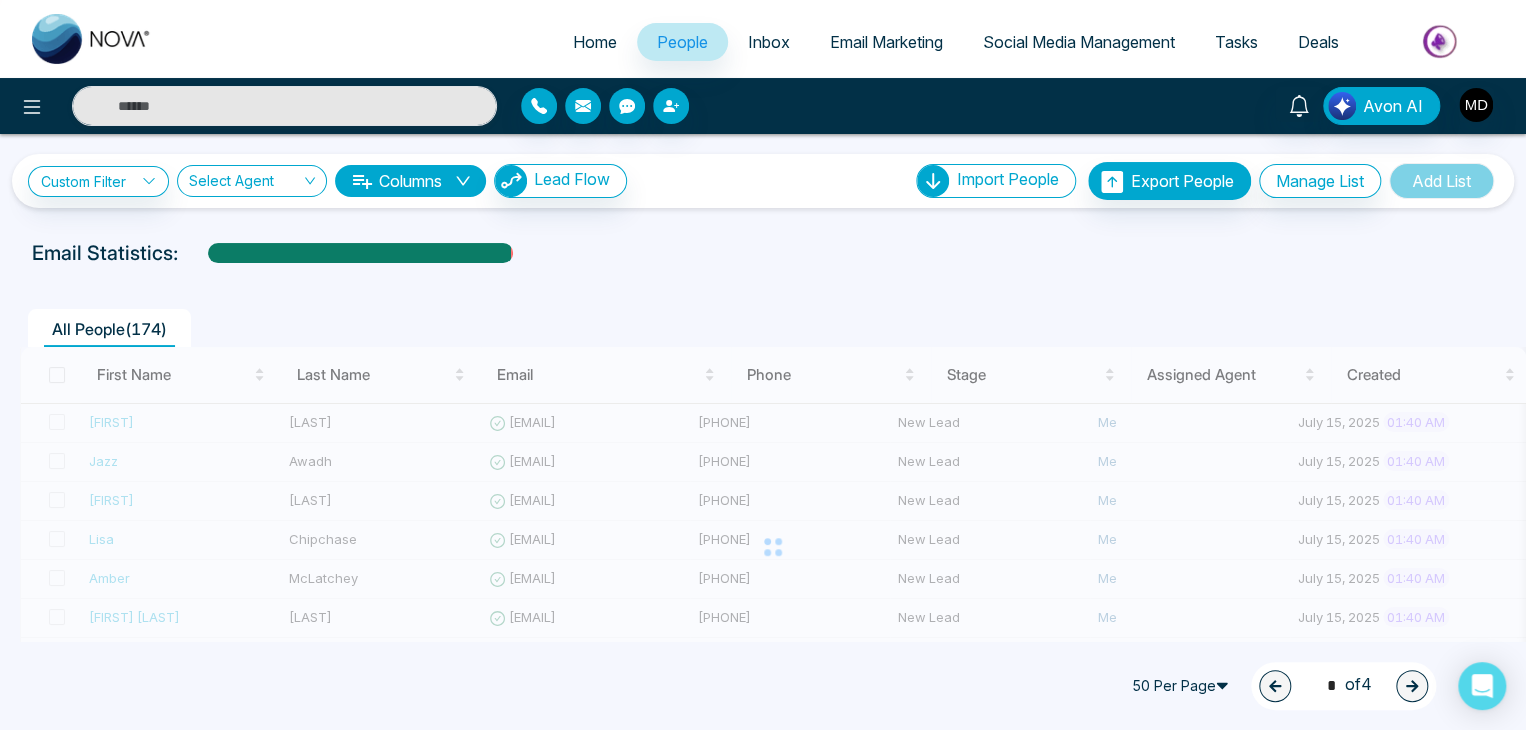 type on "*" 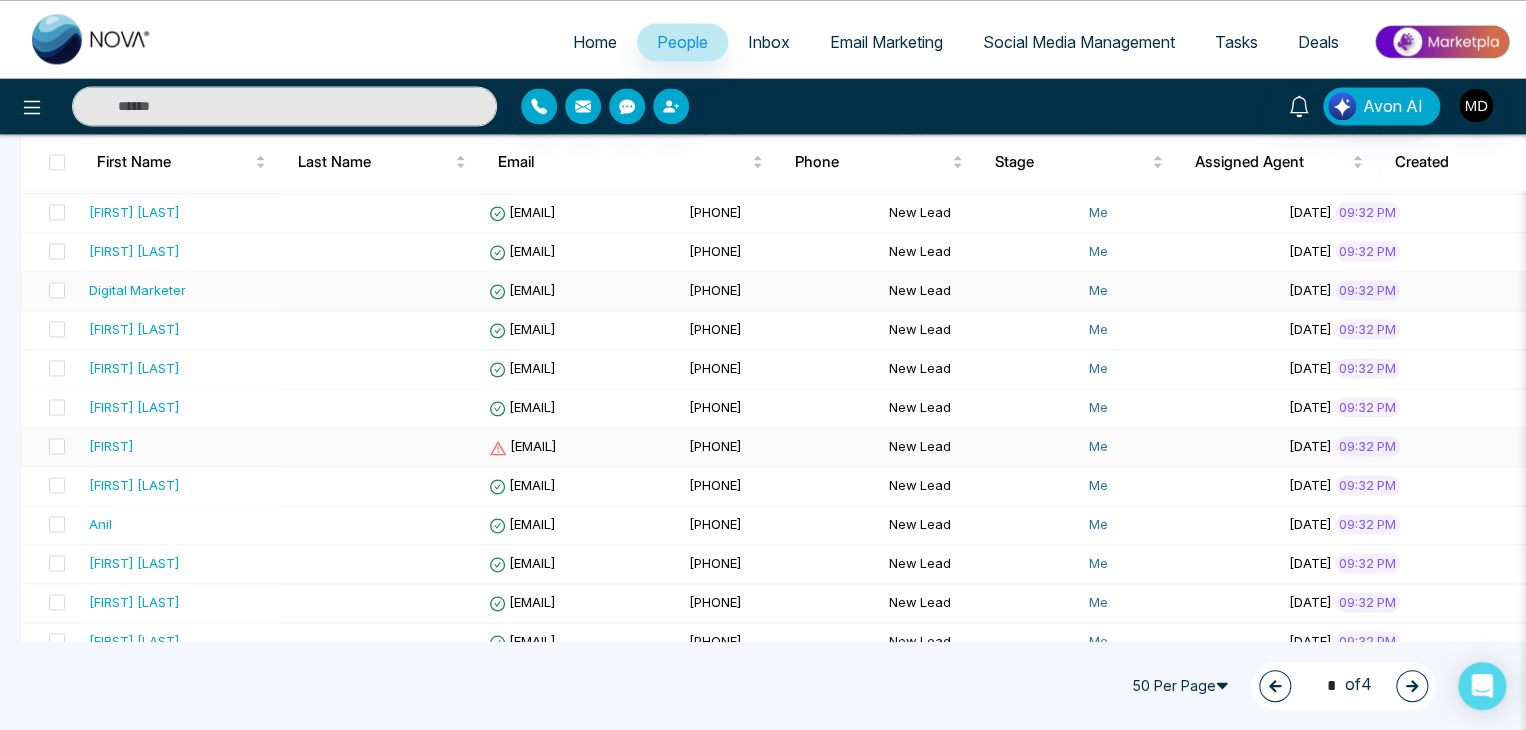 scroll, scrollTop: 1713, scrollLeft: 0, axis: vertical 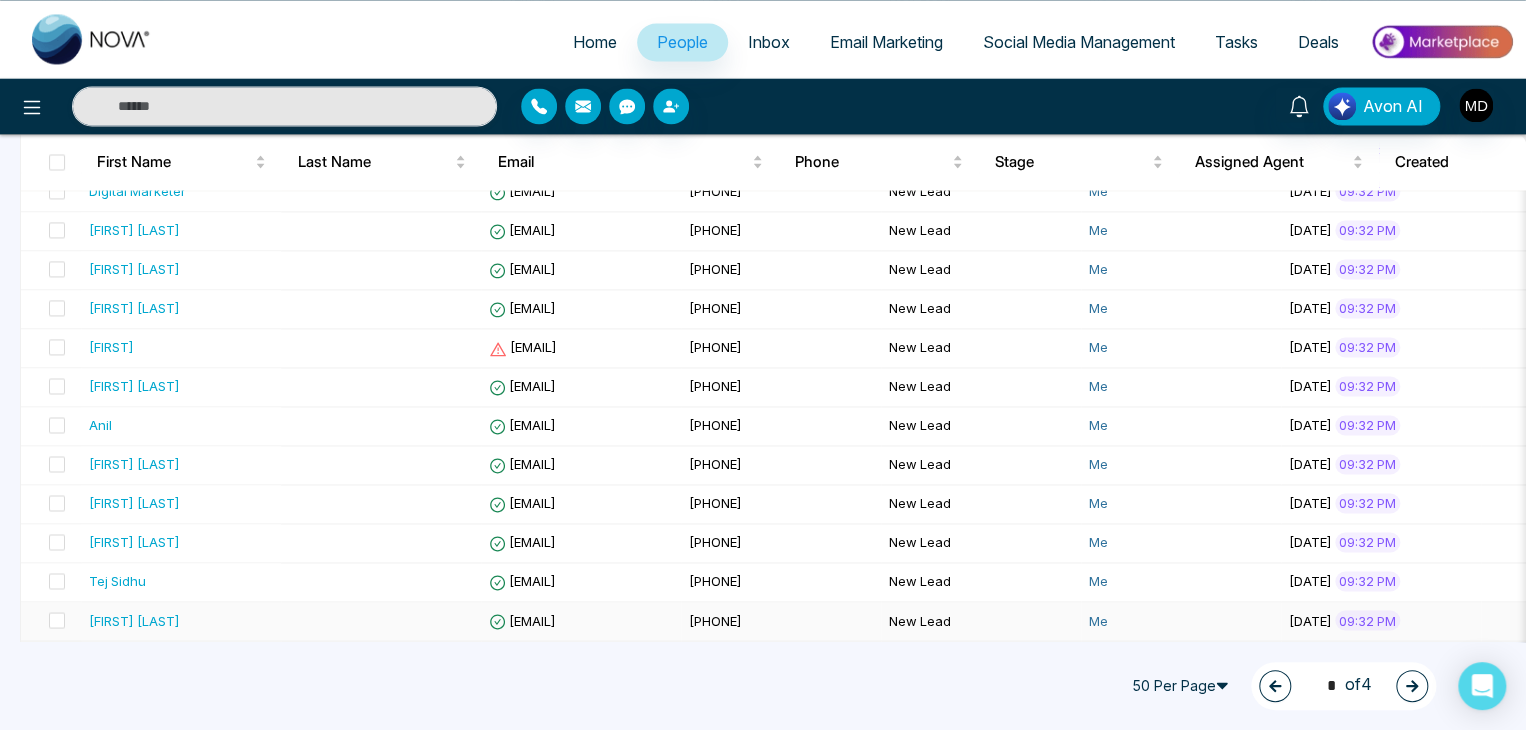 click on "[FIRST] [LAST]" at bounding box center (181, 620) 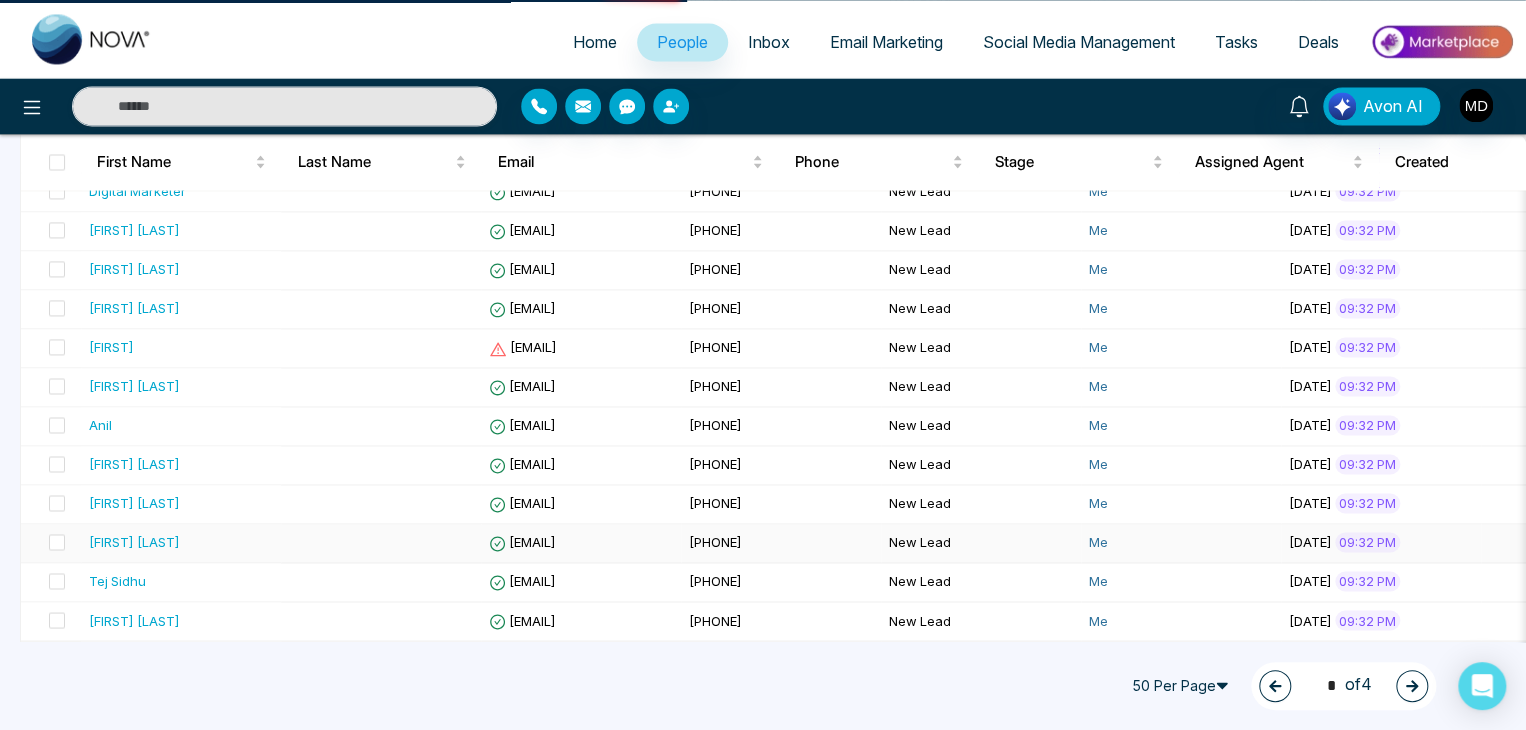 scroll, scrollTop: 0, scrollLeft: 0, axis: both 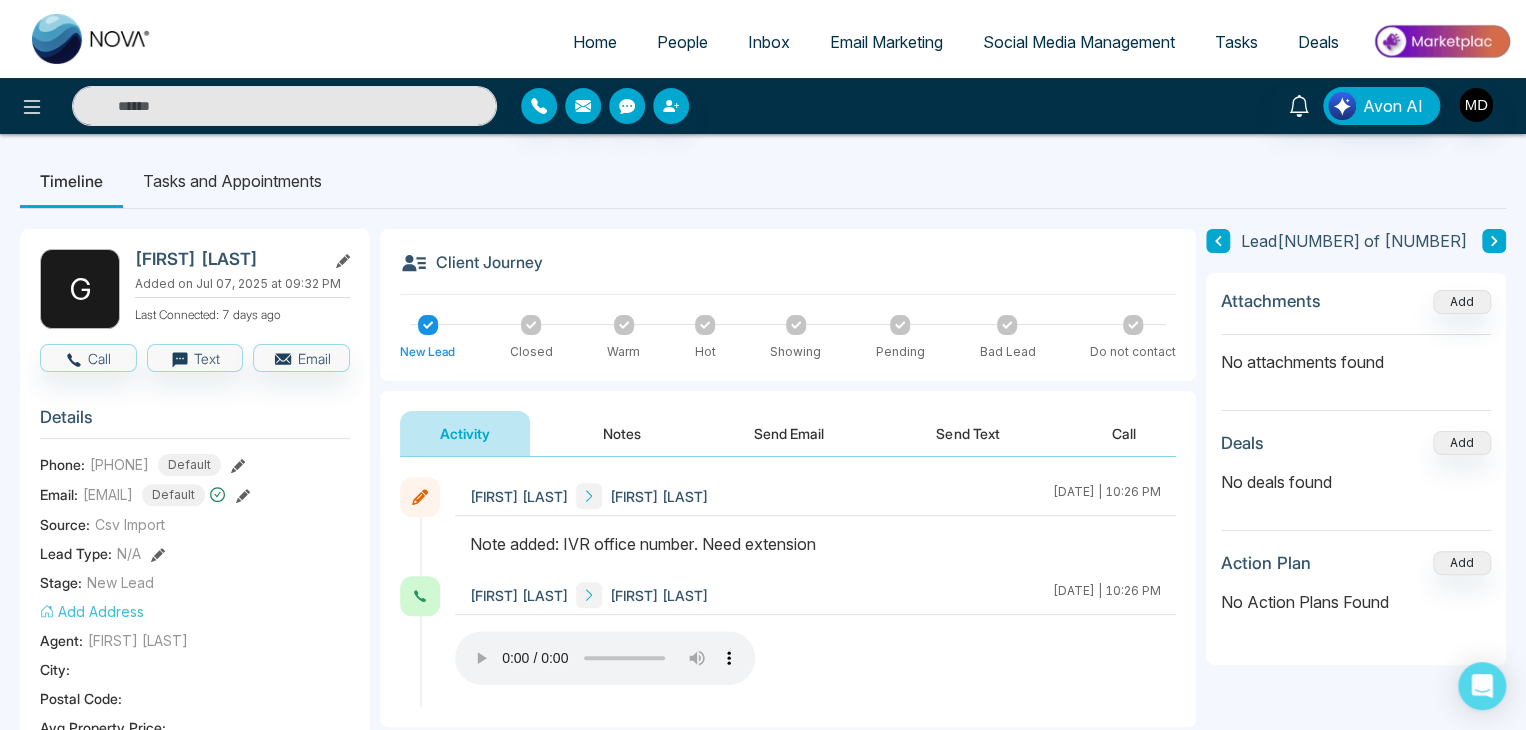 click 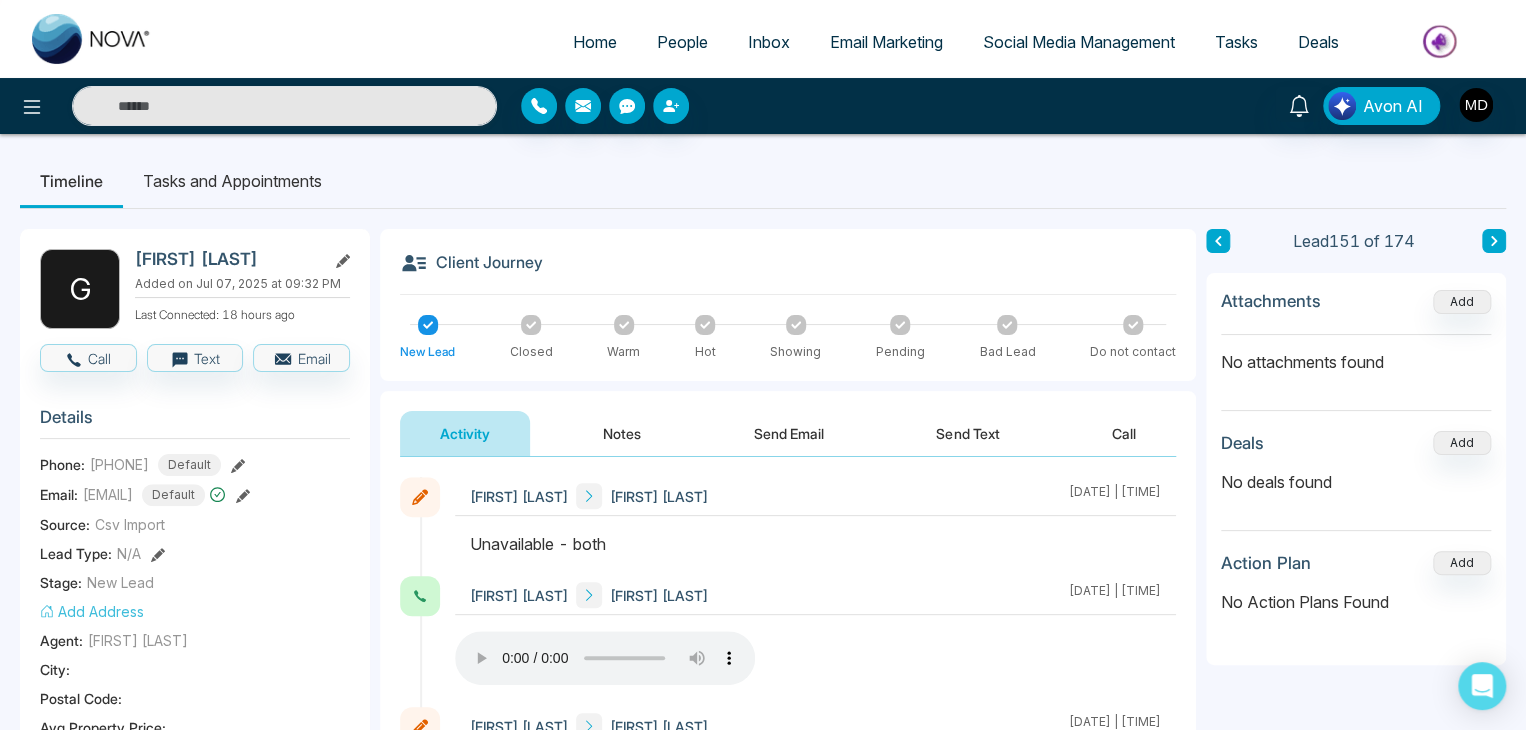 click 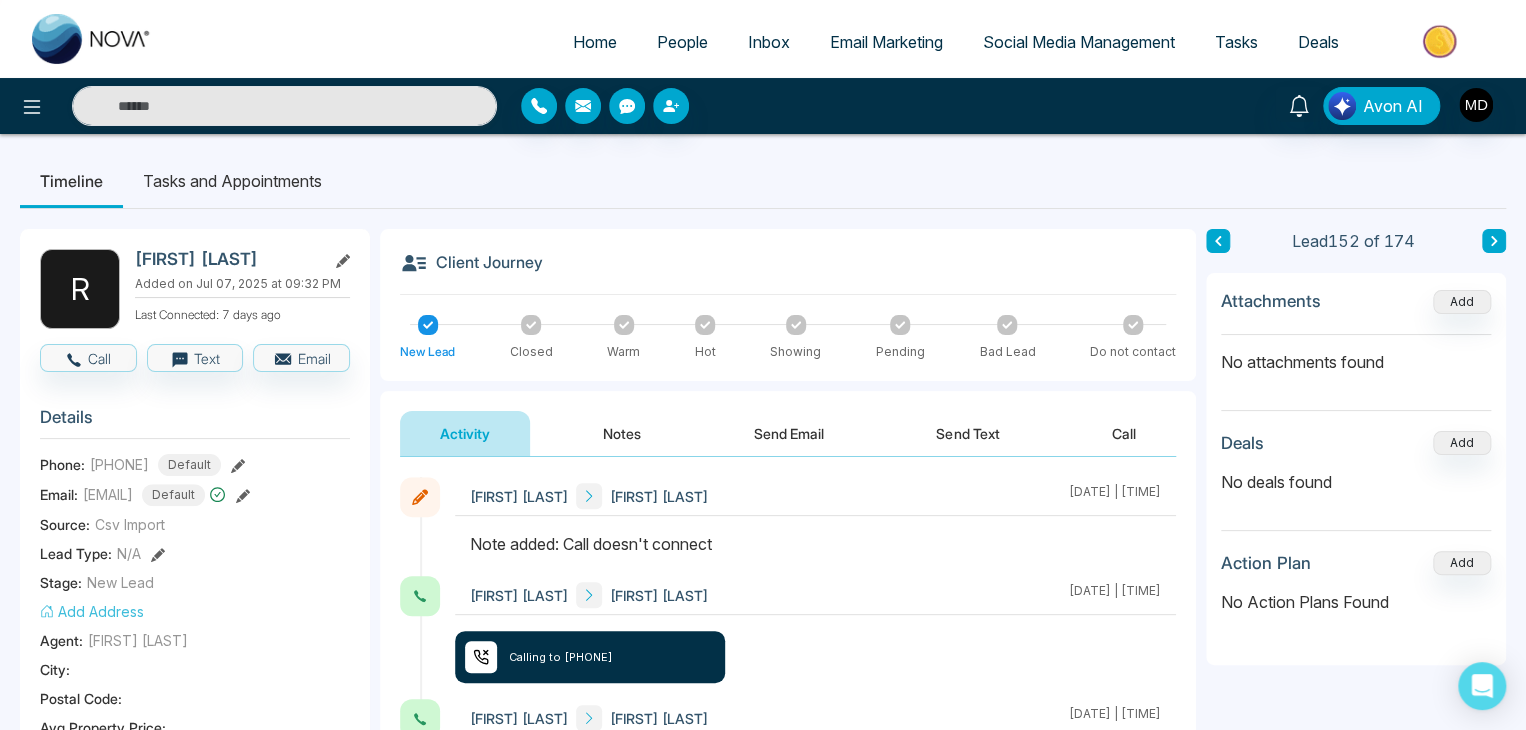 click 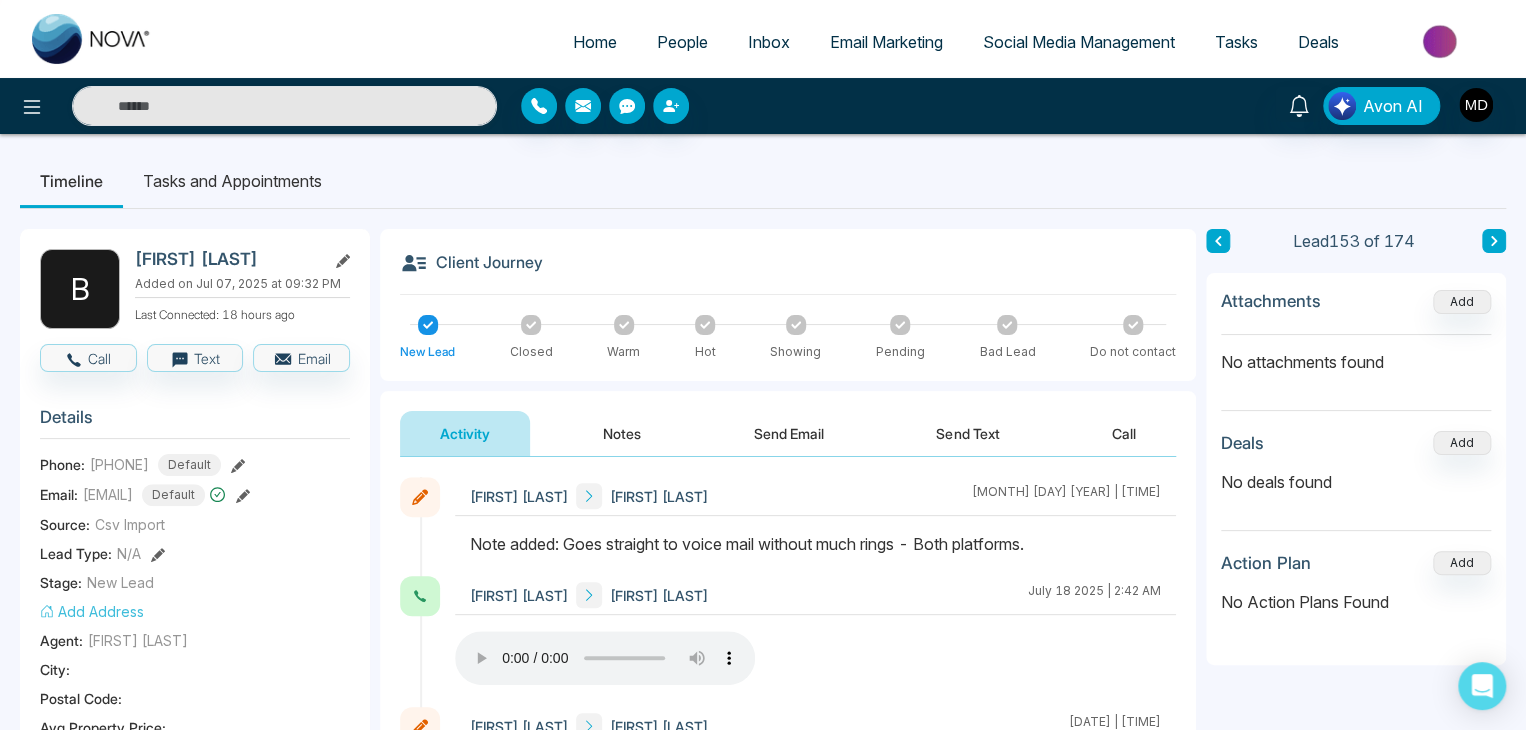 click 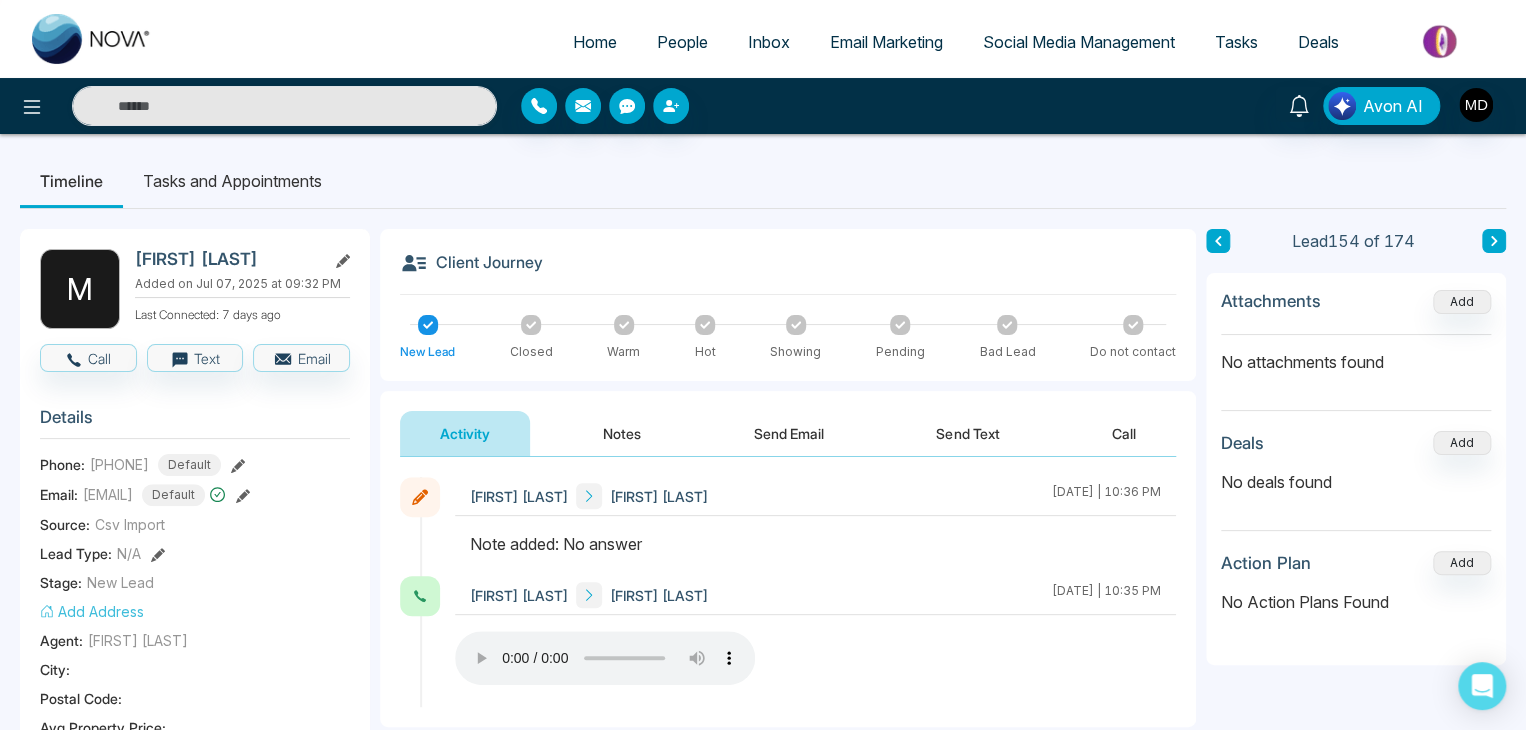click 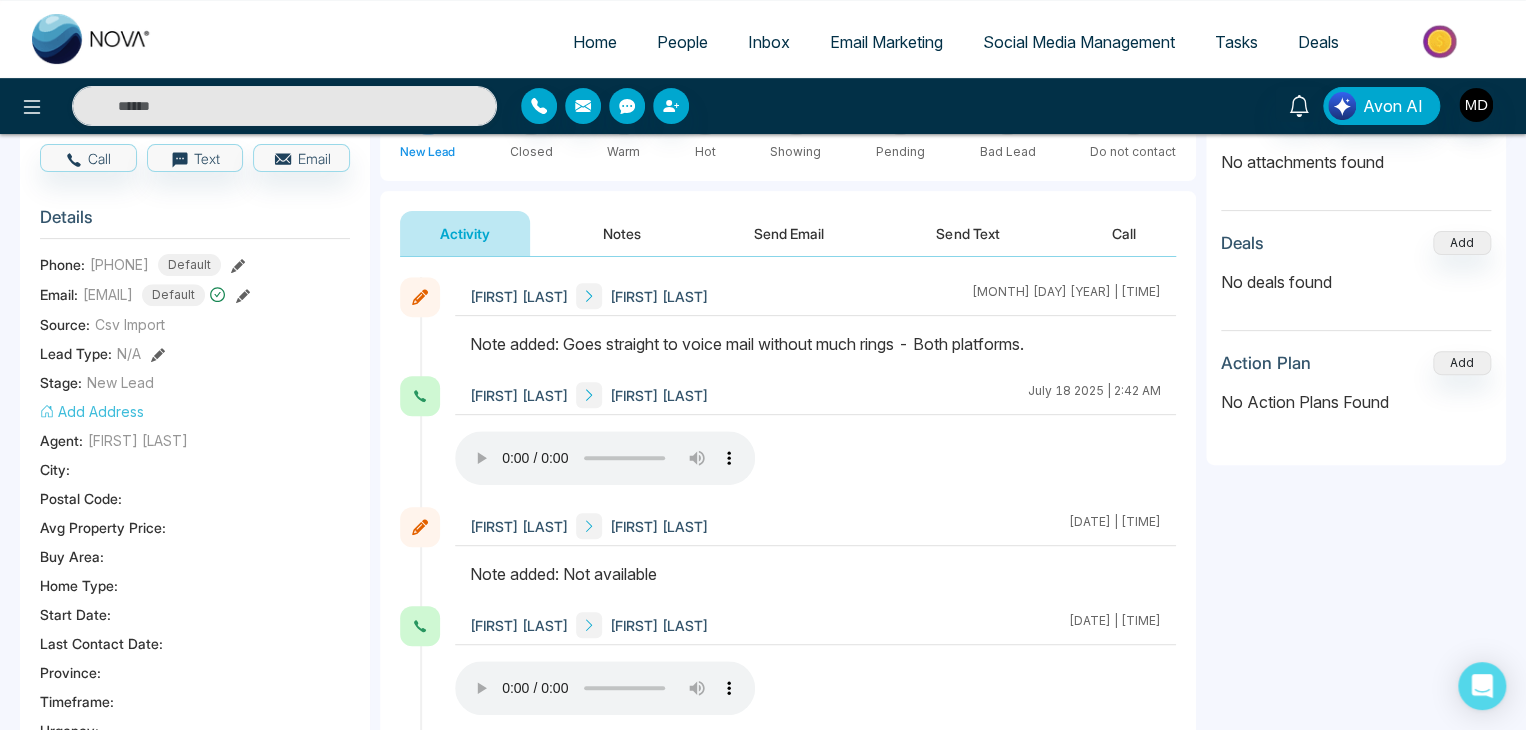 scroll, scrollTop: 0, scrollLeft: 0, axis: both 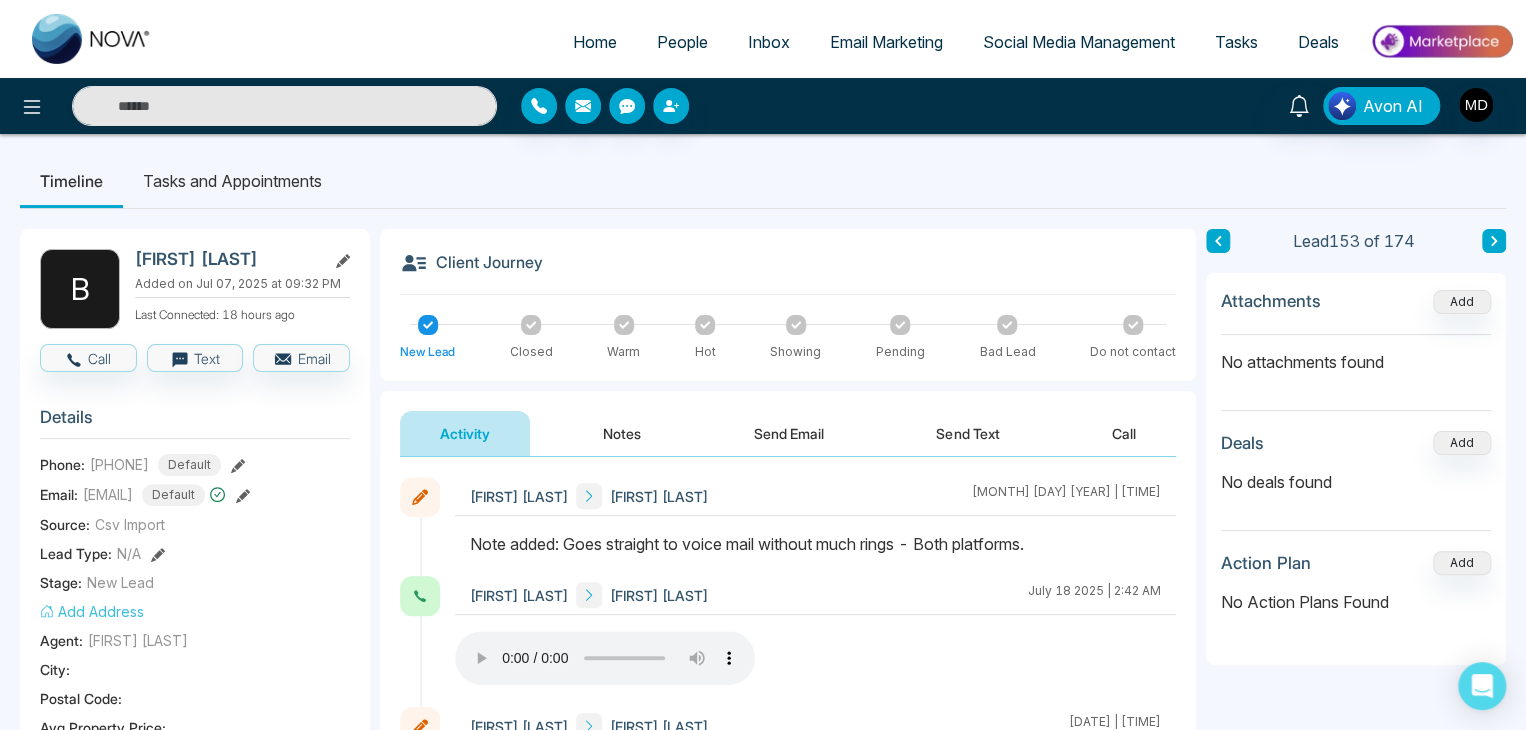 click 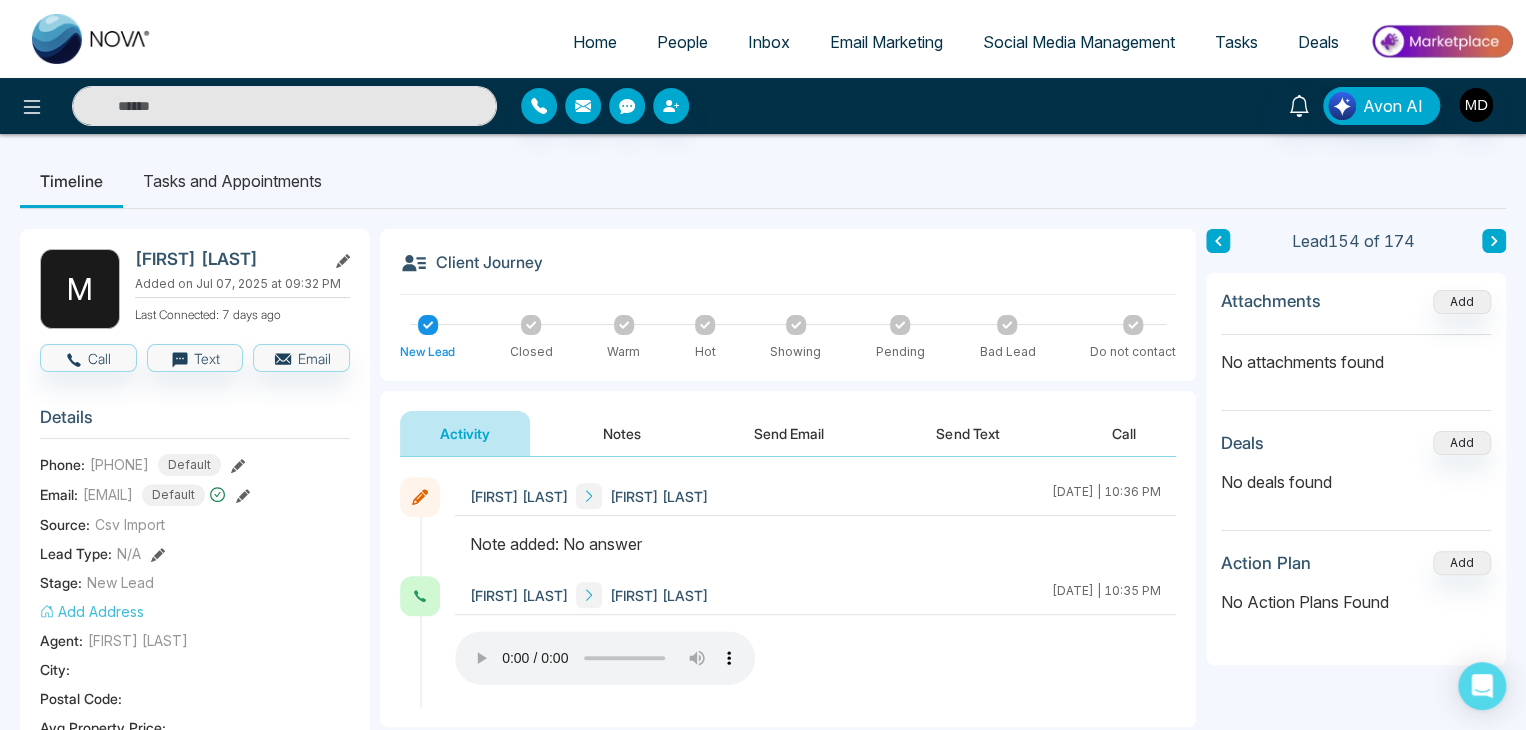 click on "**********" at bounding box center [763, 897] 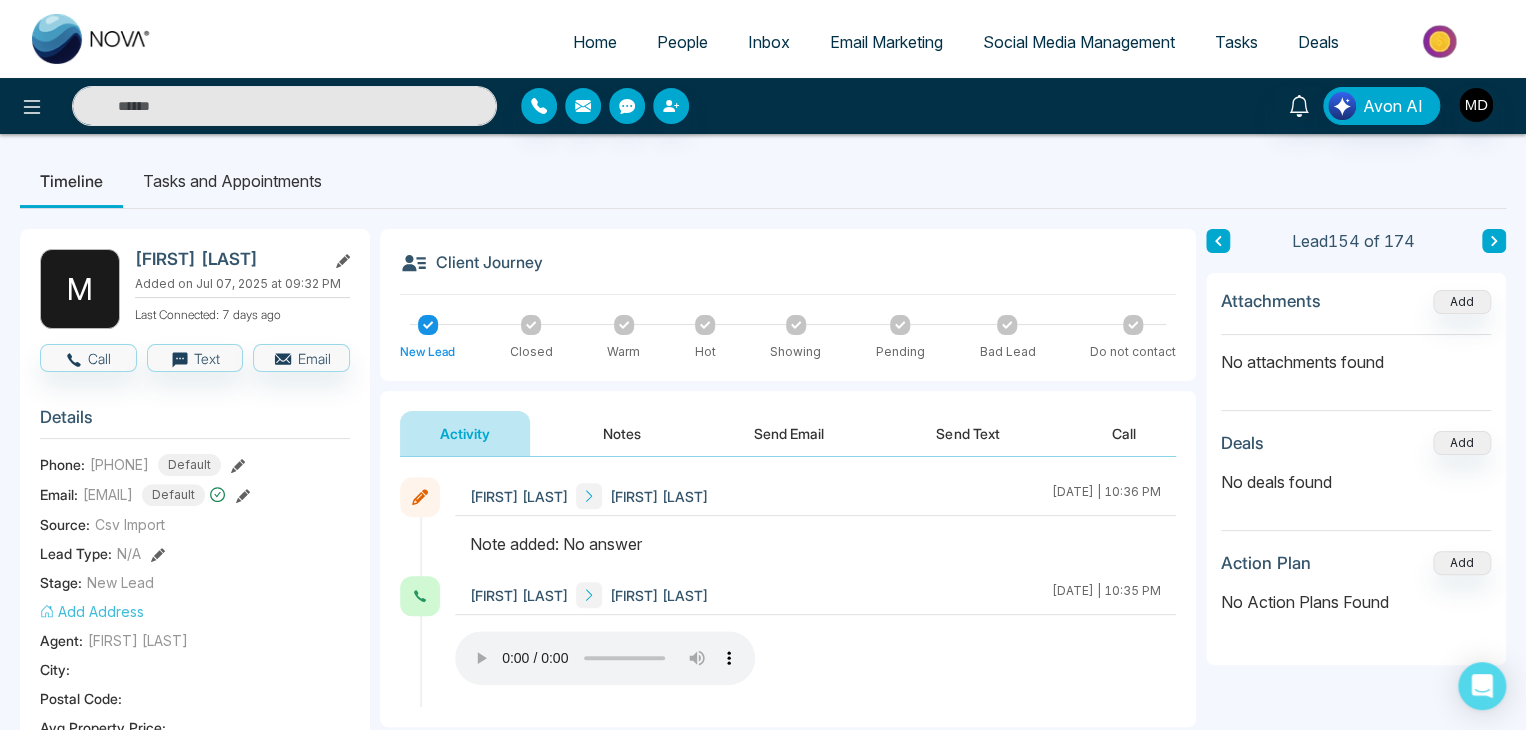 click on "Home" at bounding box center (595, 42) 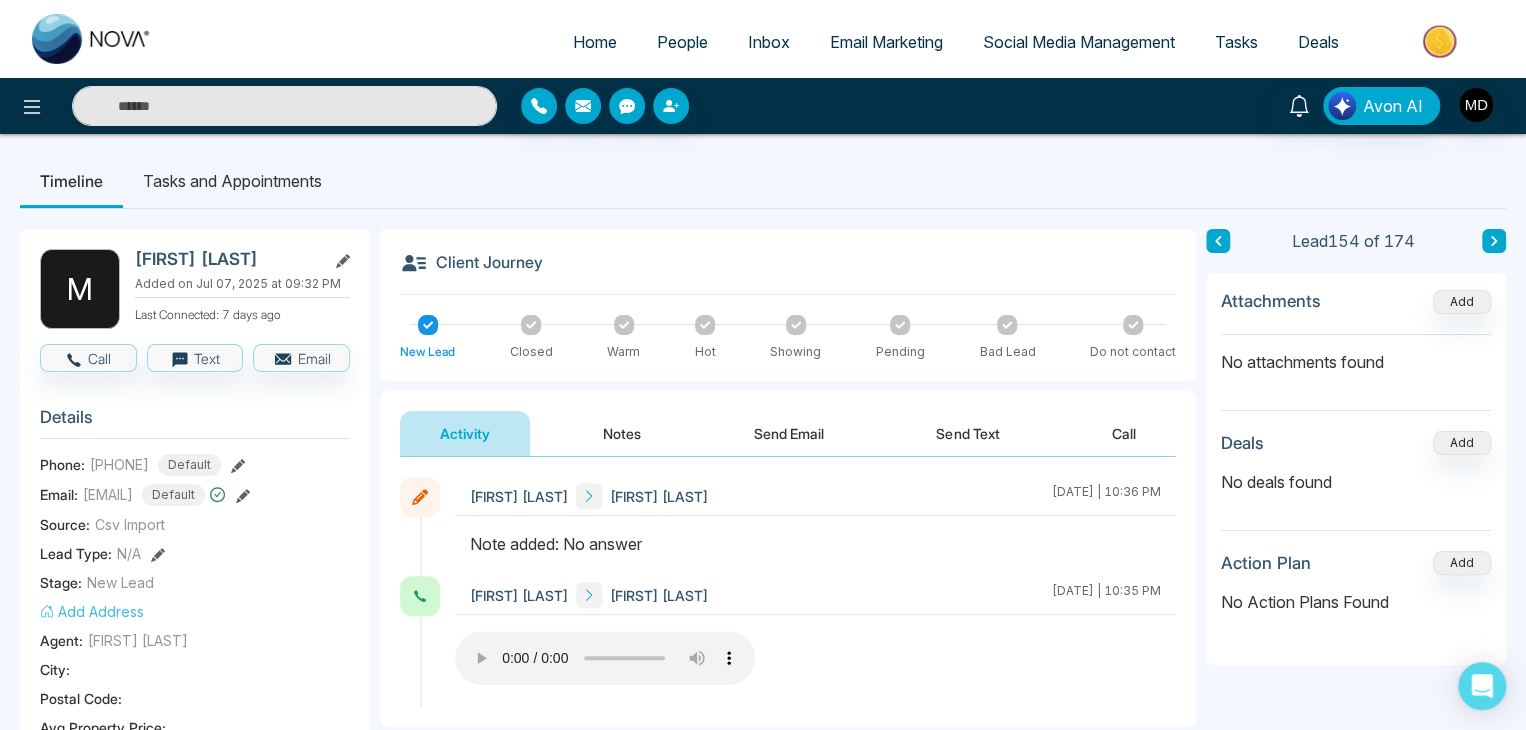 select on "*" 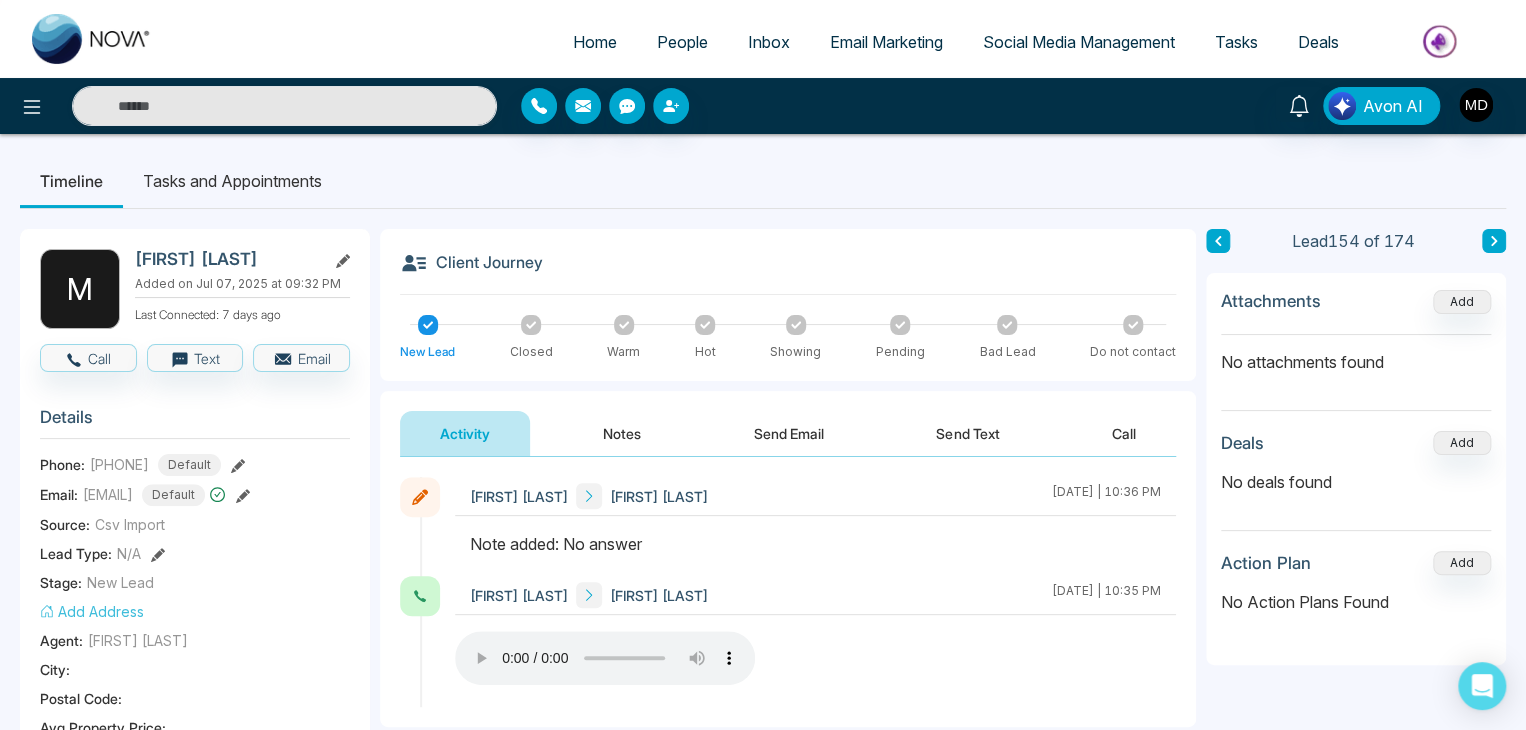 select on "*" 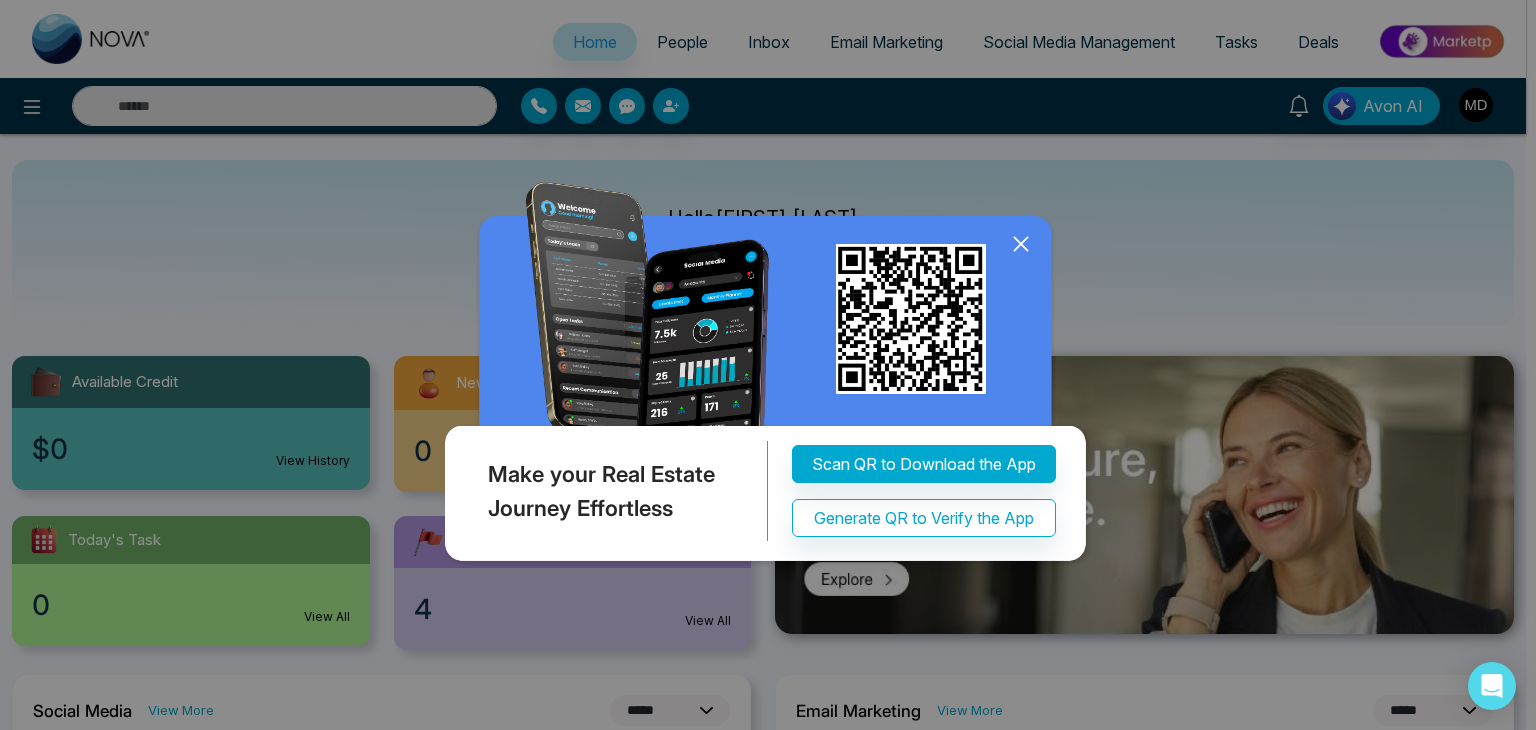 click on "Make your Real Estate  Journey Effortless Scan QR to Download the App Generate QR to Verify the App" at bounding box center (768, 365) 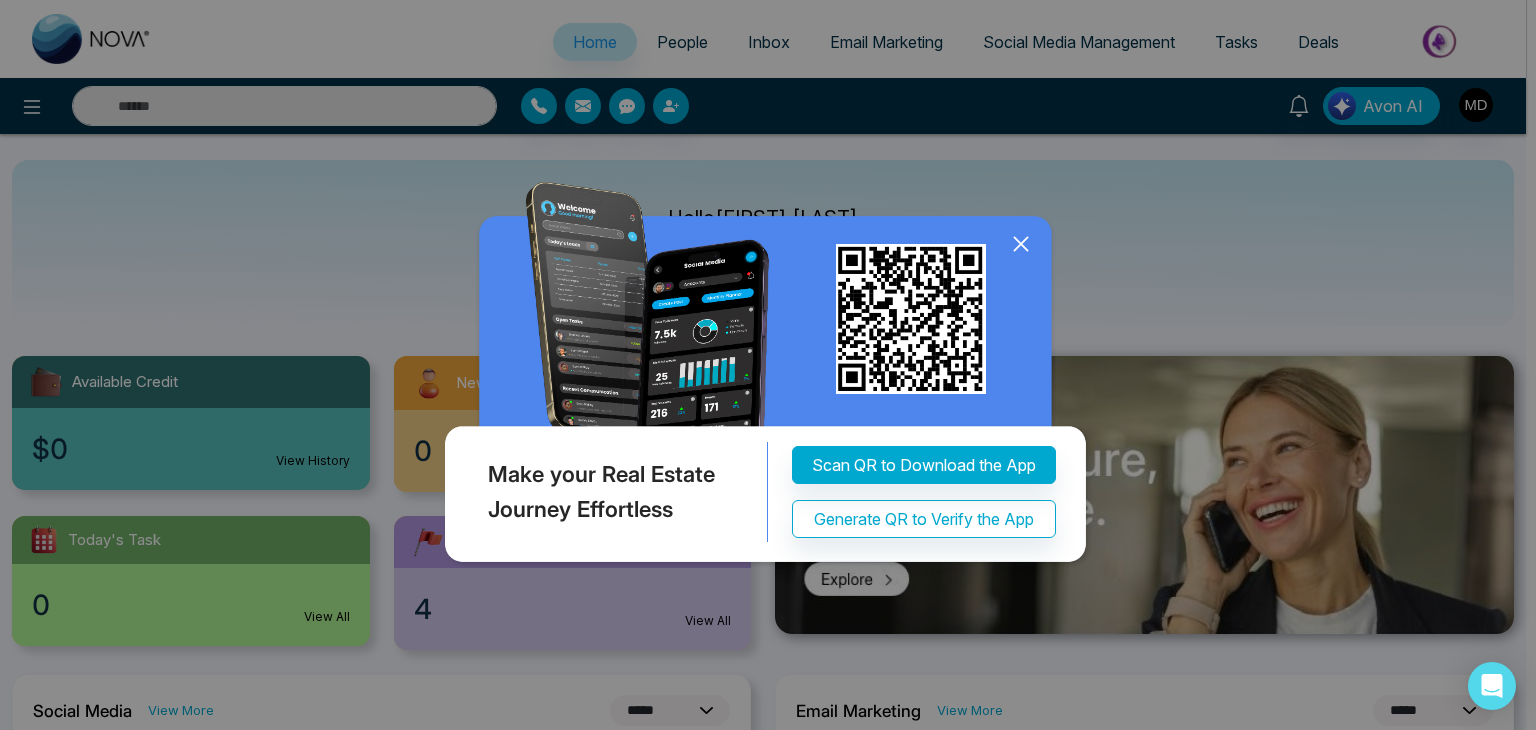 click 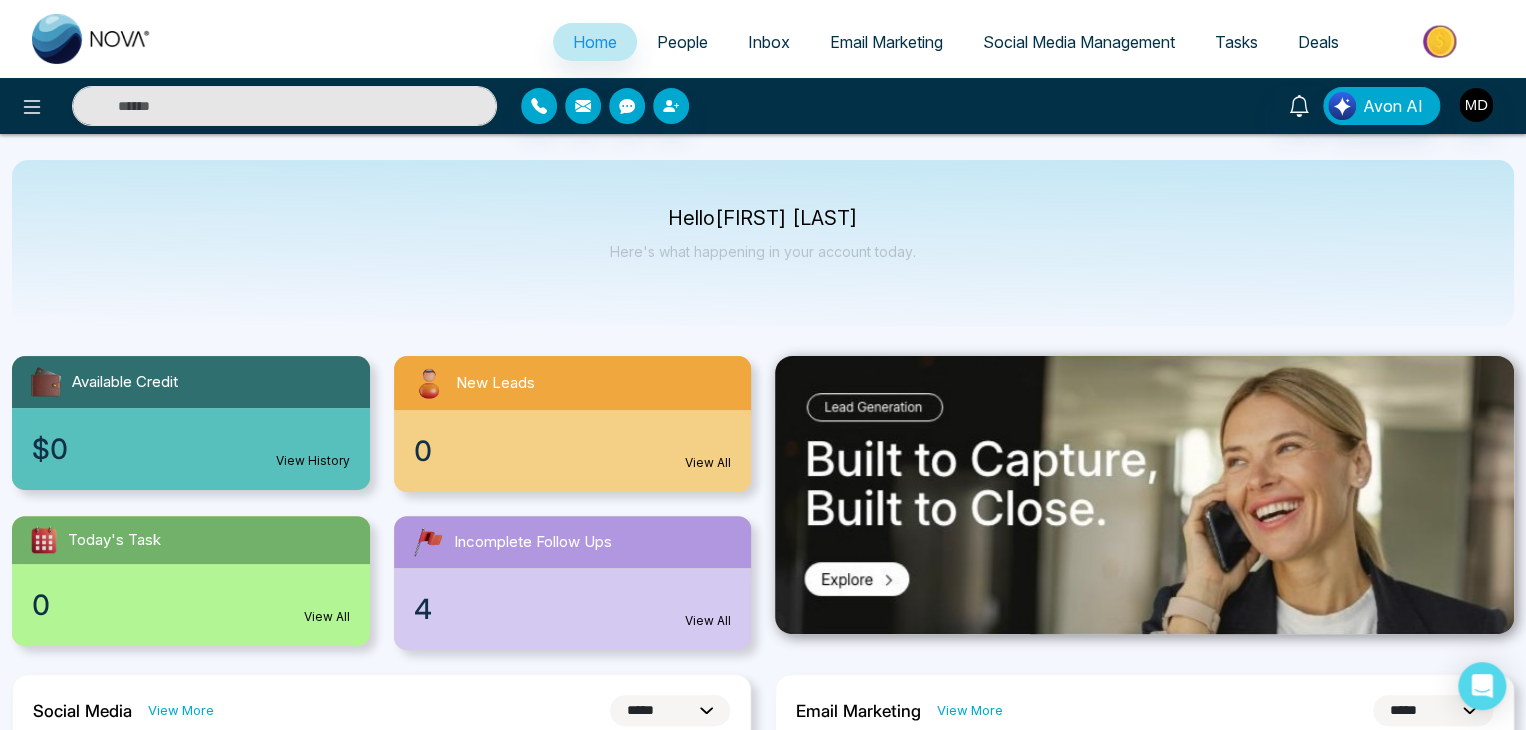 click on "Social Media Management" at bounding box center (1079, 42) 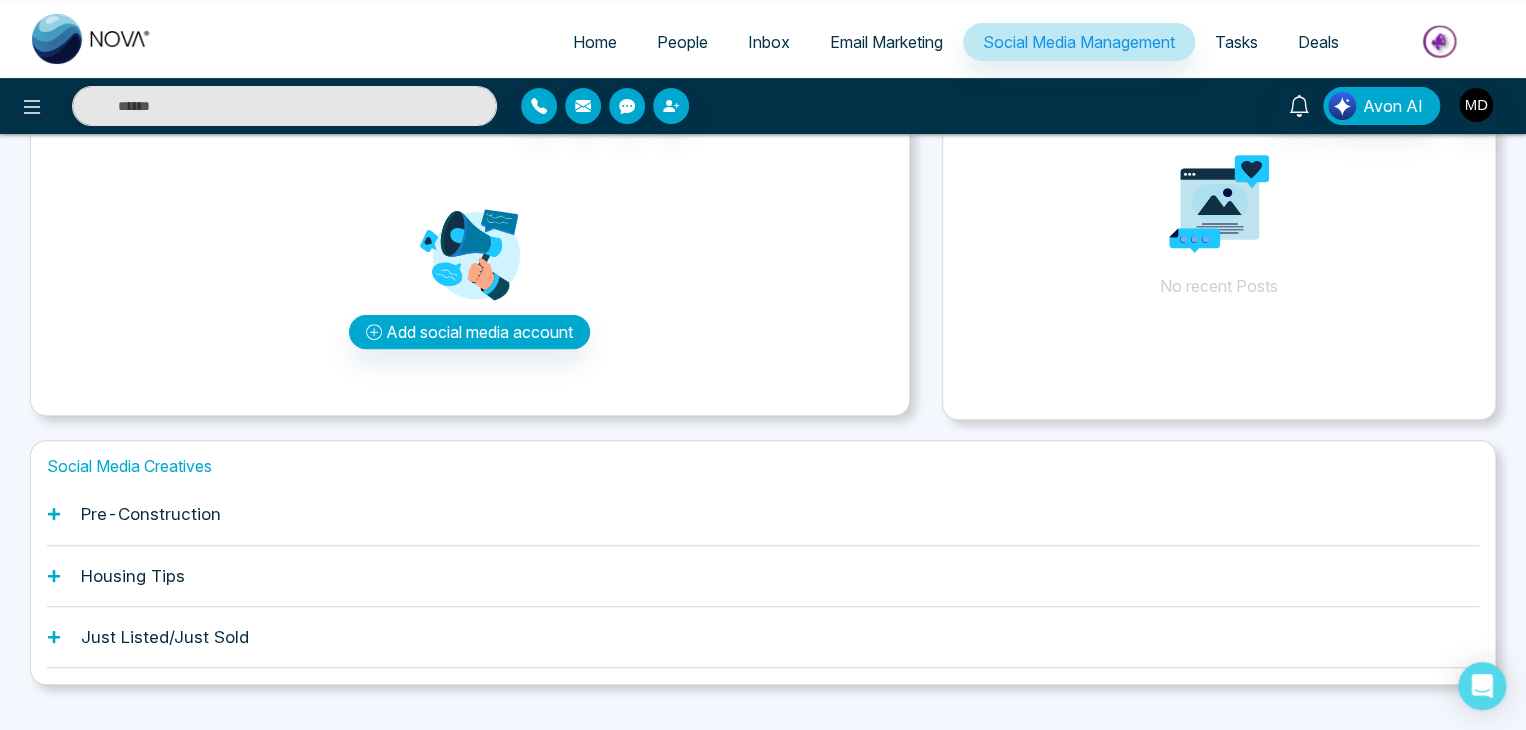 scroll, scrollTop: 188, scrollLeft: 0, axis: vertical 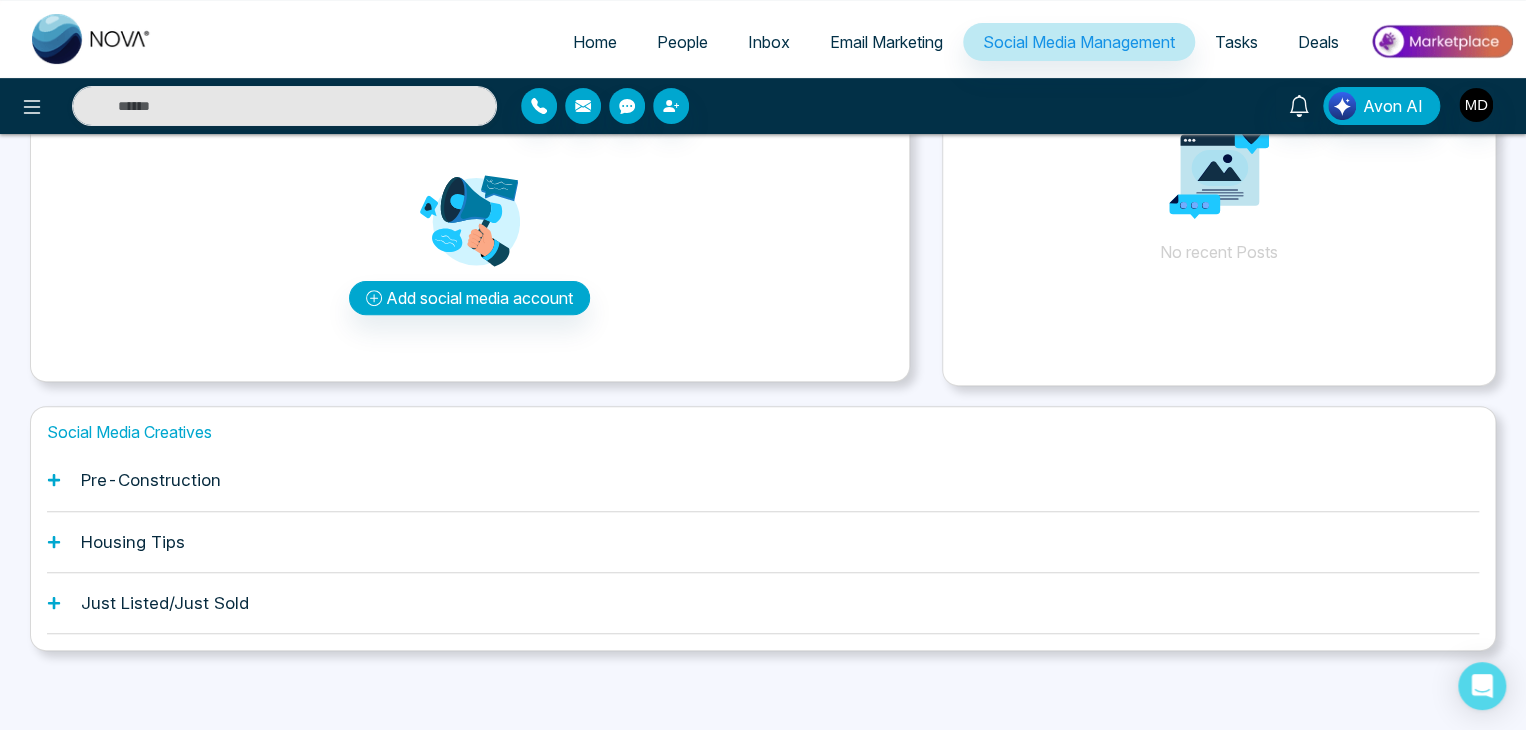 click on "Pre-Construction" at bounding box center (151, 480) 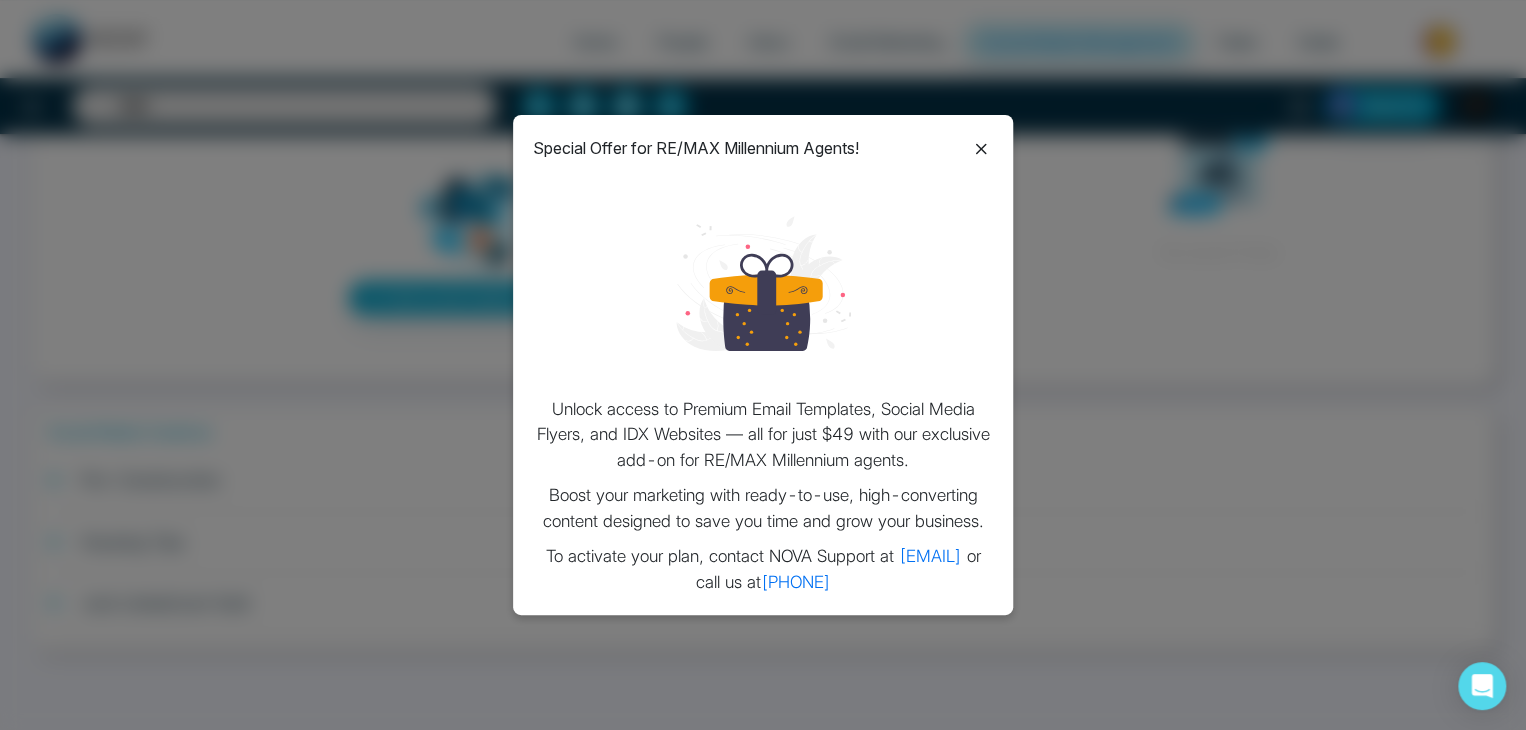click 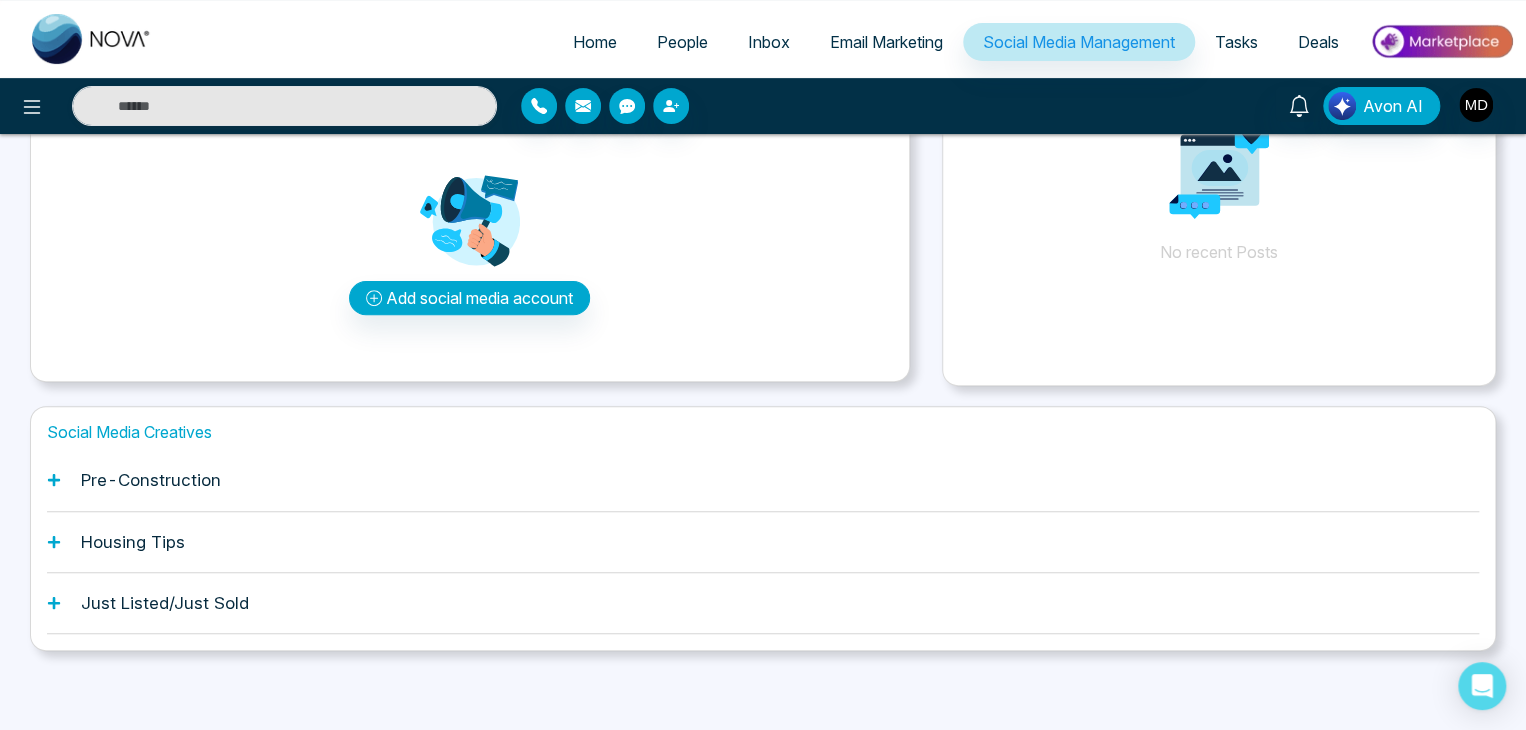 click 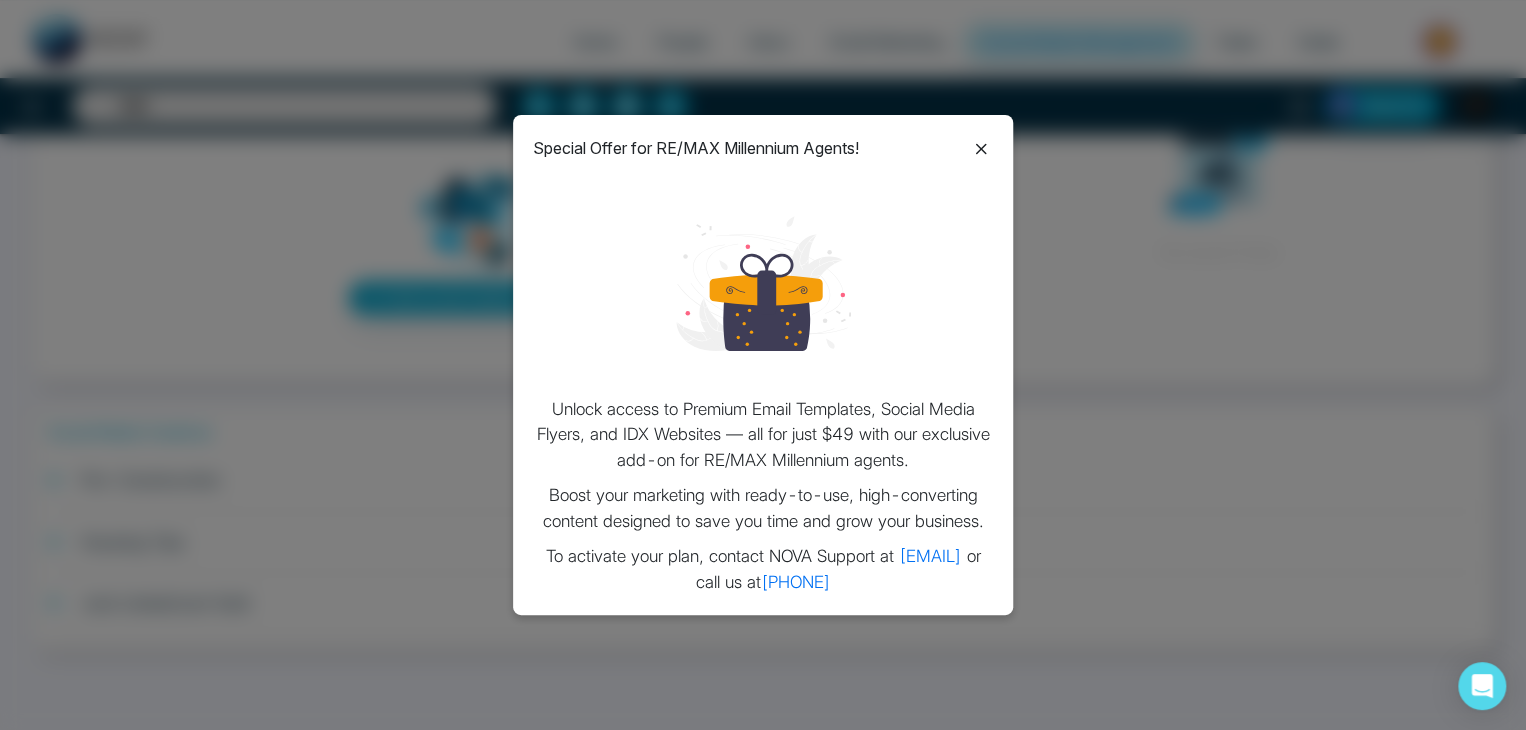click 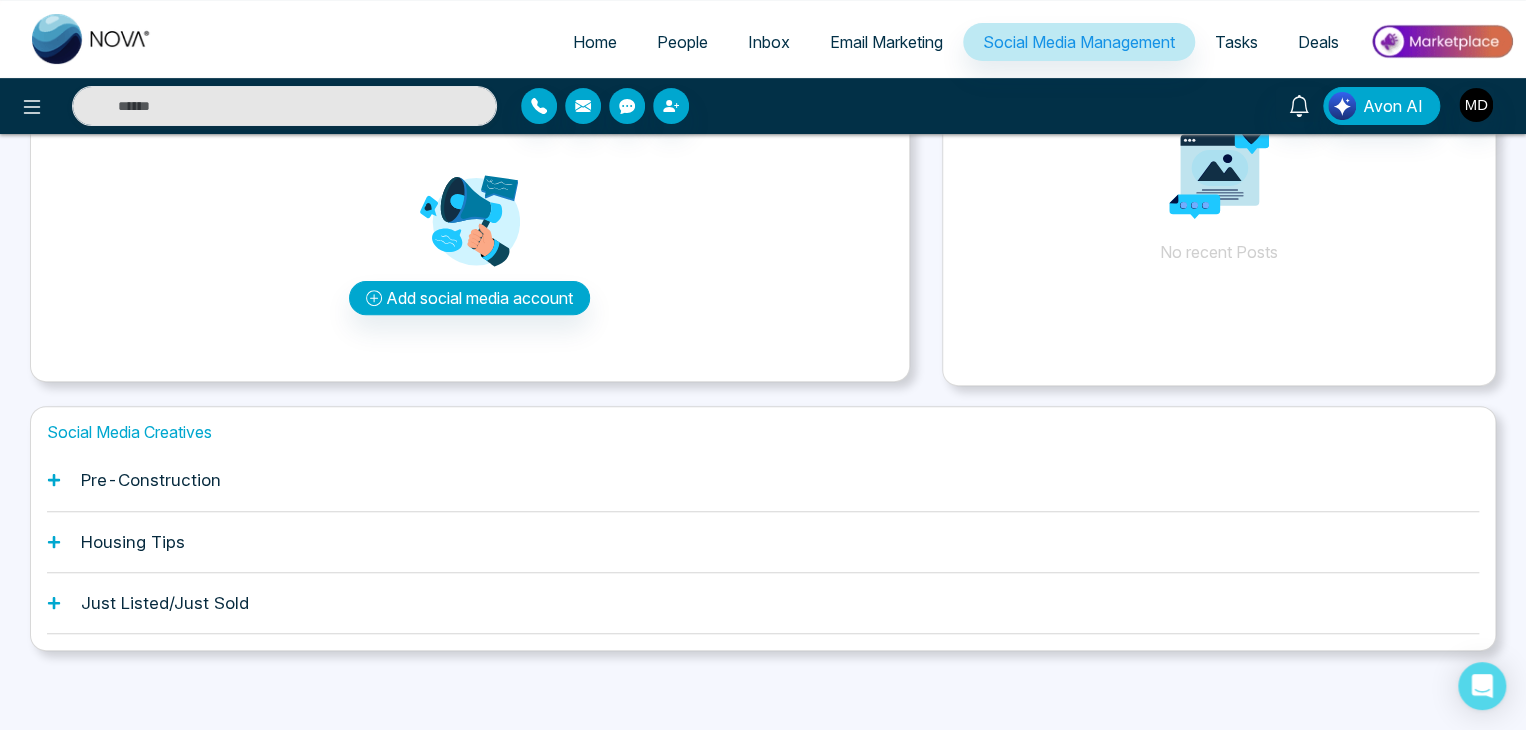 click on "Just Listed/Just Sold" at bounding box center (165, 603) 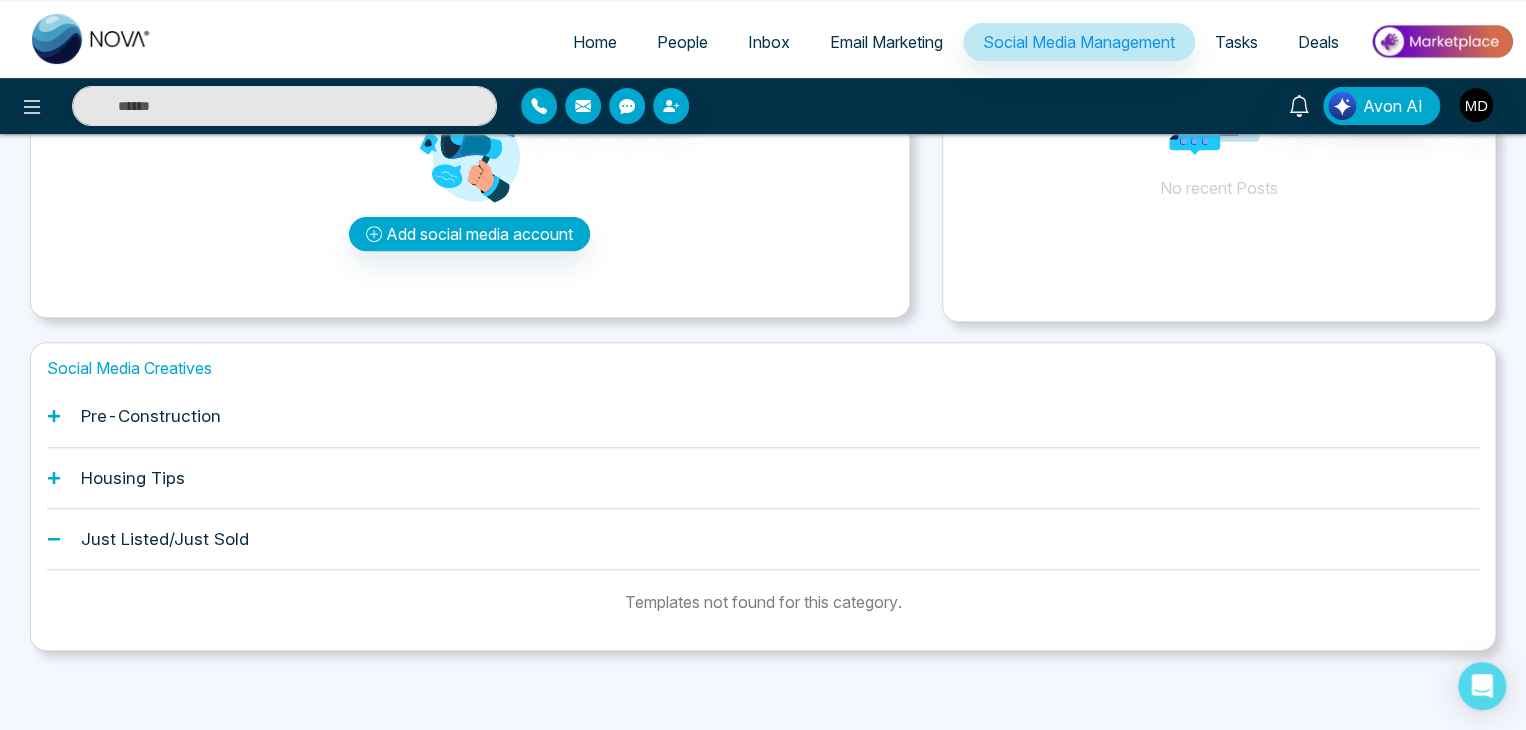 scroll, scrollTop: 0, scrollLeft: 0, axis: both 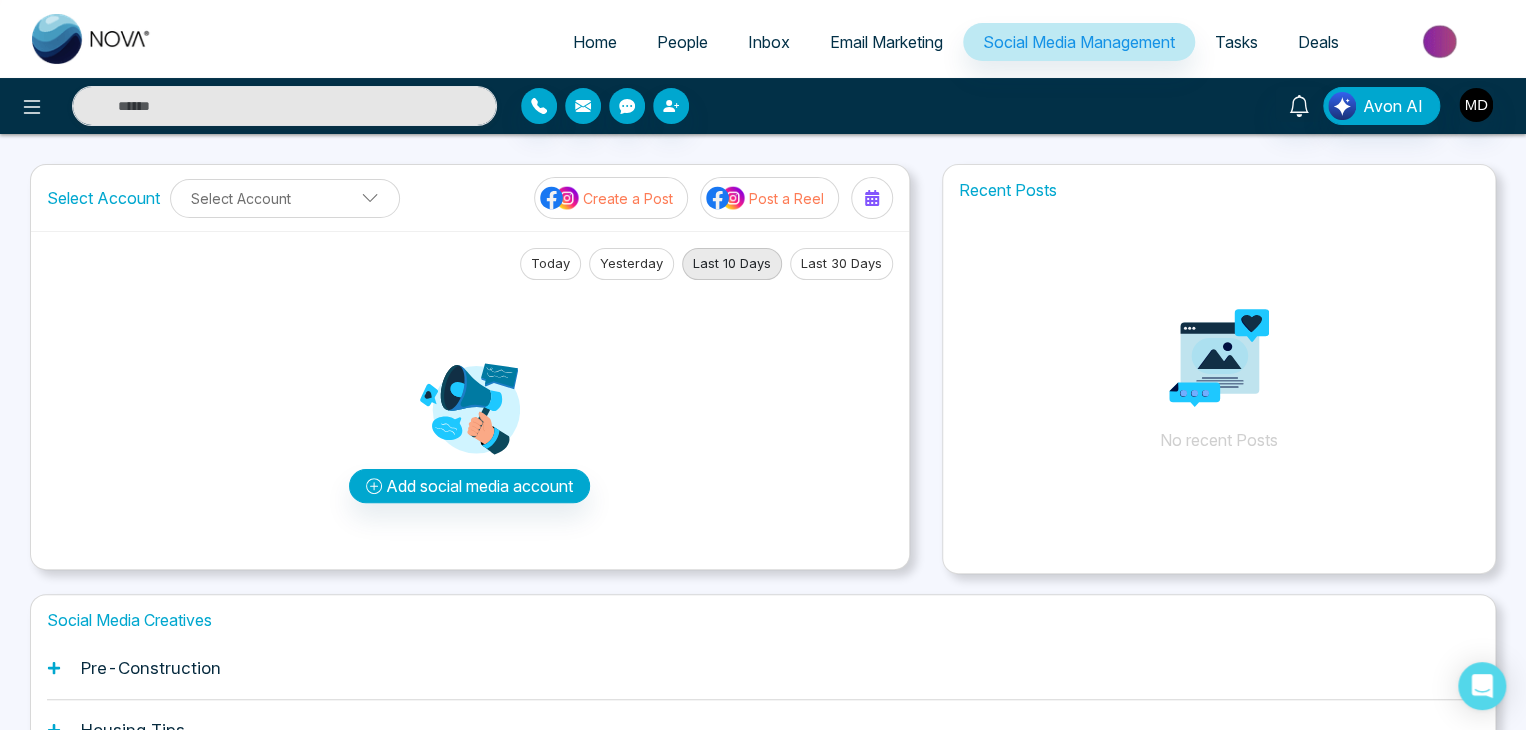click on "Email Marketing" at bounding box center [886, 42] 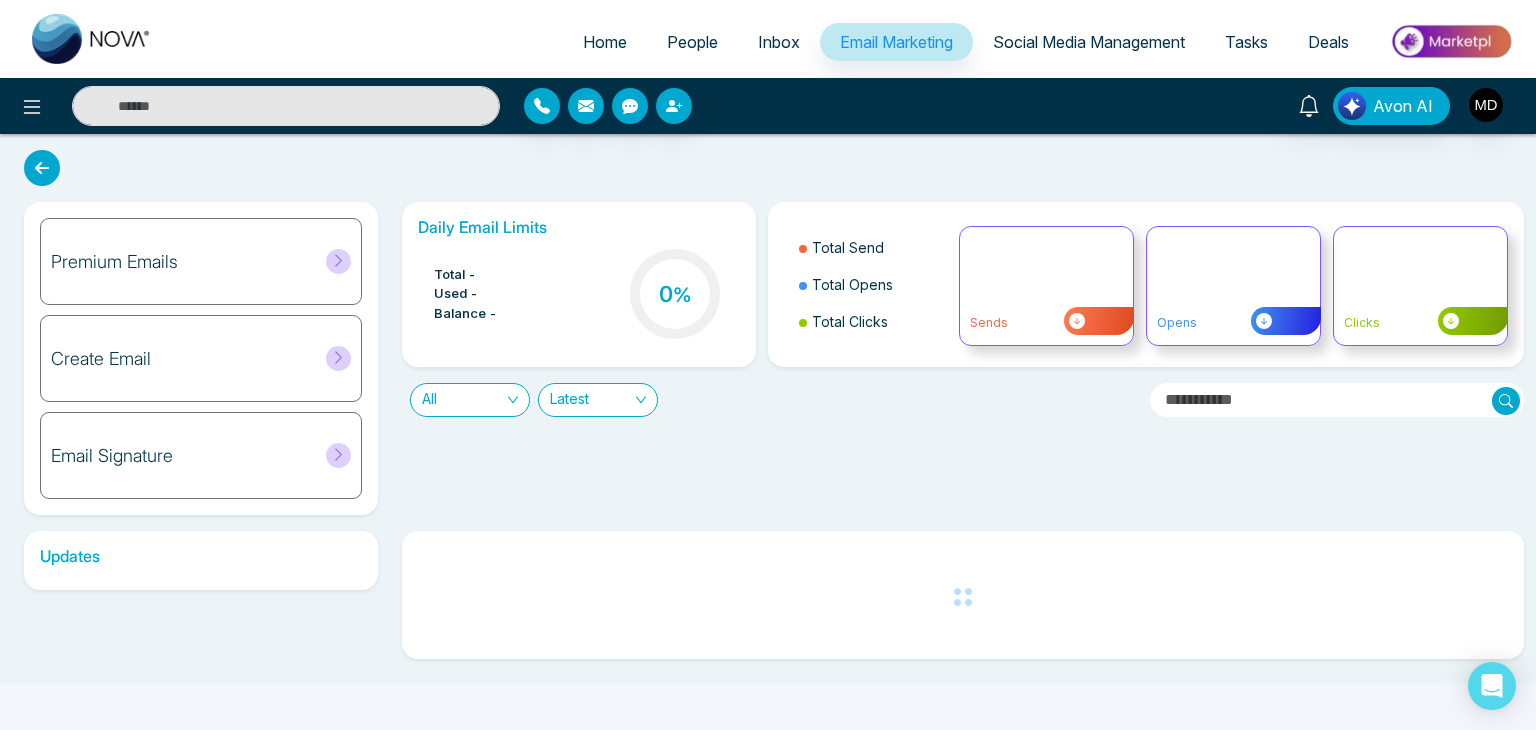 click on "Premium Emails" at bounding box center [201, 261] 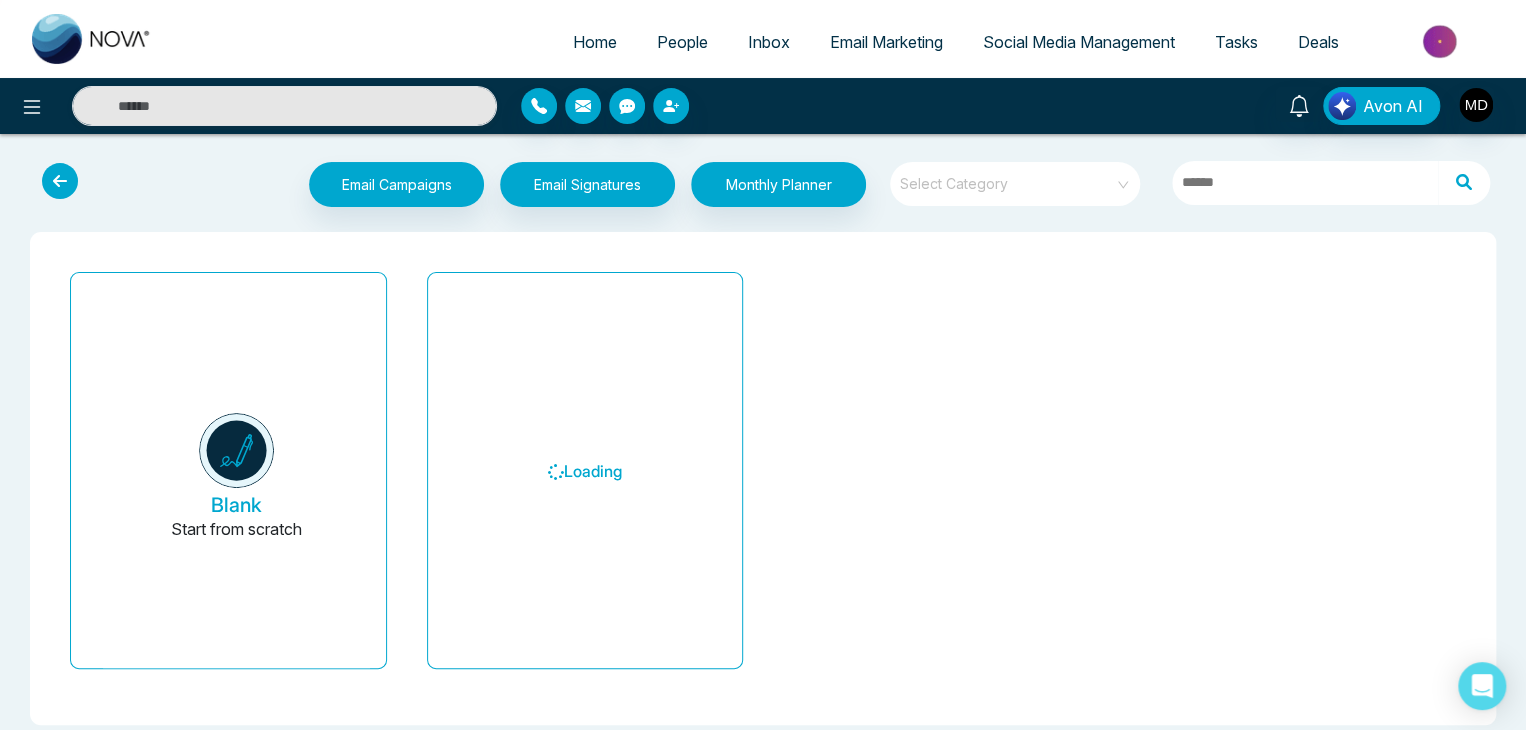 click at bounding box center [60, 181] 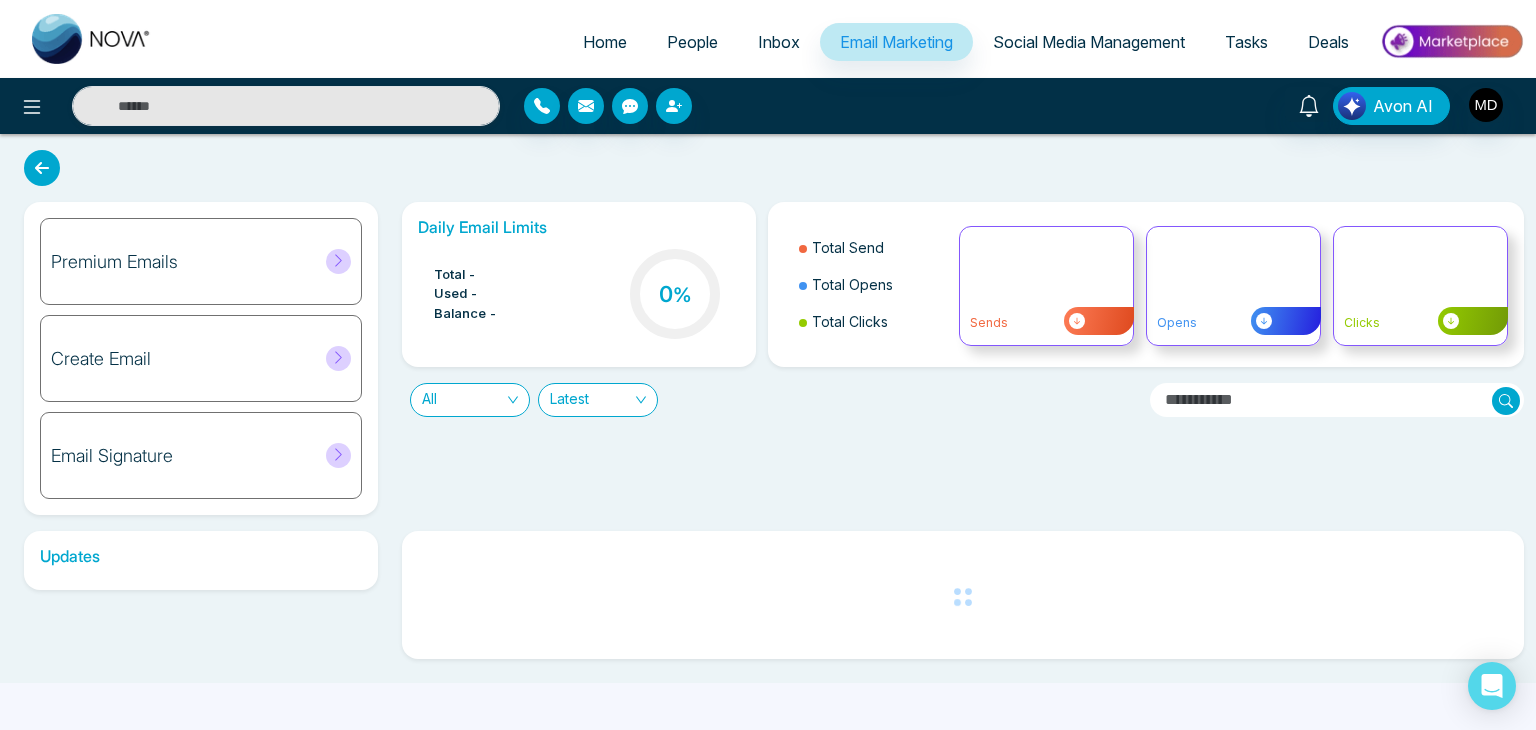 click on "Create Email" at bounding box center (201, 358) 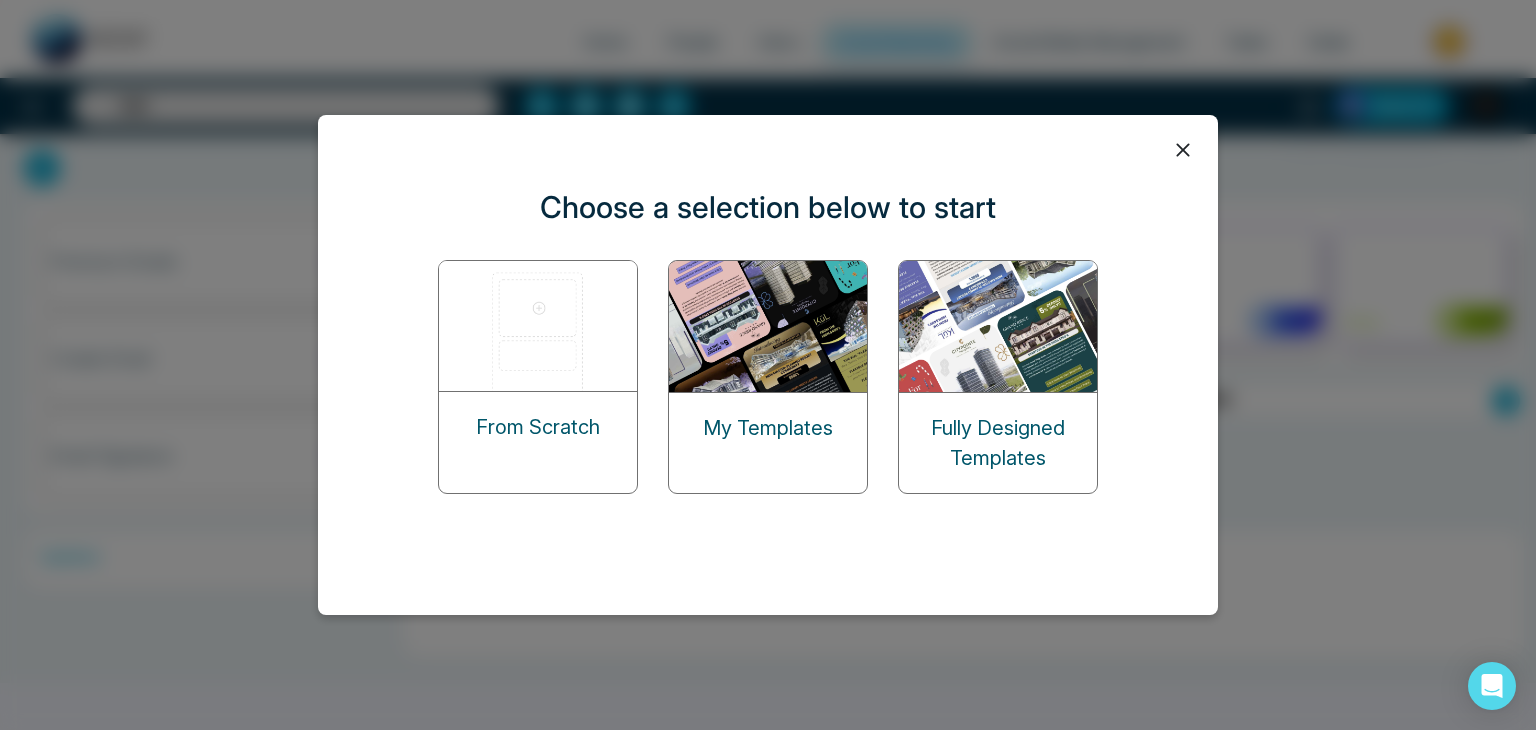 click at bounding box center (999, 326) 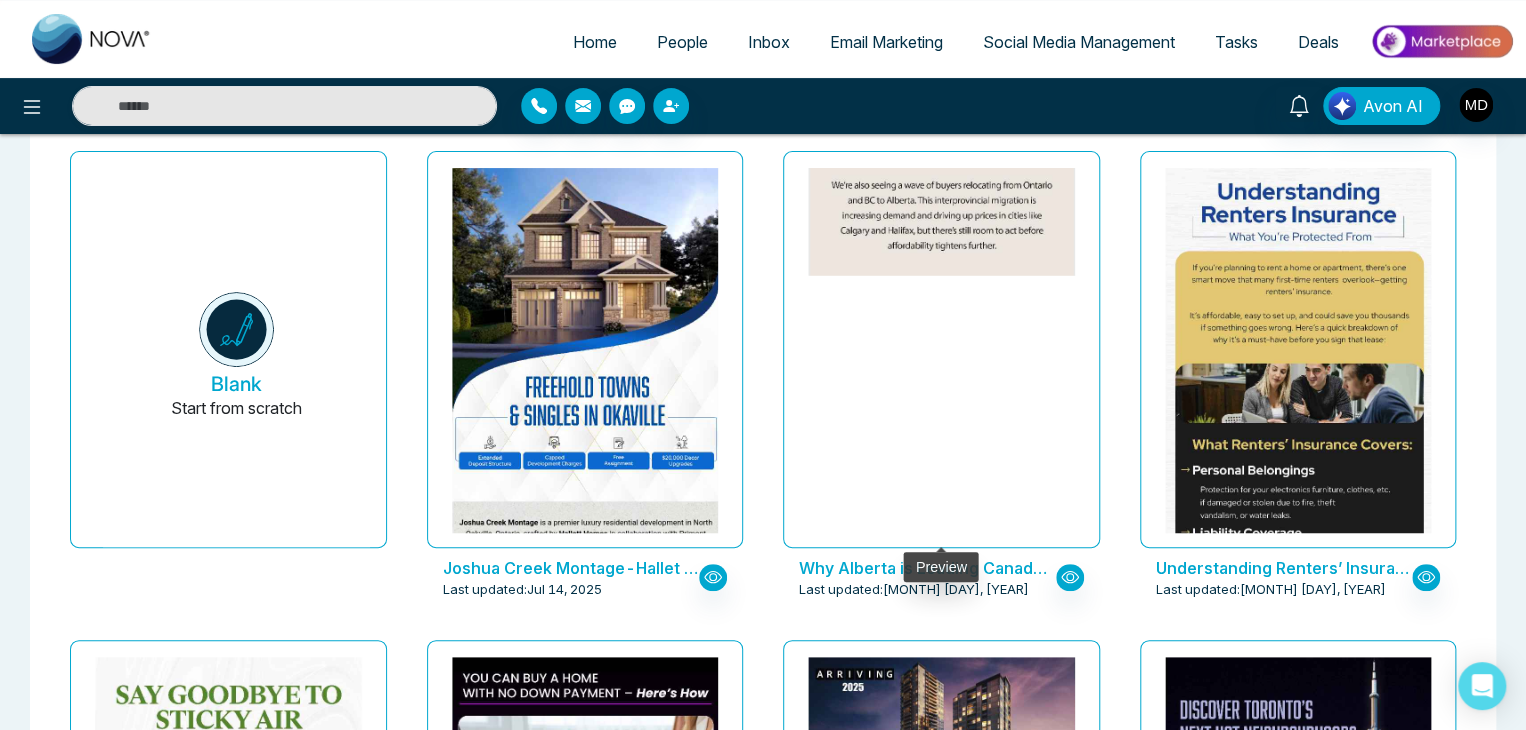 scroll, scrollTop: 0, scrollLeft: 0, axis: both 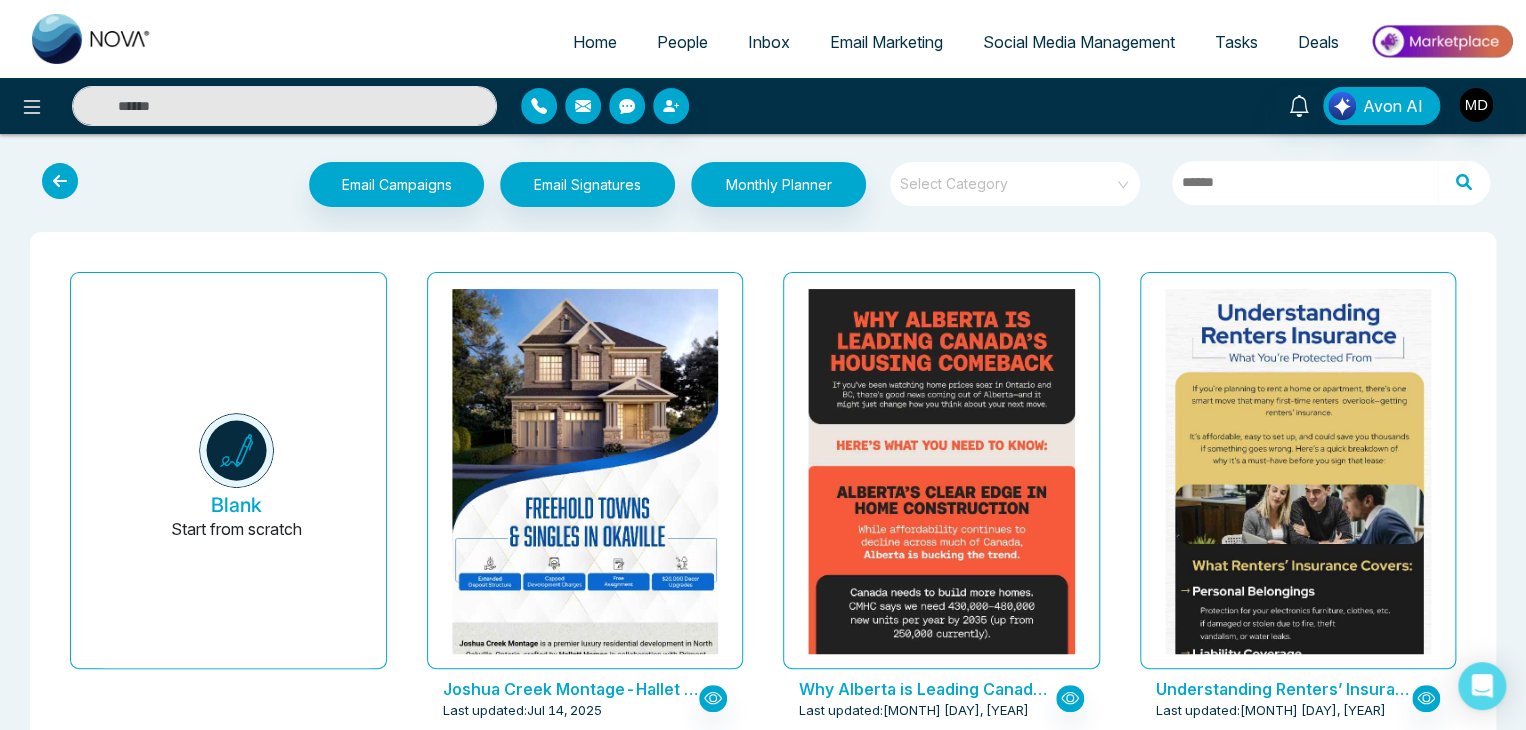 click at bounding box center (1008, 177) 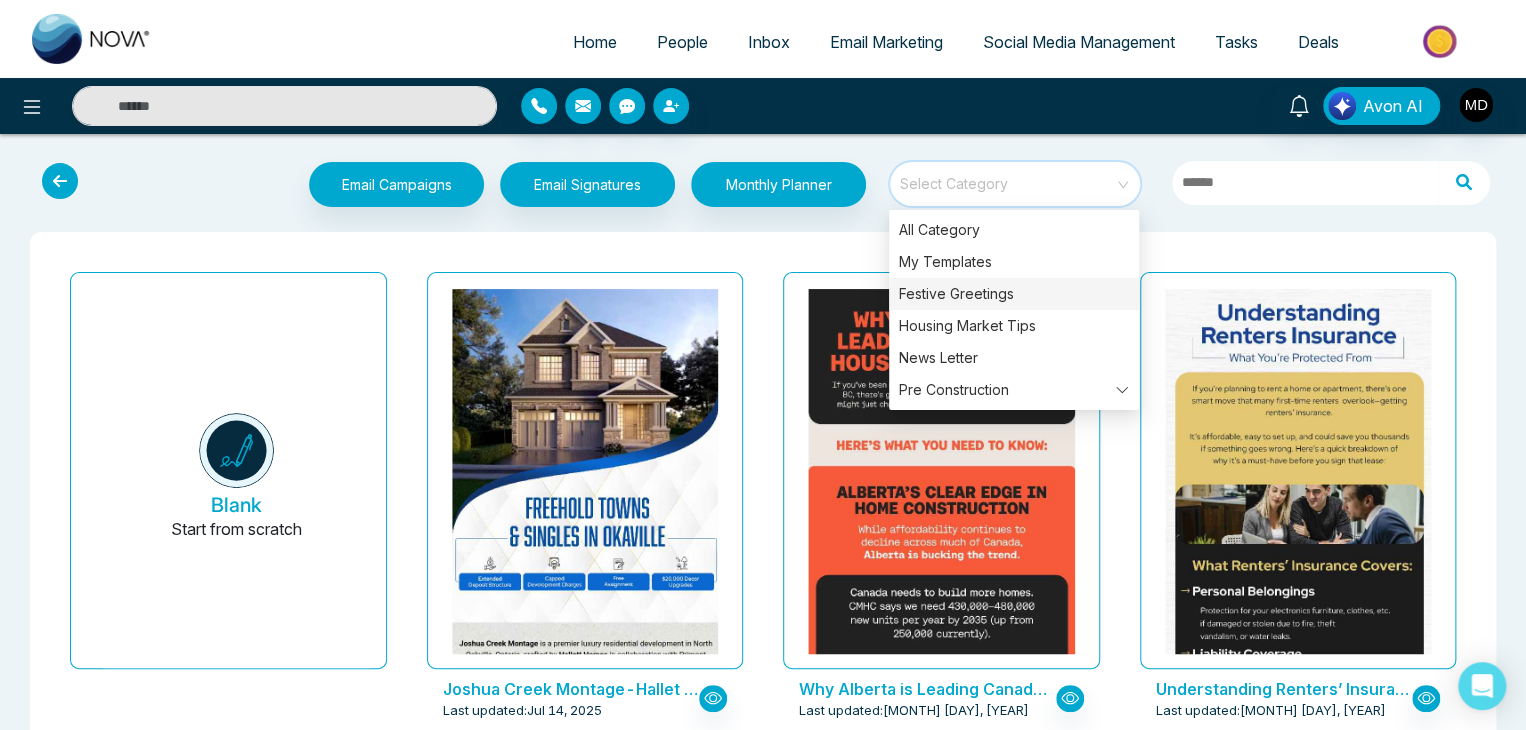 click on "Festive Greetings" at bounding box center [1014, 294] 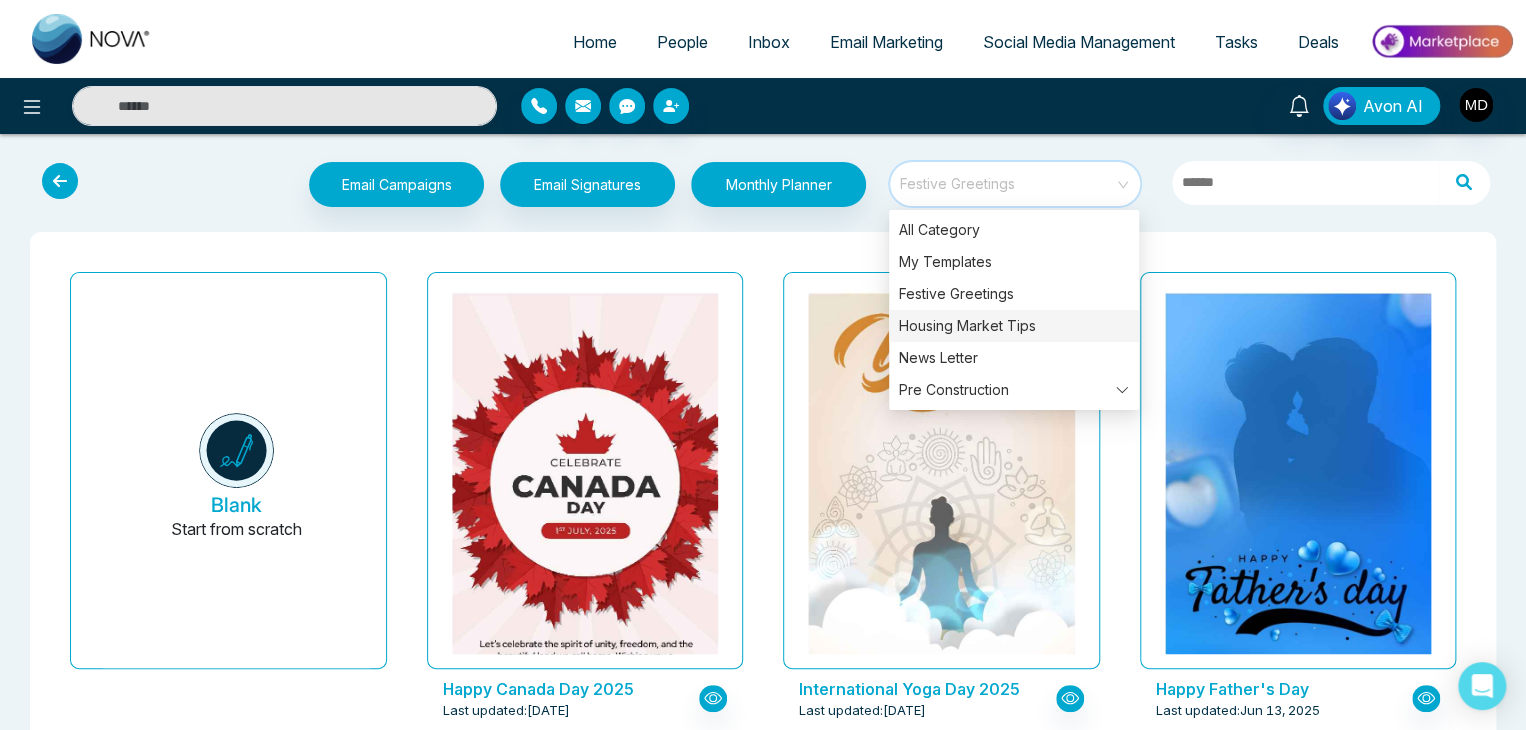 click on "Housing Market Tips" at bounding box center (1014, 326) 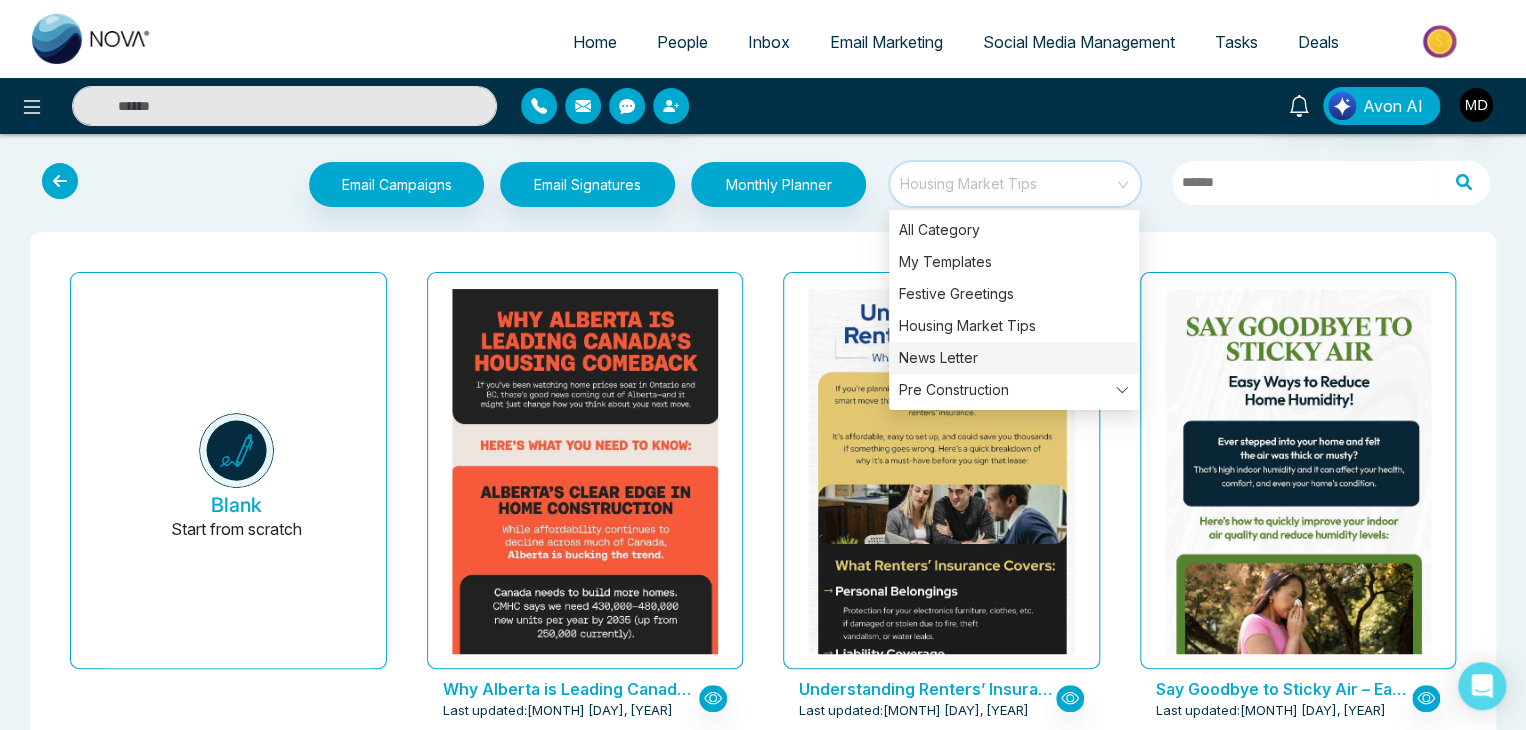 click on "News Letter" at bounding box center (1014, 358) 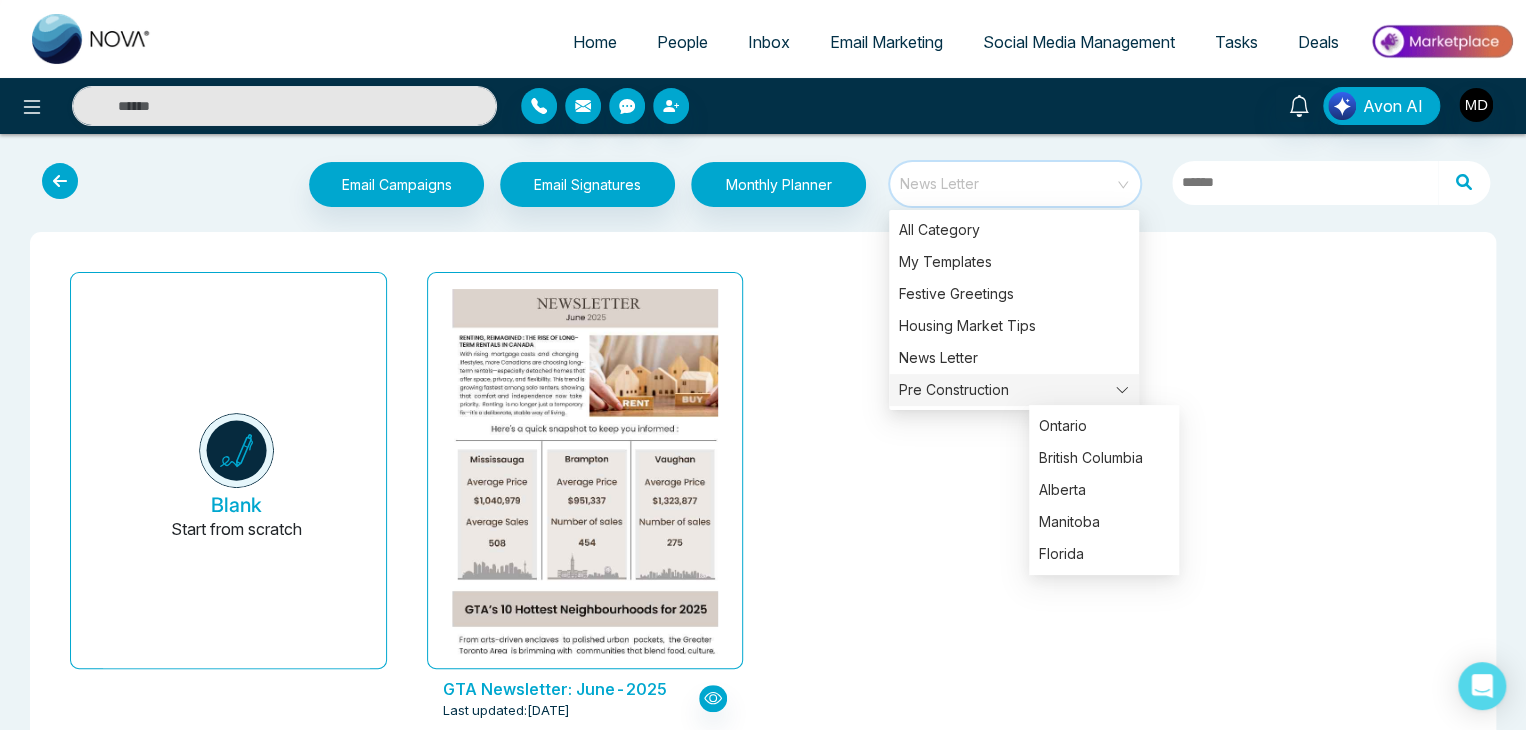 click on "Pre Construction" at bounding box center (1014, 390) 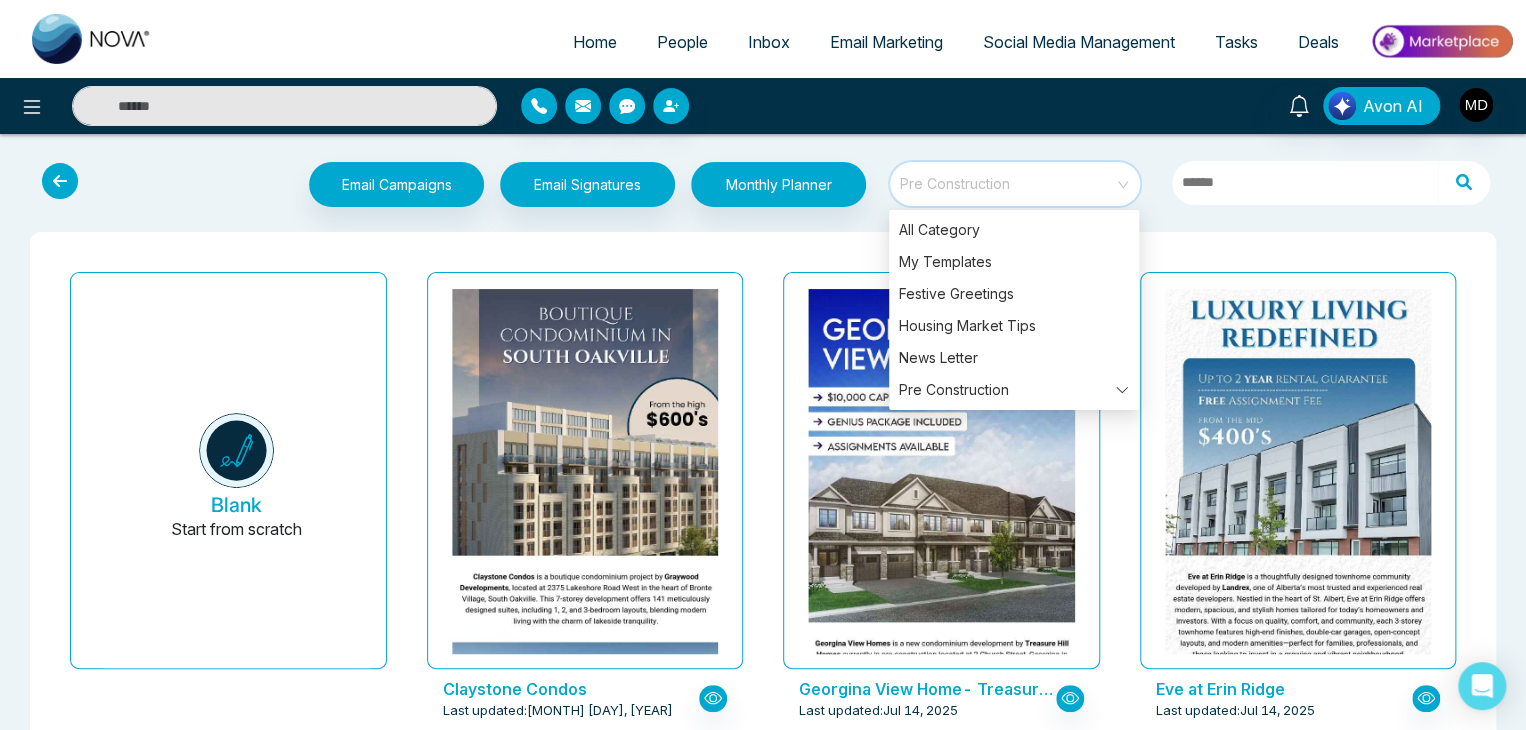 click on "Email Campaigns Start from scratch? View my campaigns Email Signatures Monthly Planner Pre Construction Blank Start from scratch Claystone Condos Last updated: [DATE] Georgina View Home- Treasure Hill Homes Last updated: [DATE] Eve at Erin Ridge Last updated: [DATE] Joshua Creek Montage-Hallet Homes Last updated: [DATE] The Platform at Station Park Condos Last updated: [DATE] Park & Lake Last updated: [DATE] Brooklin Vue Towns-Treasure Hills Last updated: [DATE] Design District Last updated: [DATE] Aquanova Condos Last updated: [DATE] The Rebecca Condos Last updated: [DATE] Summer Valley Homes Last updated: [DATE] Luminara-Florida Last updated: [DATE] Grand Park North Last updated: [DATE] Seton 116 Towns Last updated: [DATE] Redstone Square Towns Last updated: [DATE] East Hills Crossing Towns Last updated: [DATE] Empire Legacy Last updated: [DATE] Joshua Creek Montage by Hallet Homes SilverLeaf" at bounding box center (763, 6577) 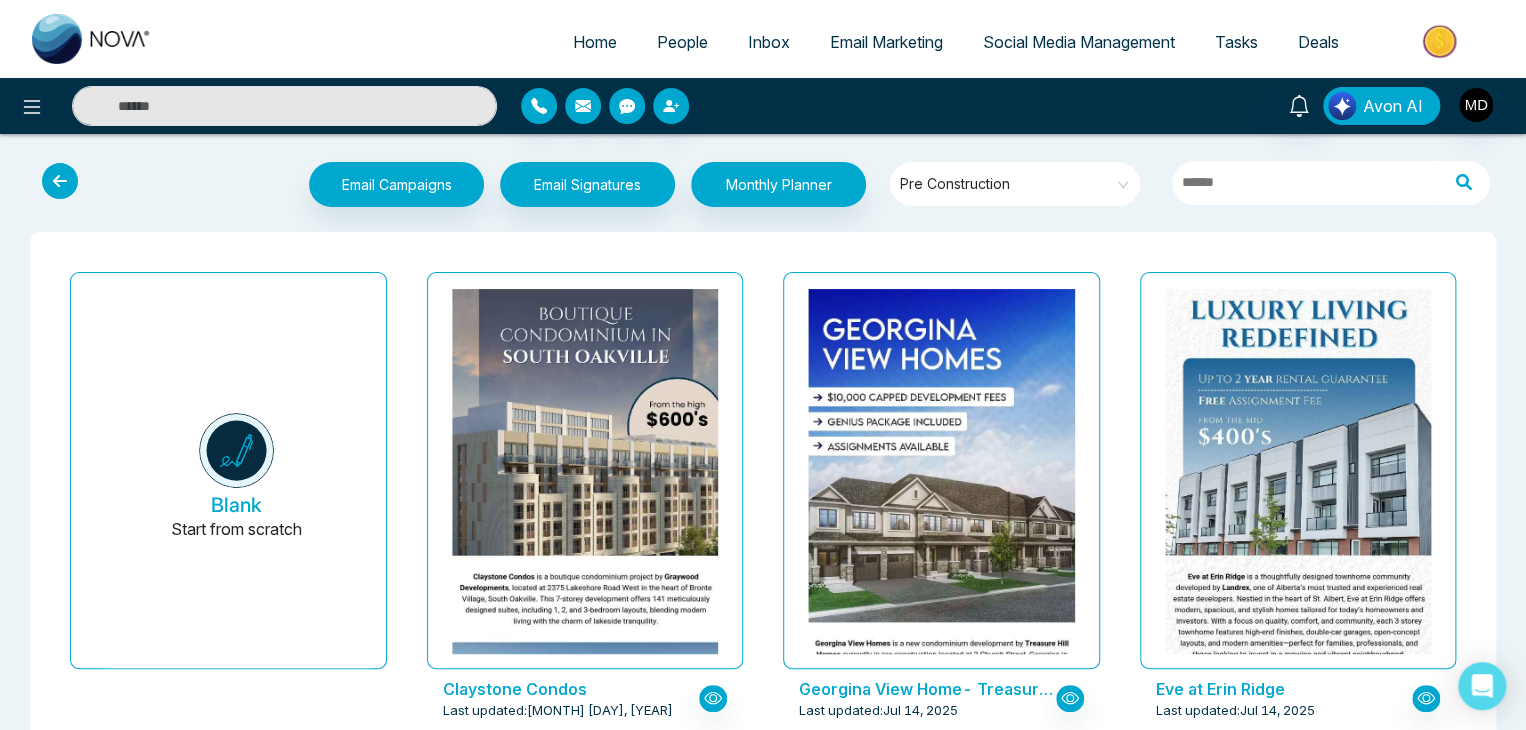 click on "Avon AI" at bounding box center (1393, 106) 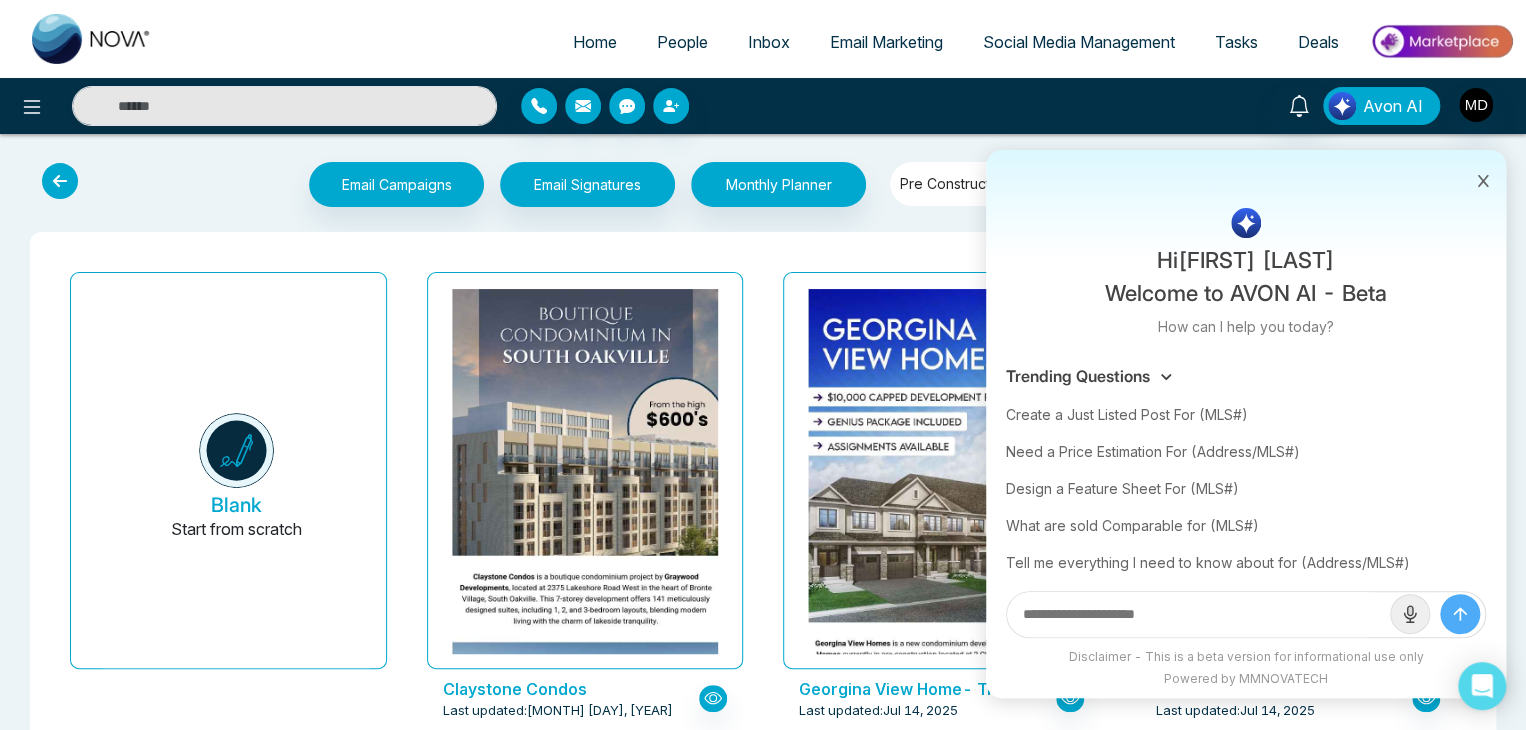click on "Avon AI" at bounding box center [1393, 106] 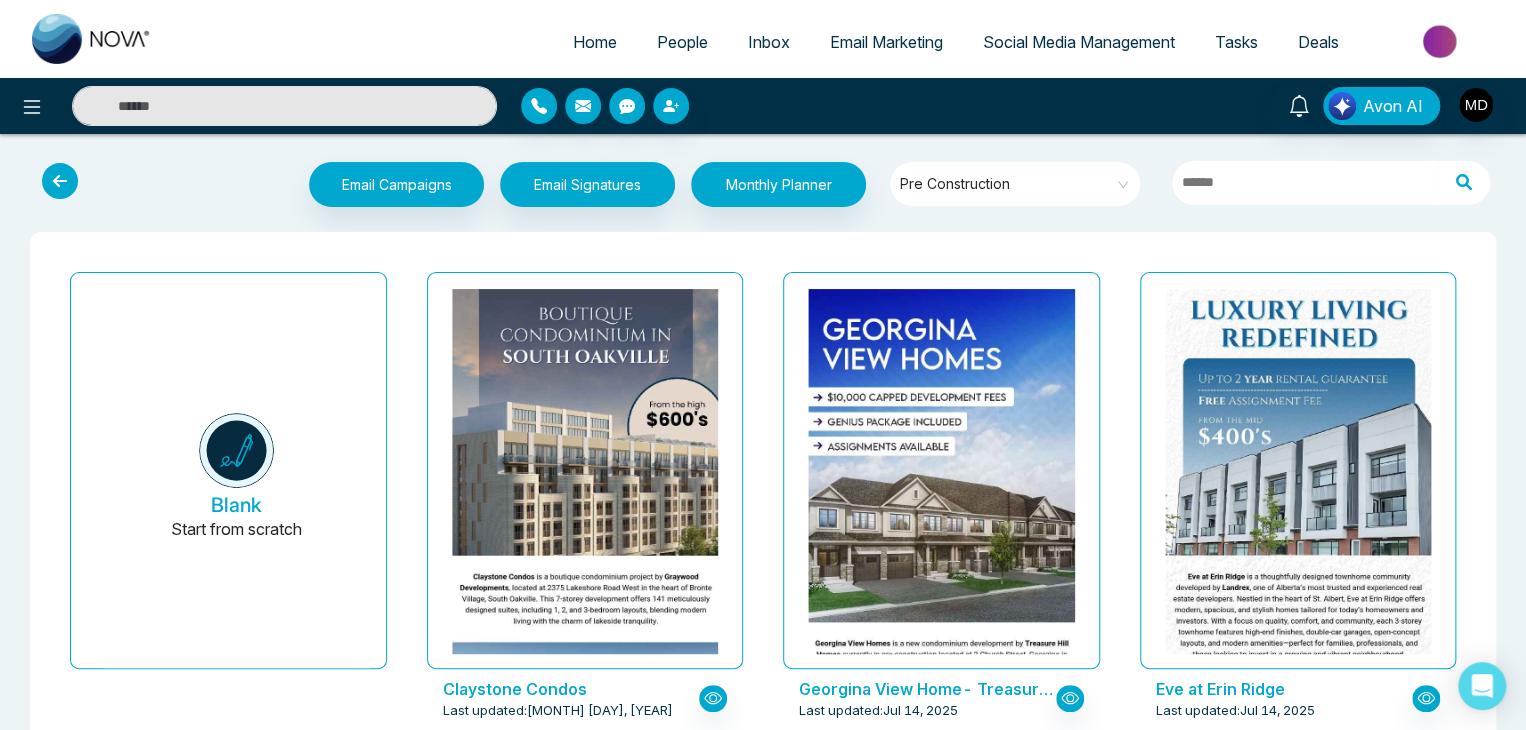 click on "Home" at bounding box center (595, 42) 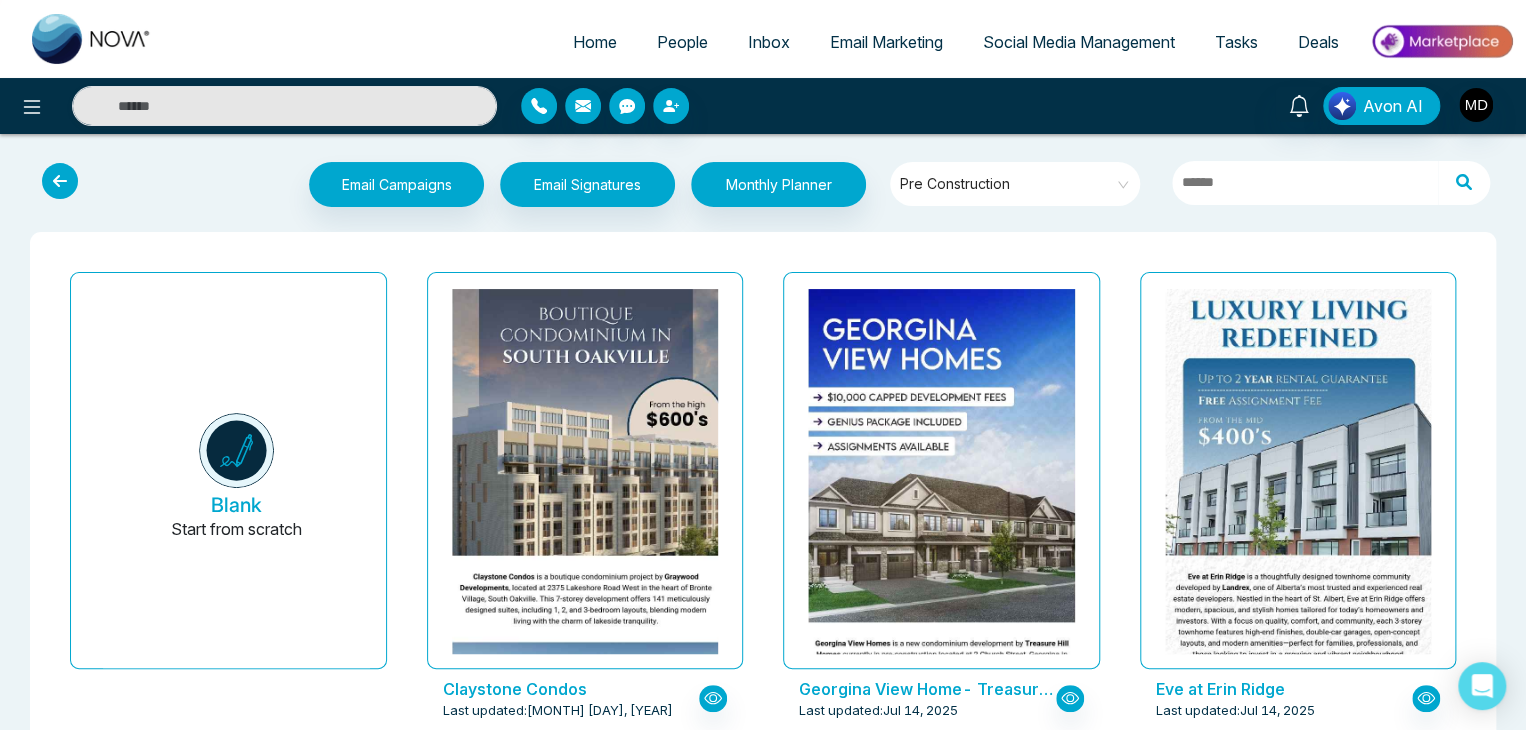 select on "*" 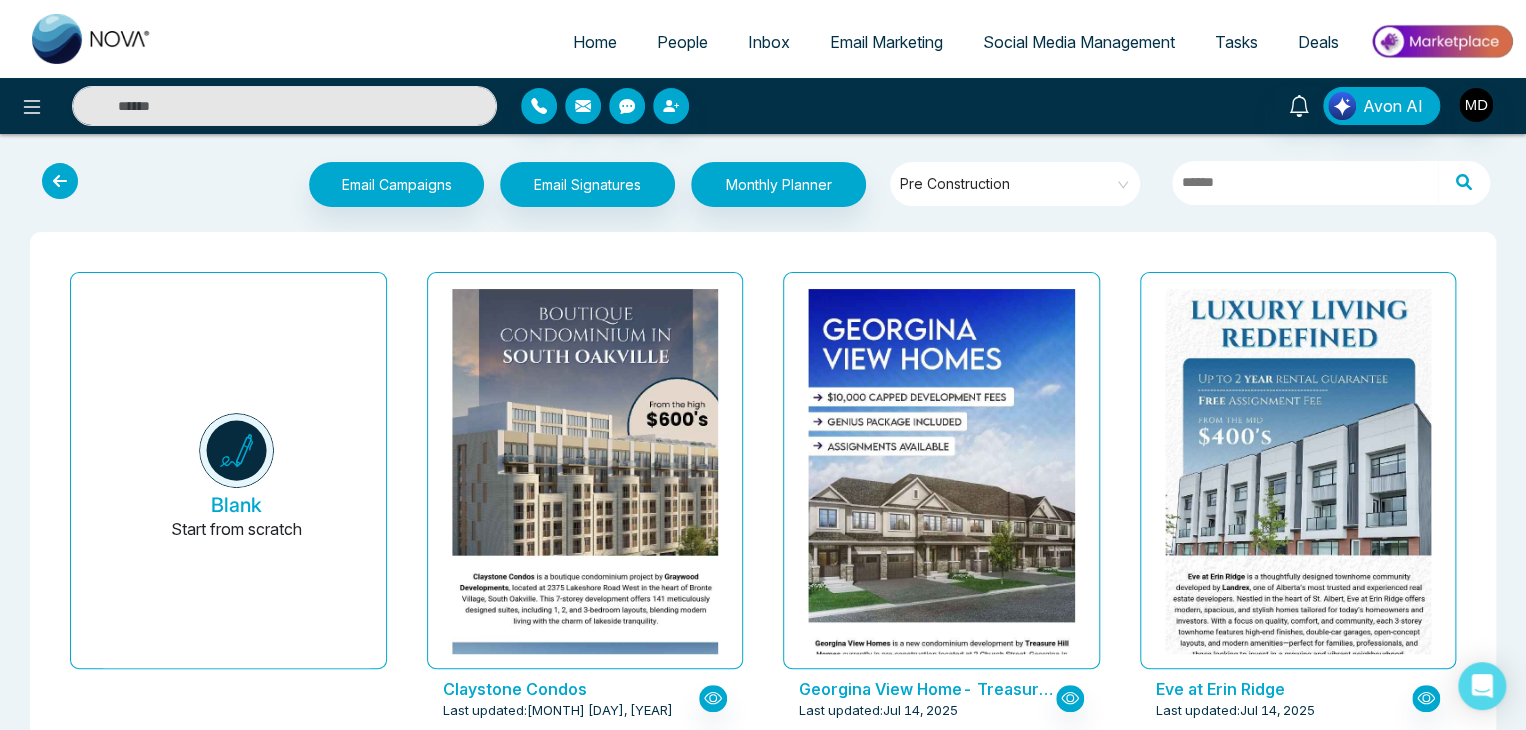 select on "*" 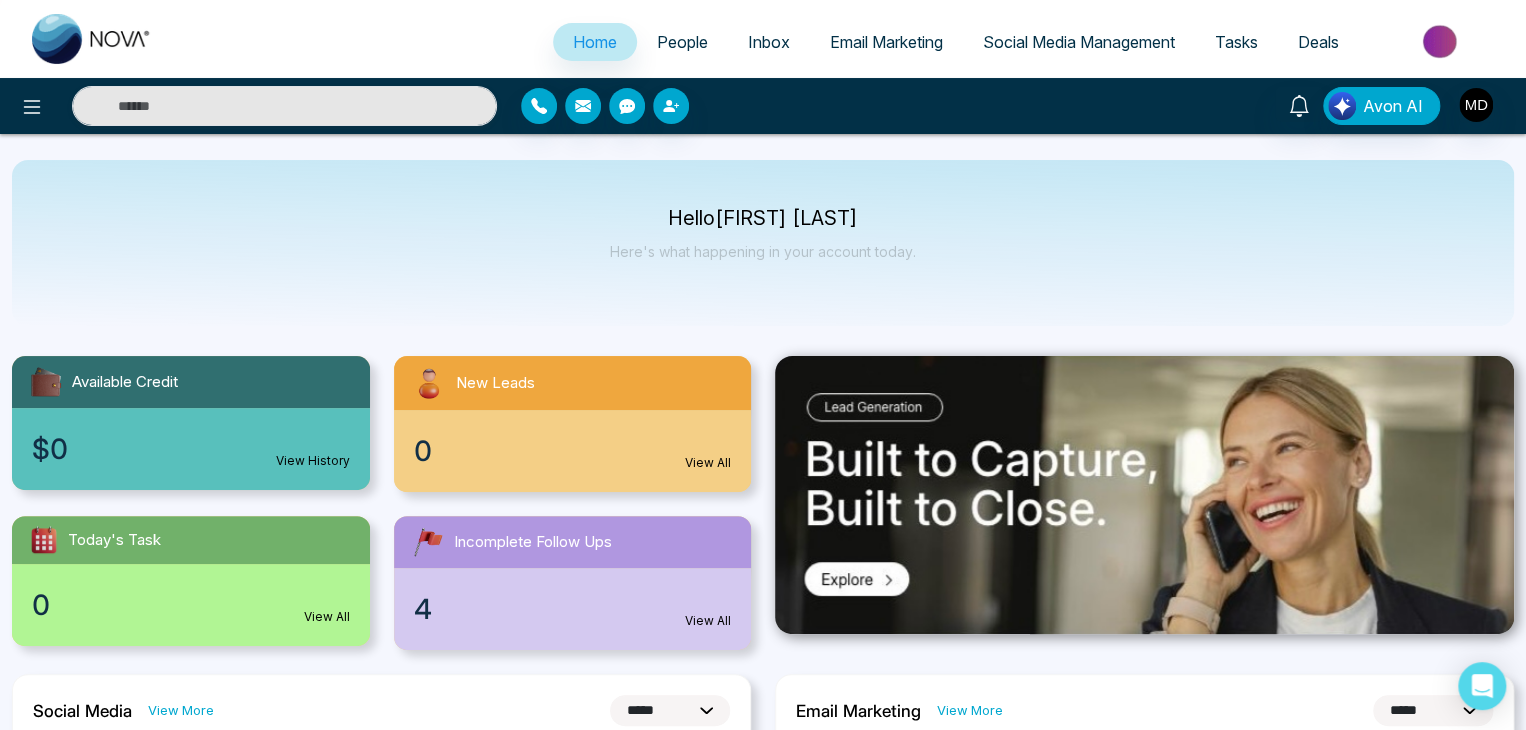 click at bounding box center [254, 106] 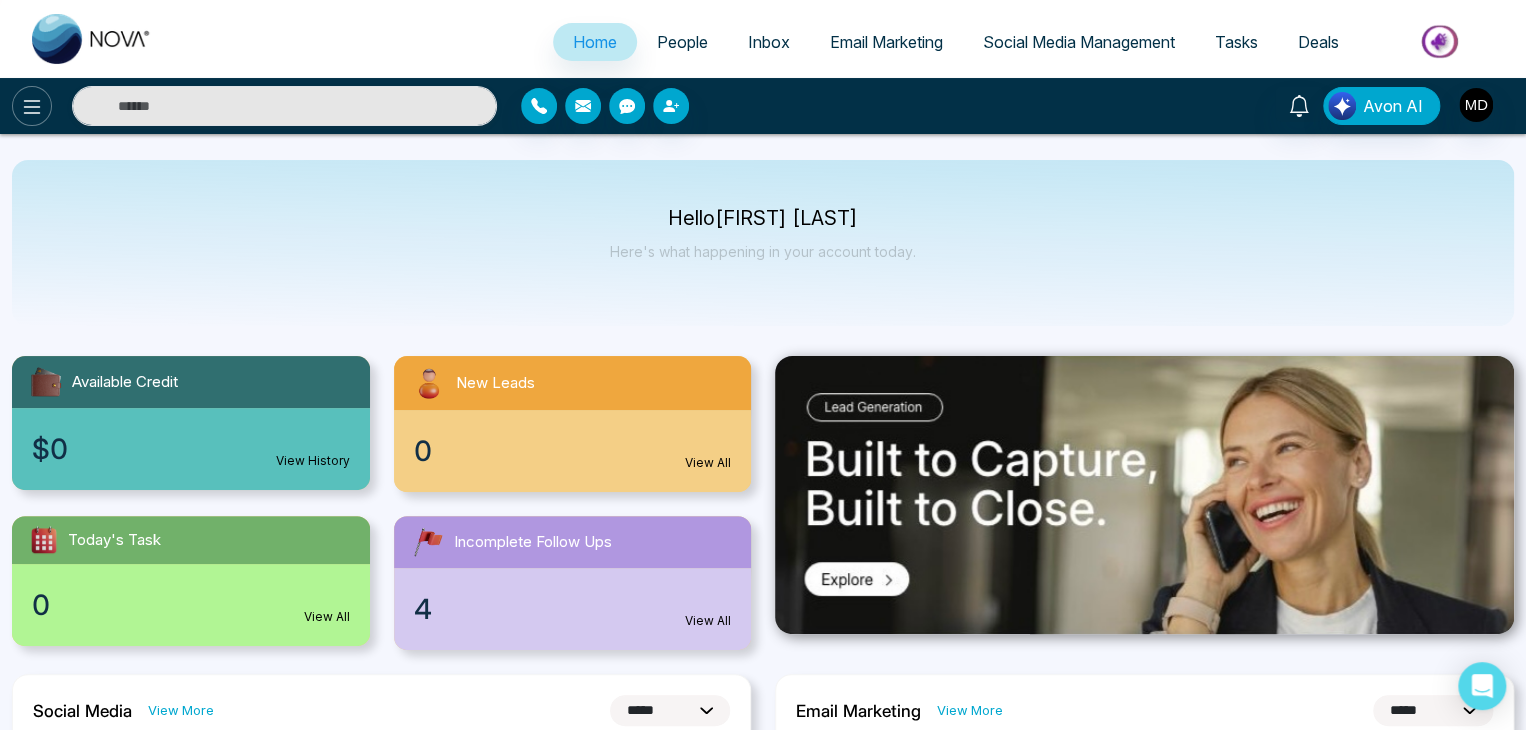 click 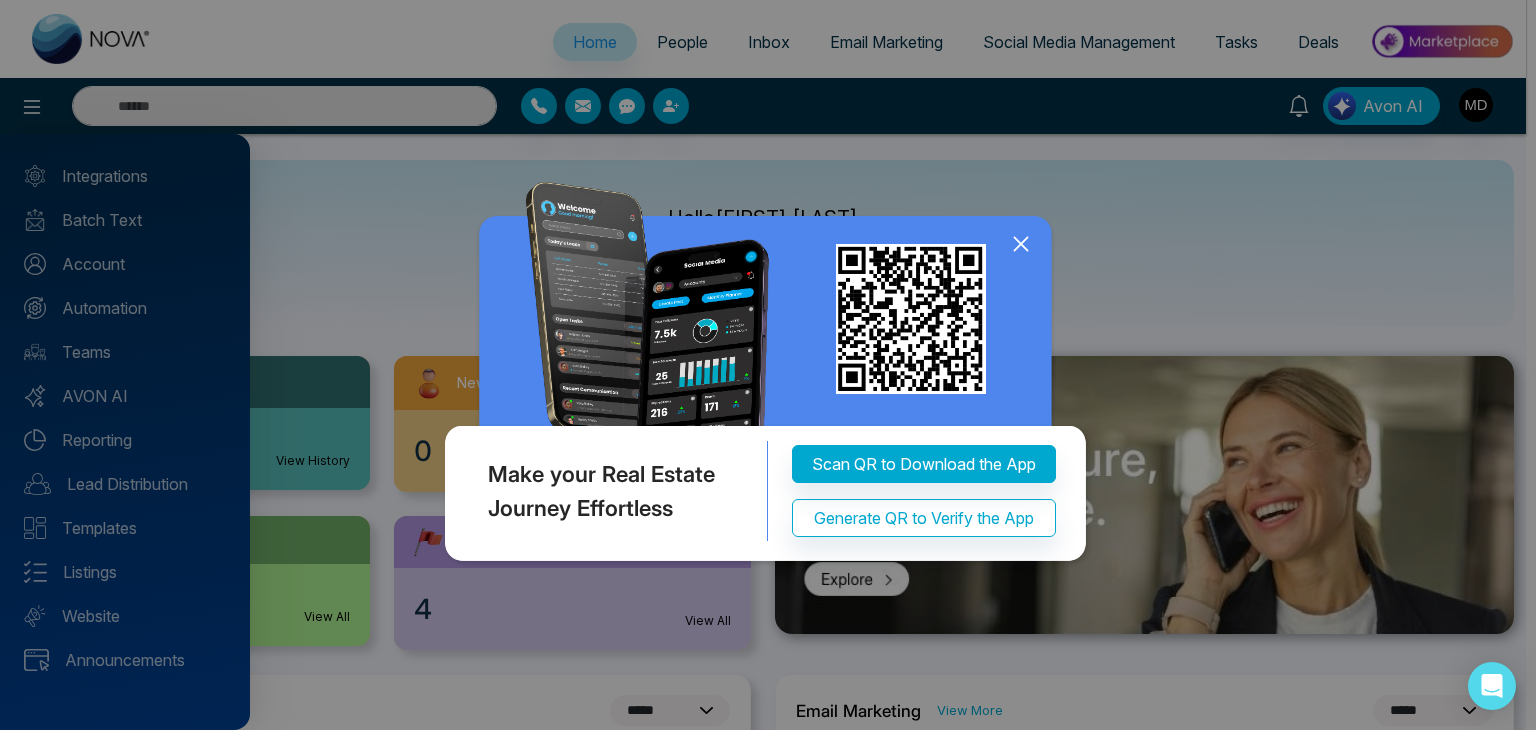 click on "Make your Real Estate  Journey Effortless Scan QR to Download the App Generate QR to Verify the App" at bounding box center (768, 365) 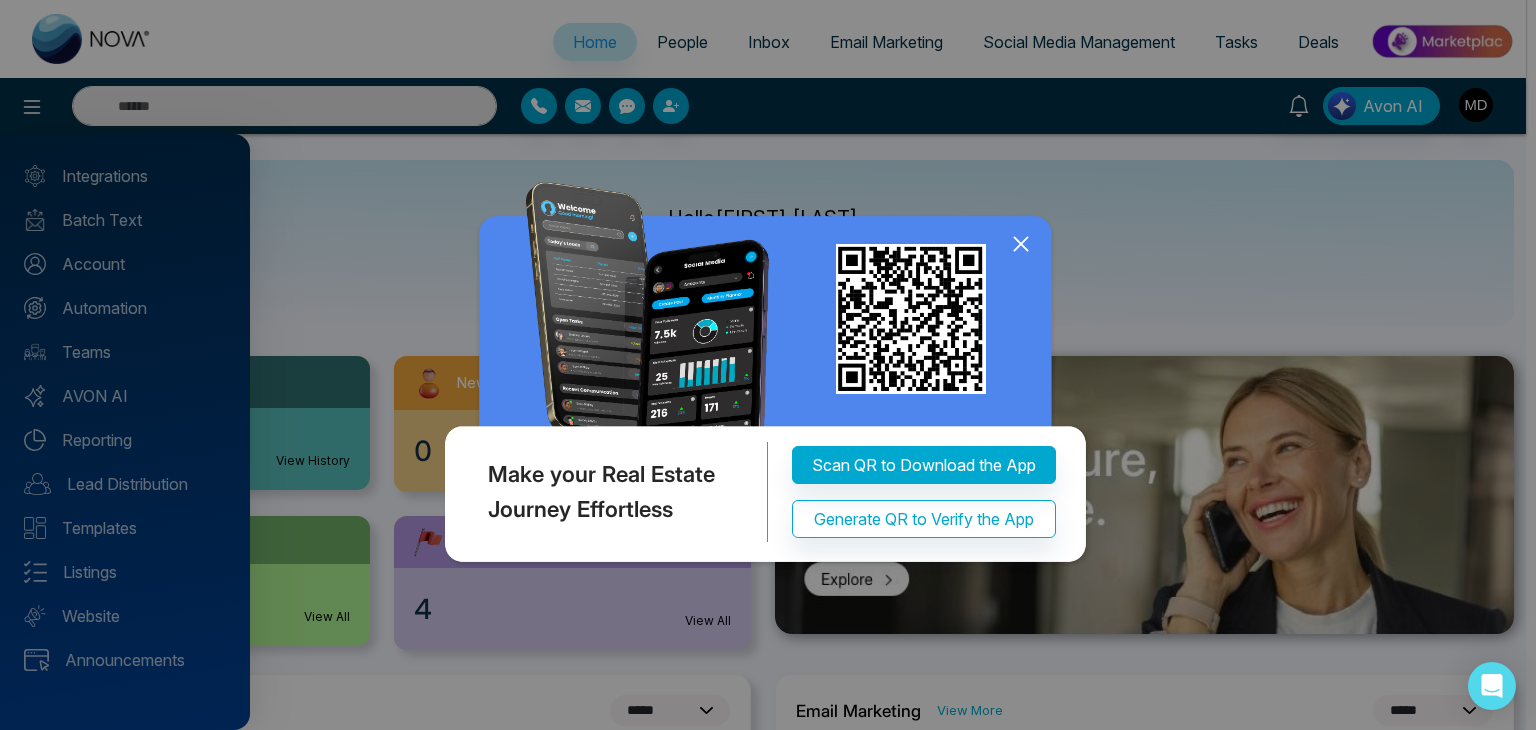 click 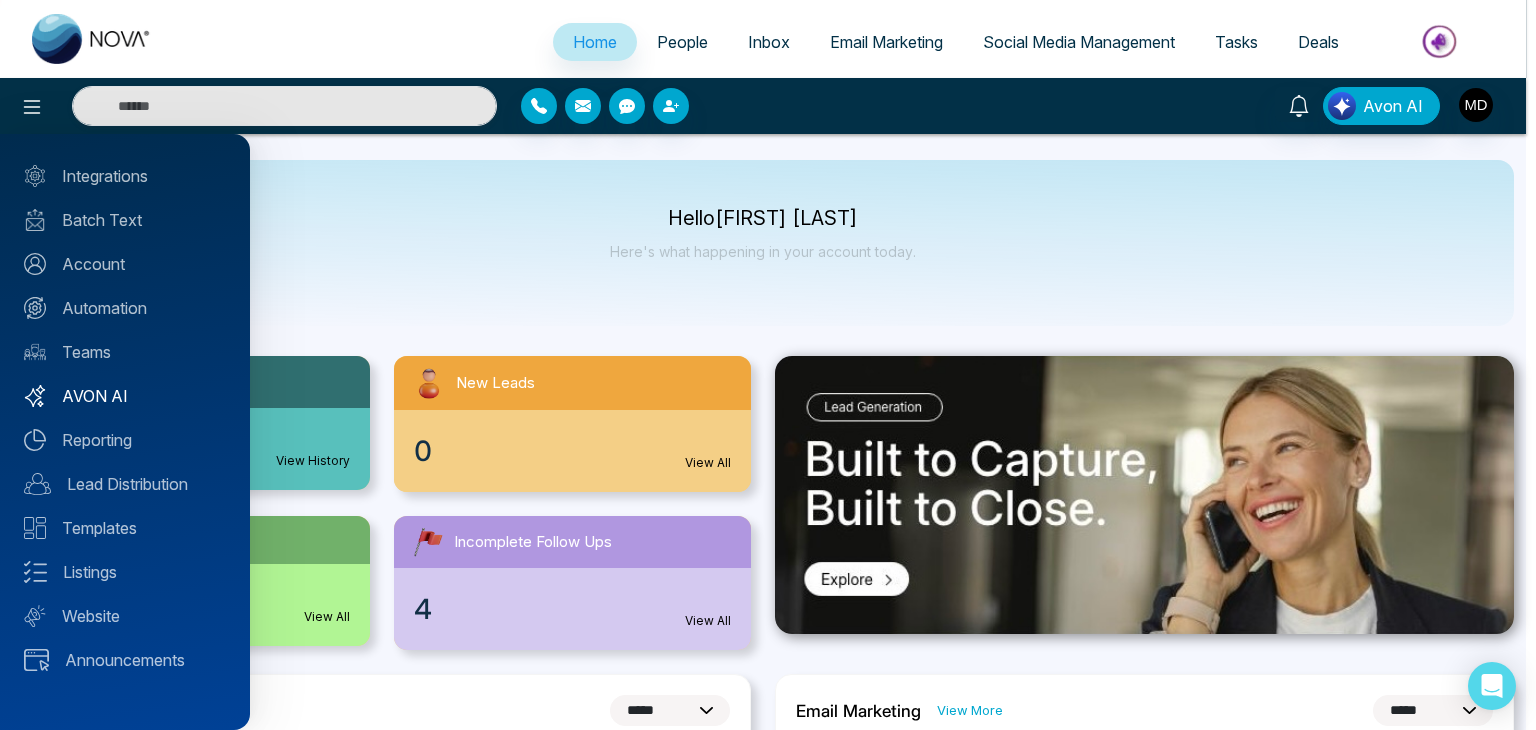 click on "AVON AI" at bounding box center (125, 396) 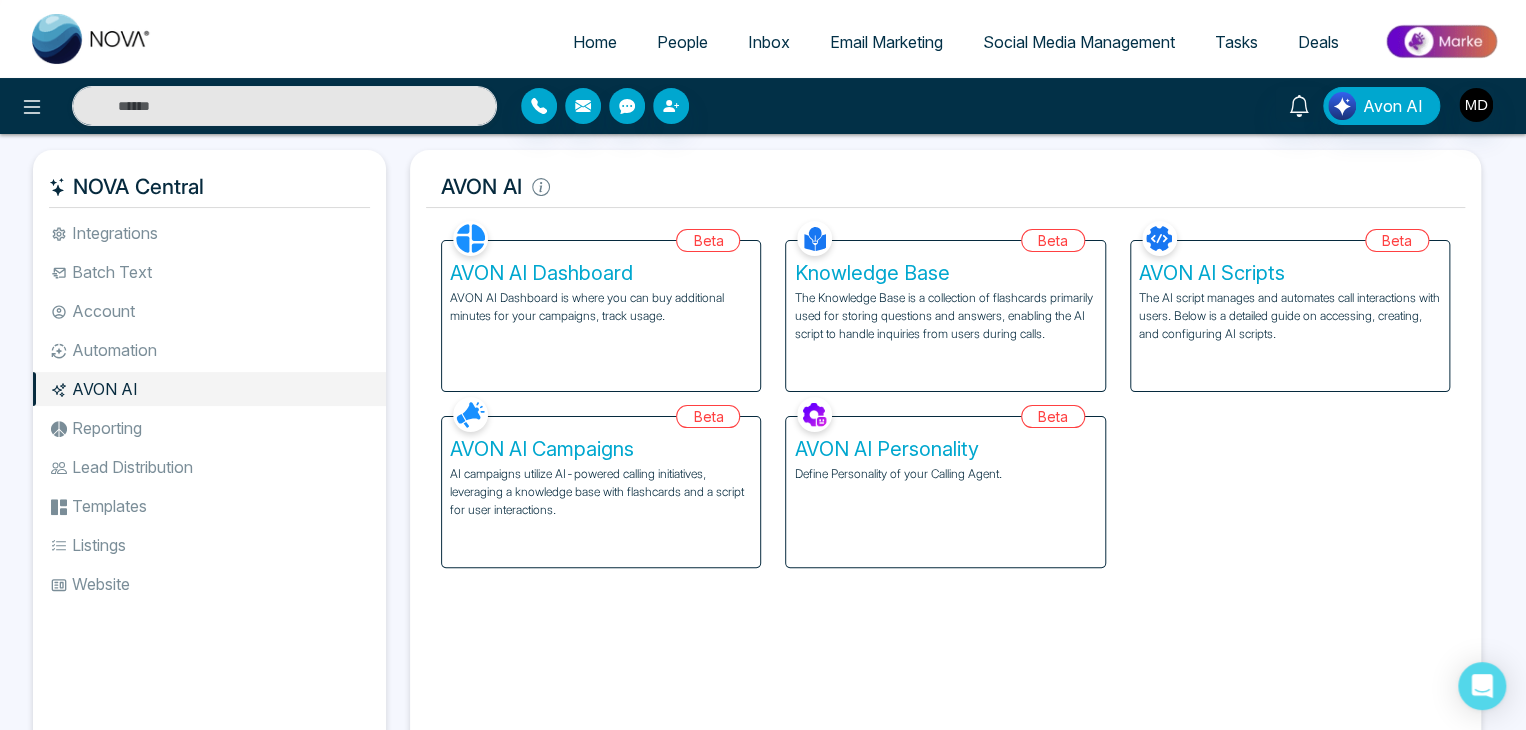 click on "AVON AI Dashboard AVON AI Dashboard is where you can buy additional minutes for your campaigns, track usage." at bounding box center [601, 316] 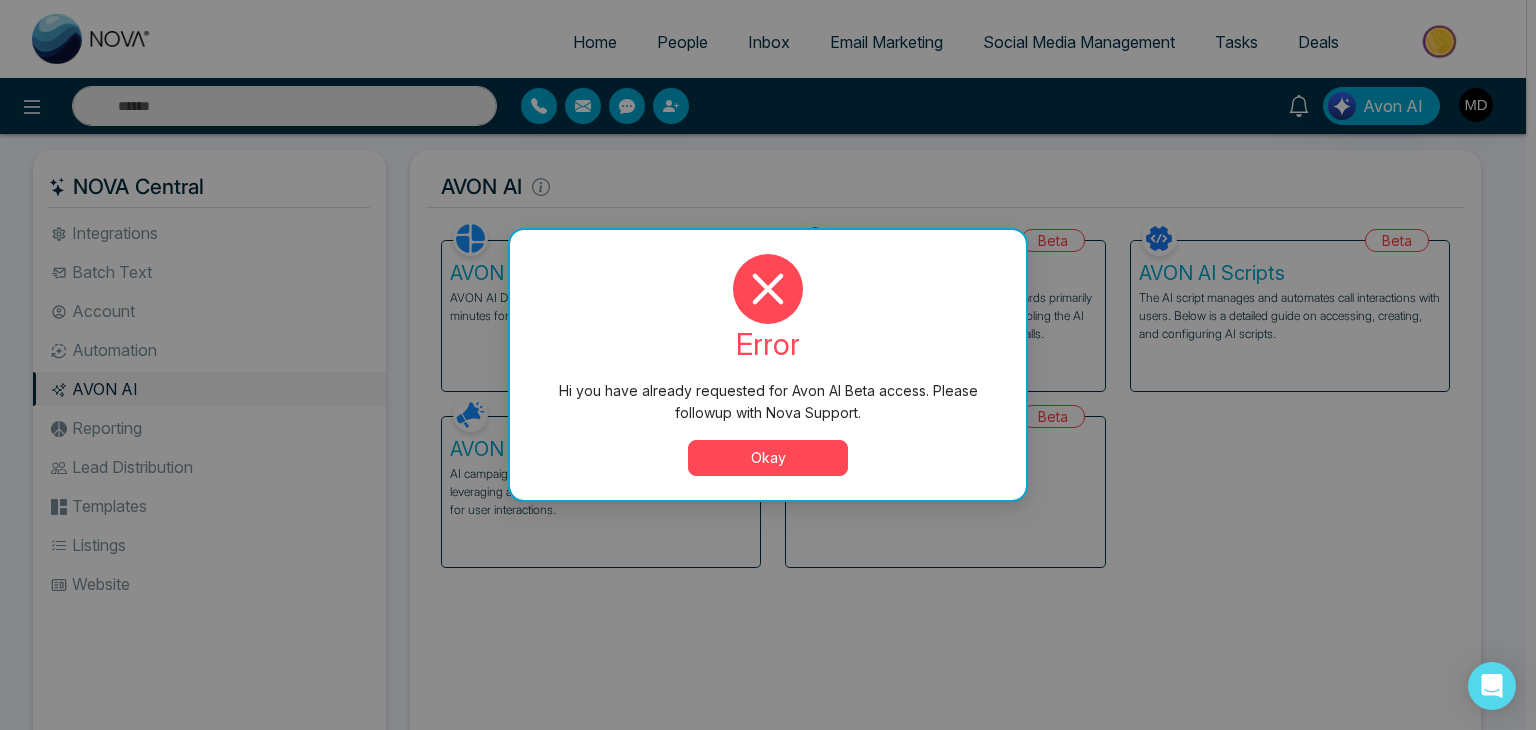 click on "Okay" at bounding box center [768, 458] 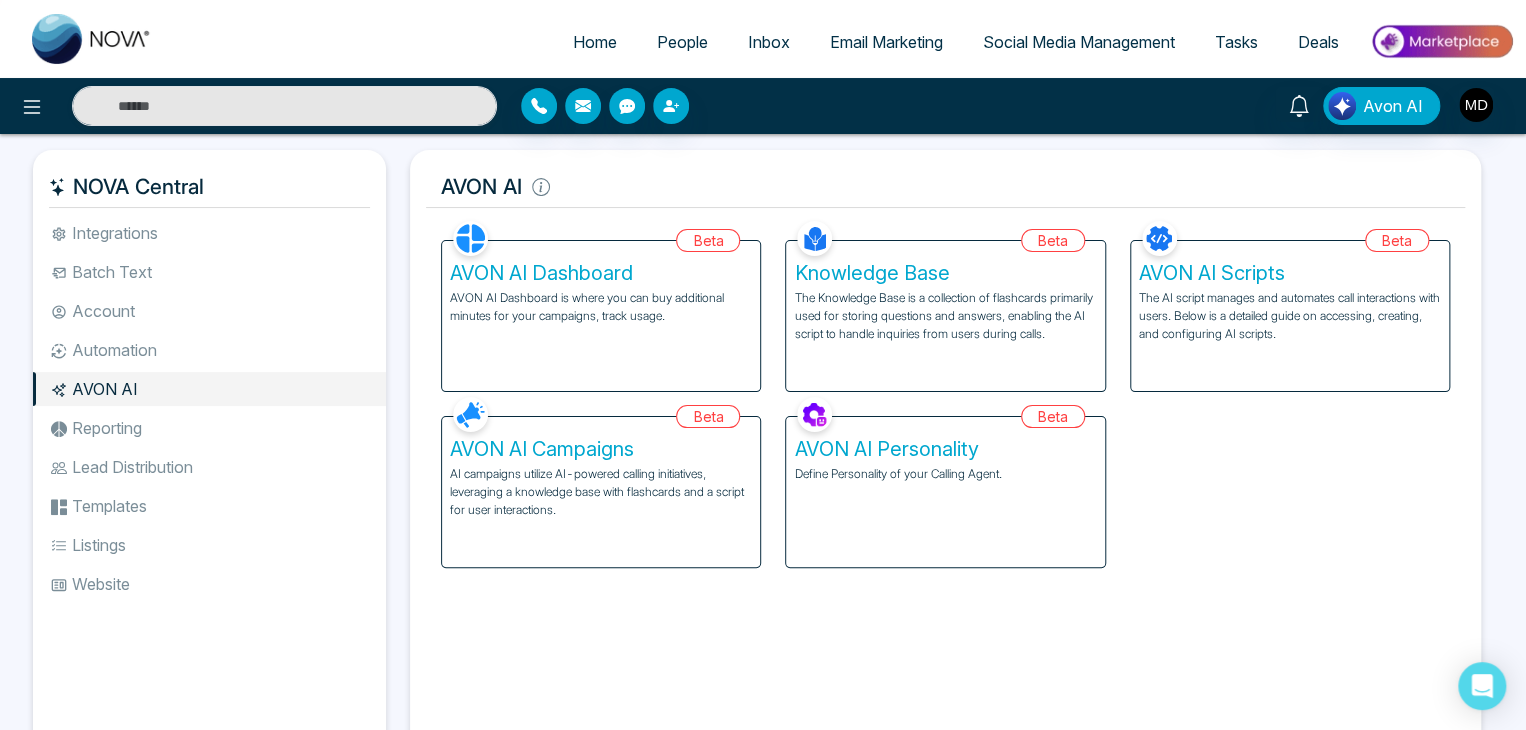 click at bounding box center (92, 39) 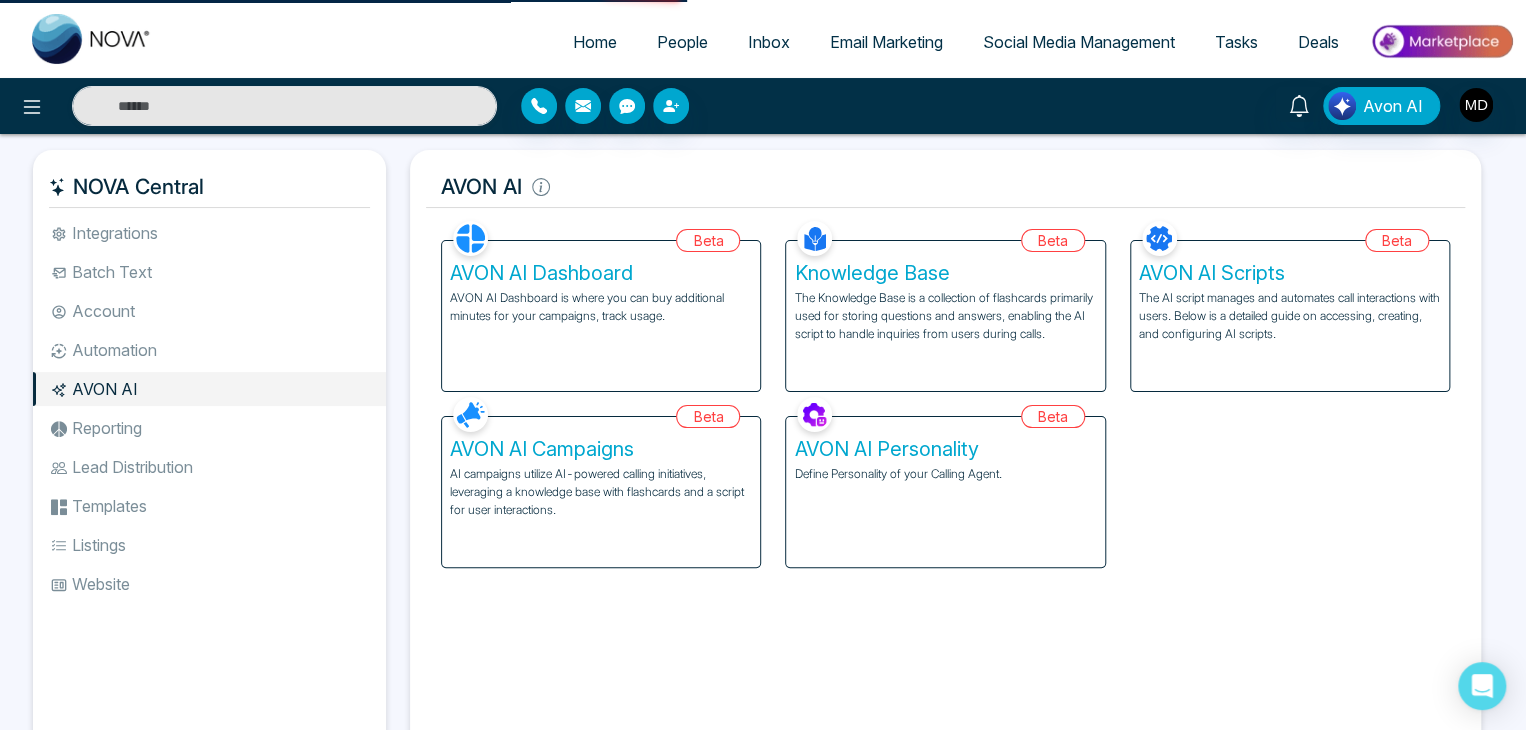 select on "*" 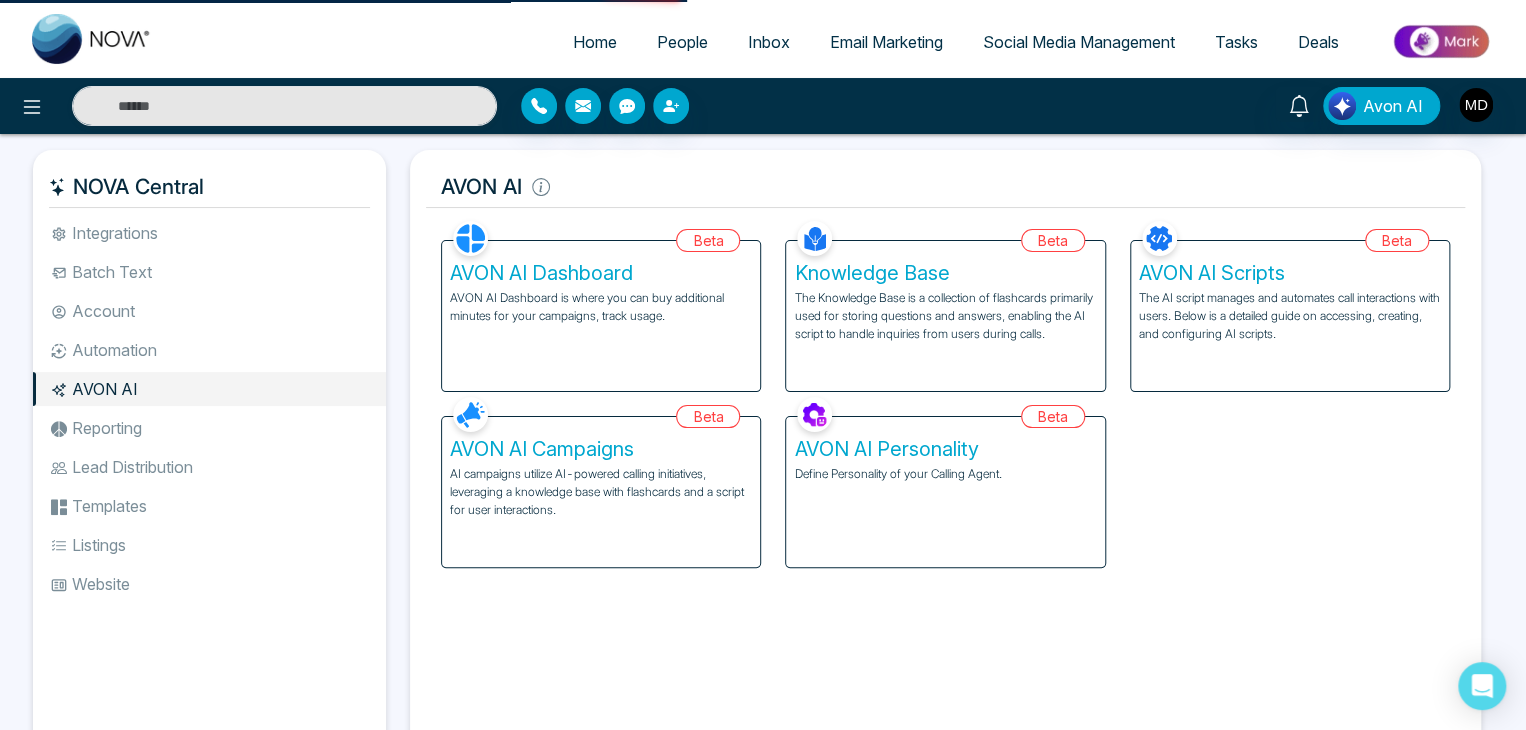 select on "*" 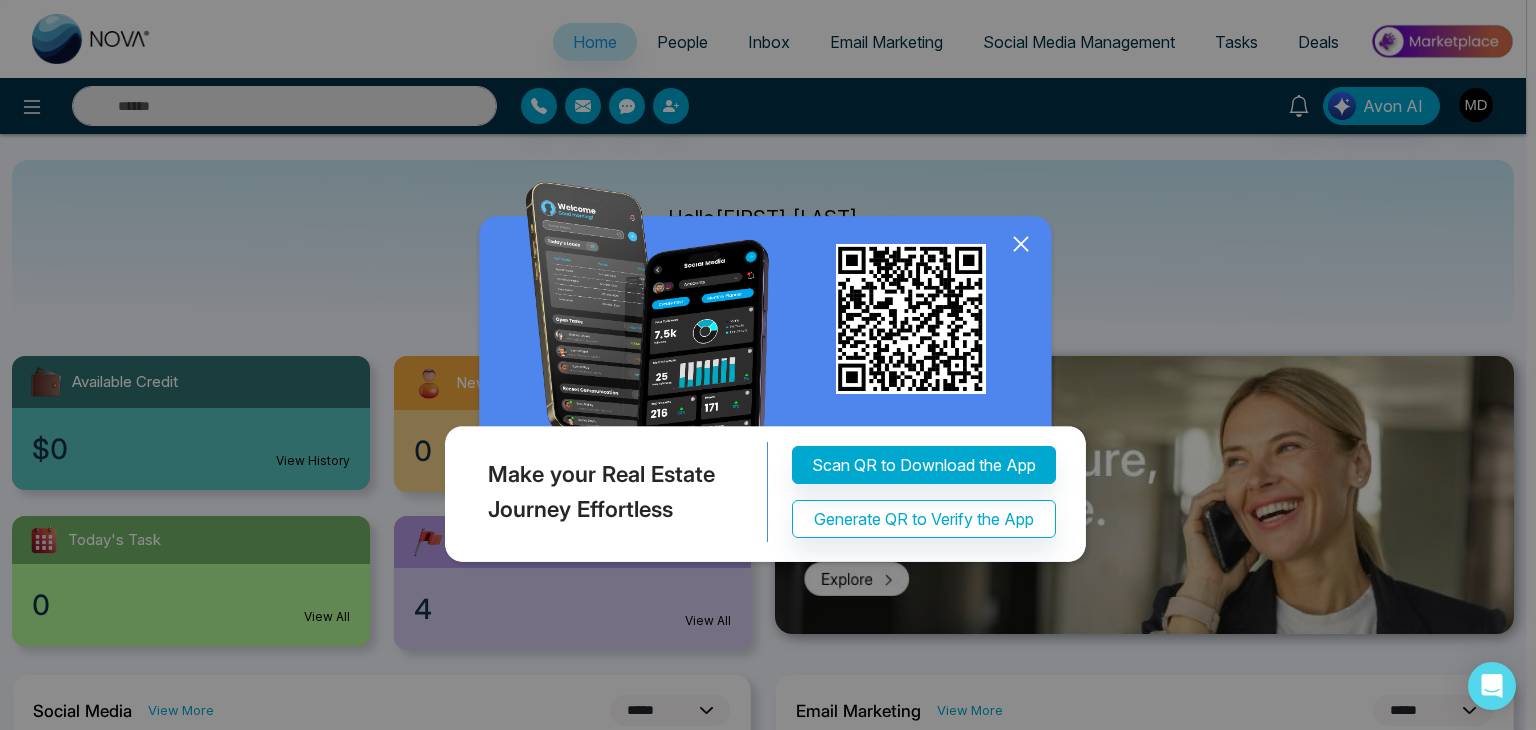 click 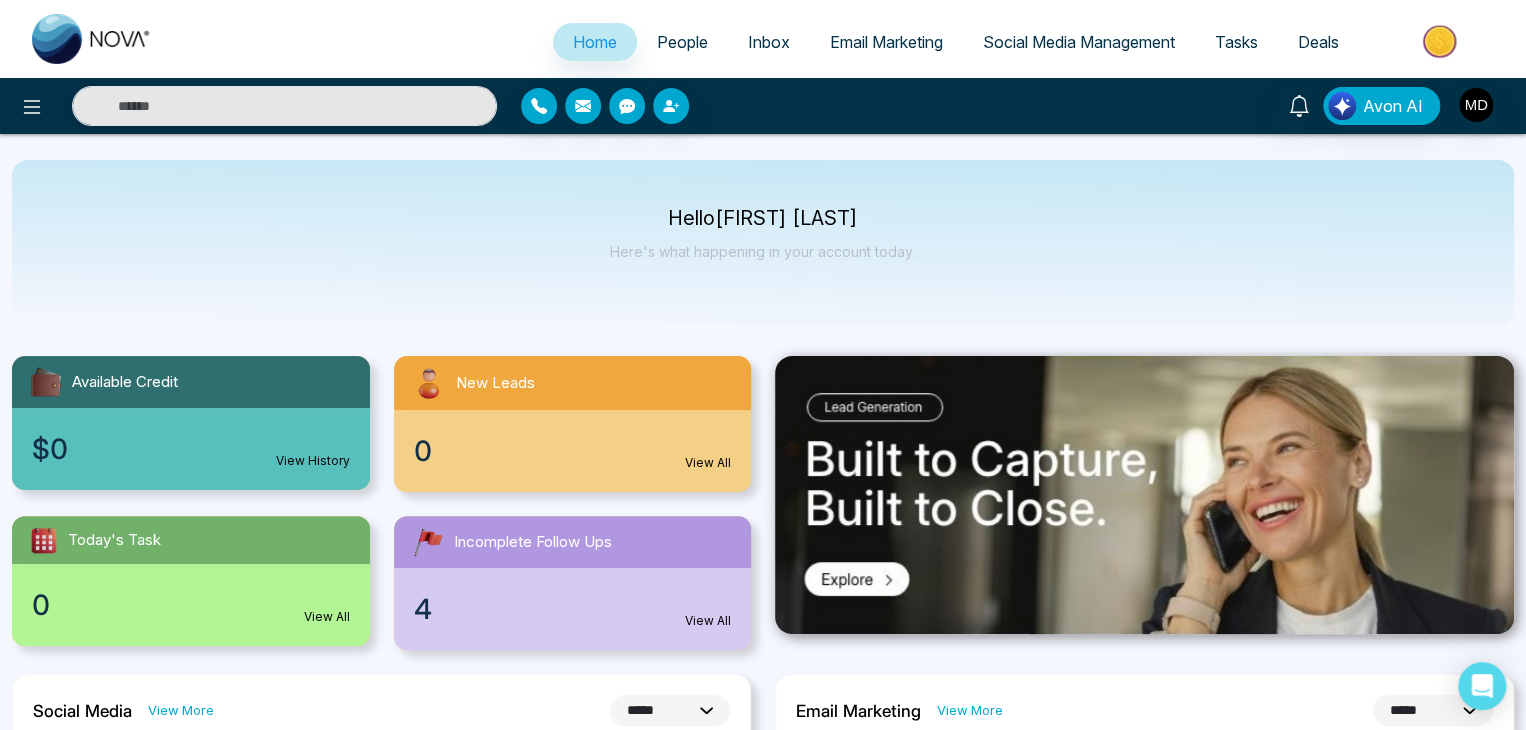 click on "**********" at bounding box center (763, 967) 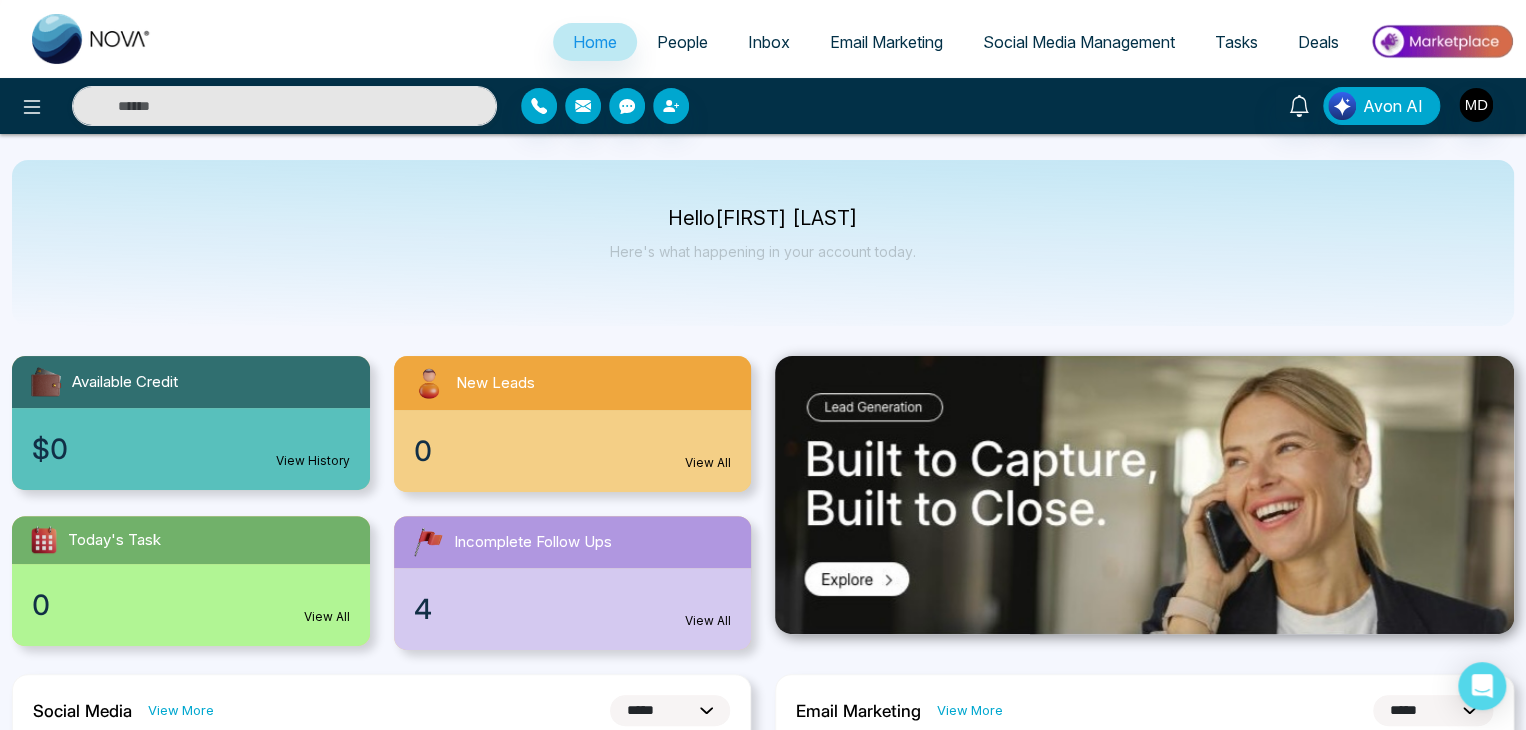 click on "**********" at bounding box center [763, 1046] 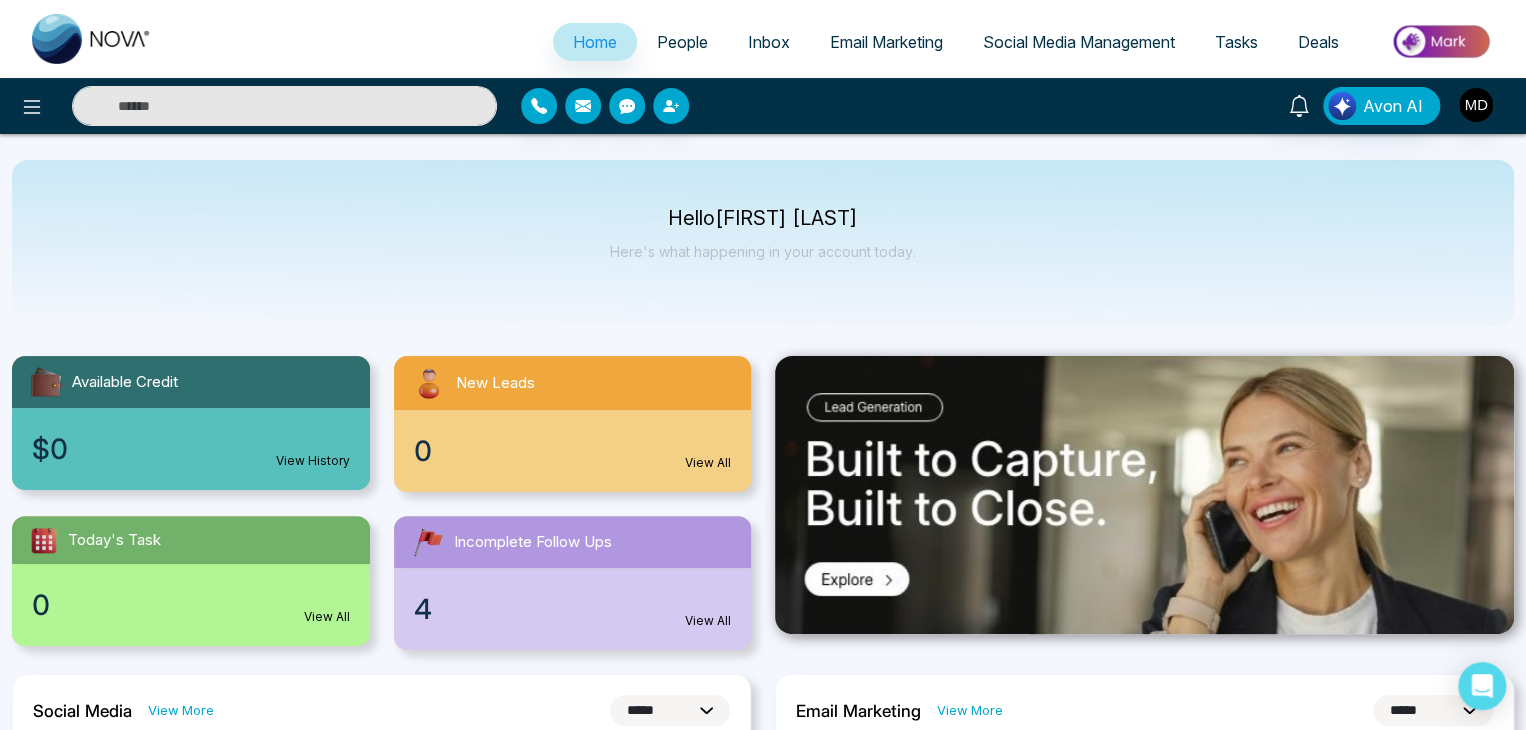 click at bounding box center (284, 106) 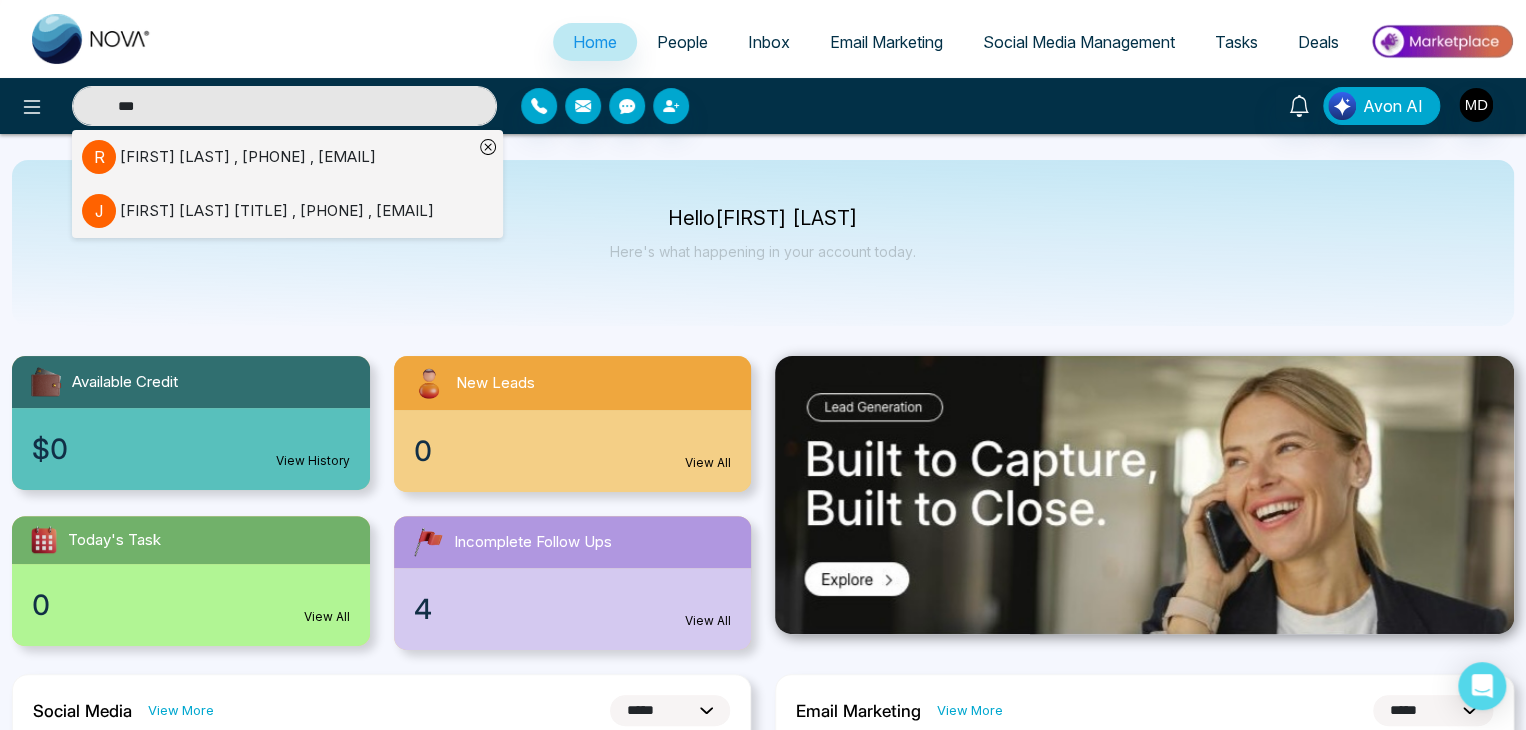type on "***" 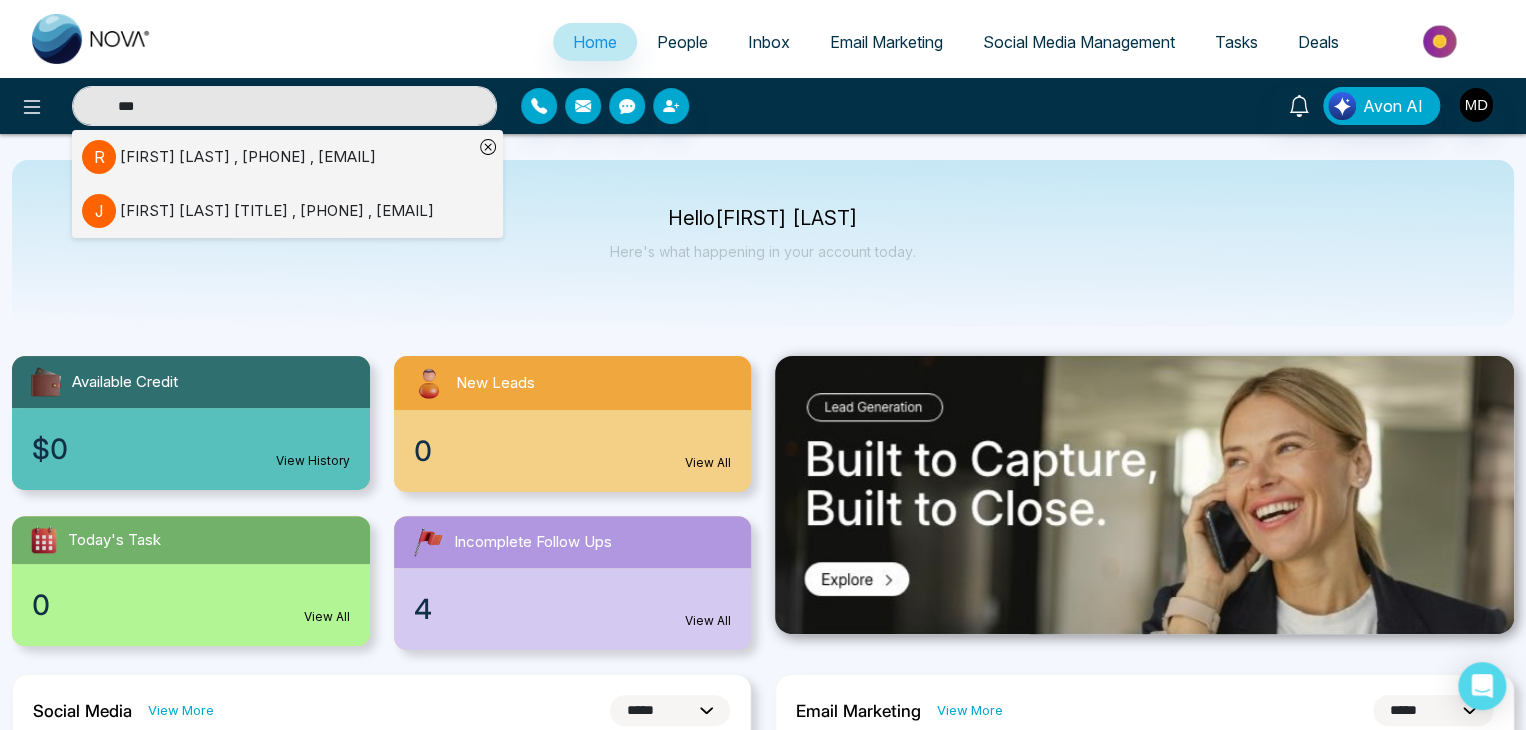 click on "[FIRST] [LAST] [TITLE]     , [PHONE]   , [EMAIL]" at bounding box center (277, 211) 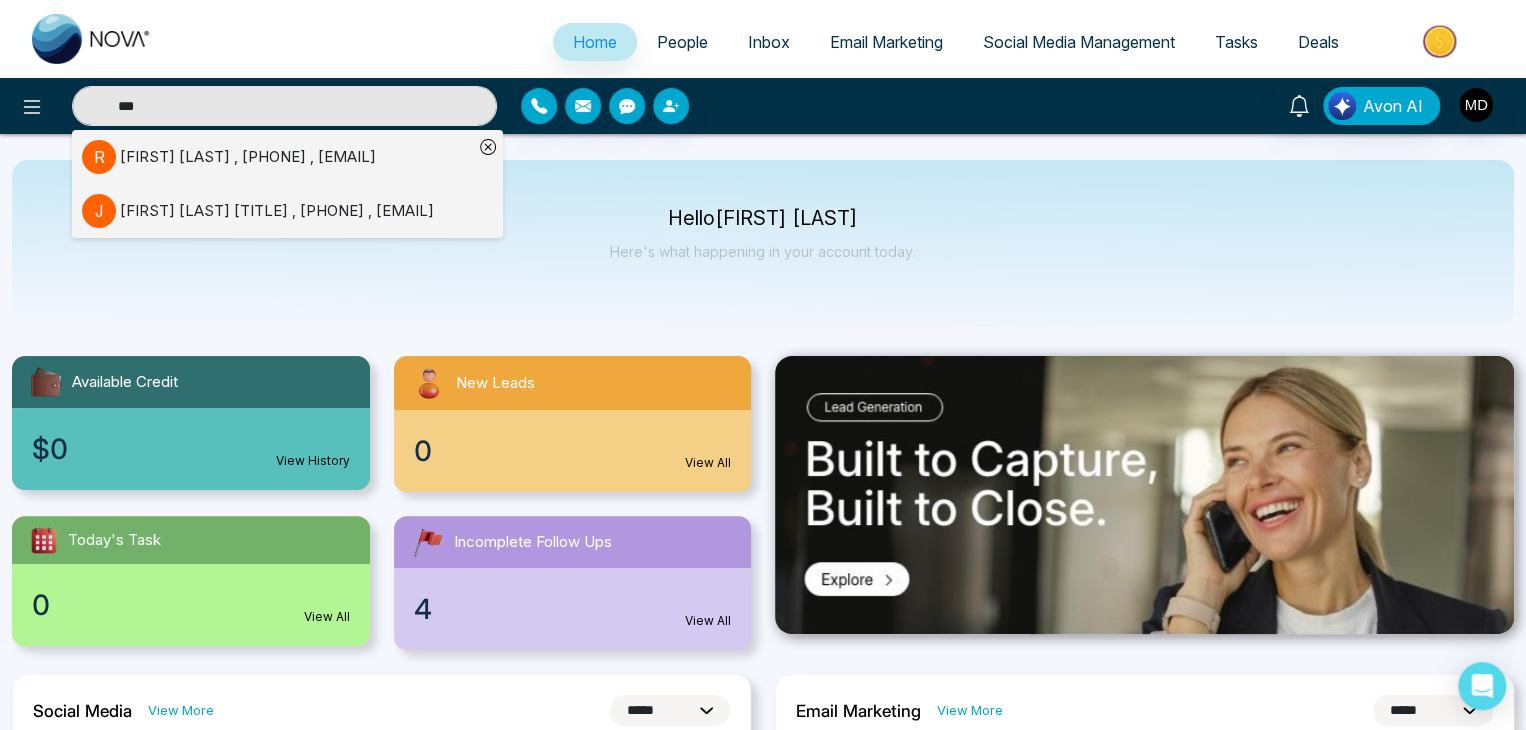 type 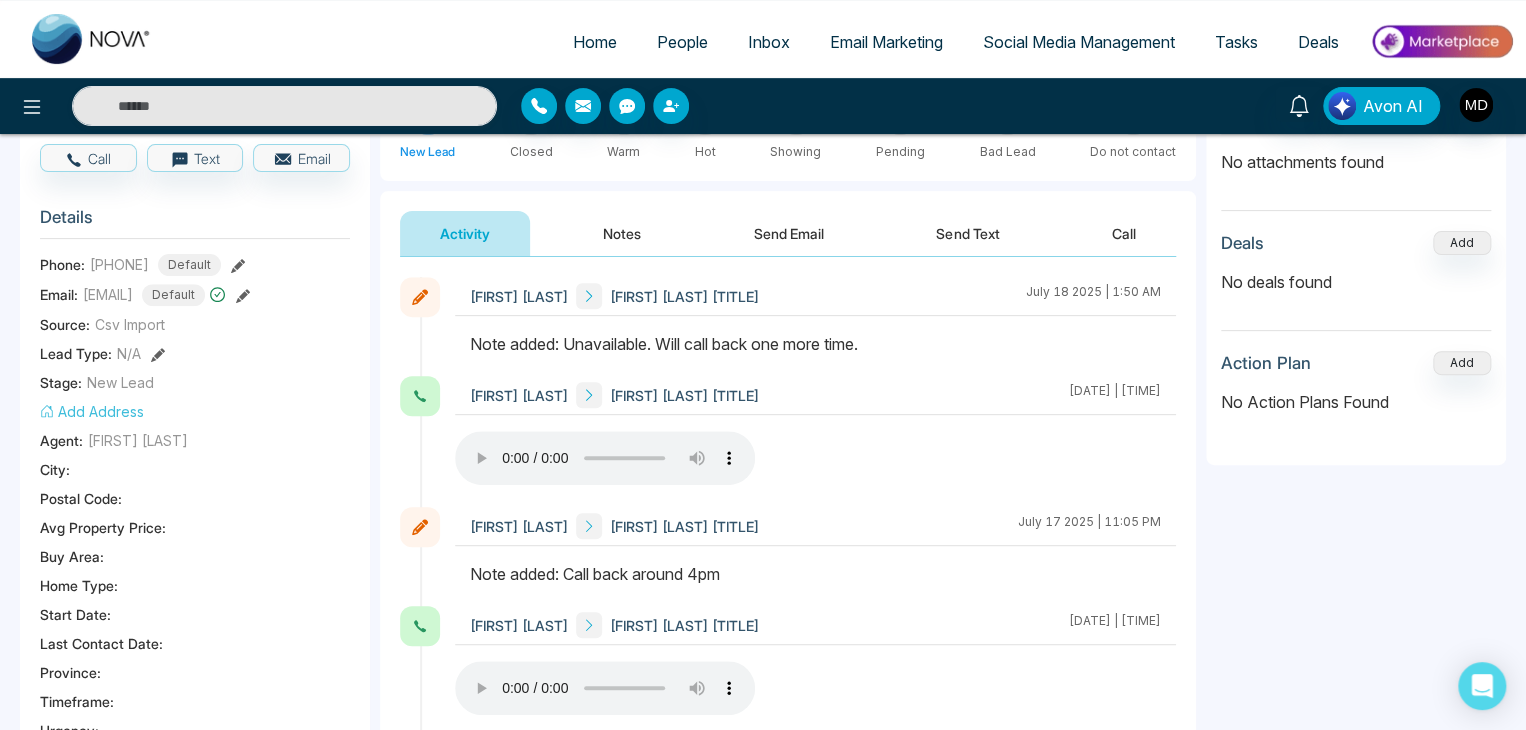 scroll, scrollTop: 300, scrollLeft: 0, axis: vertical 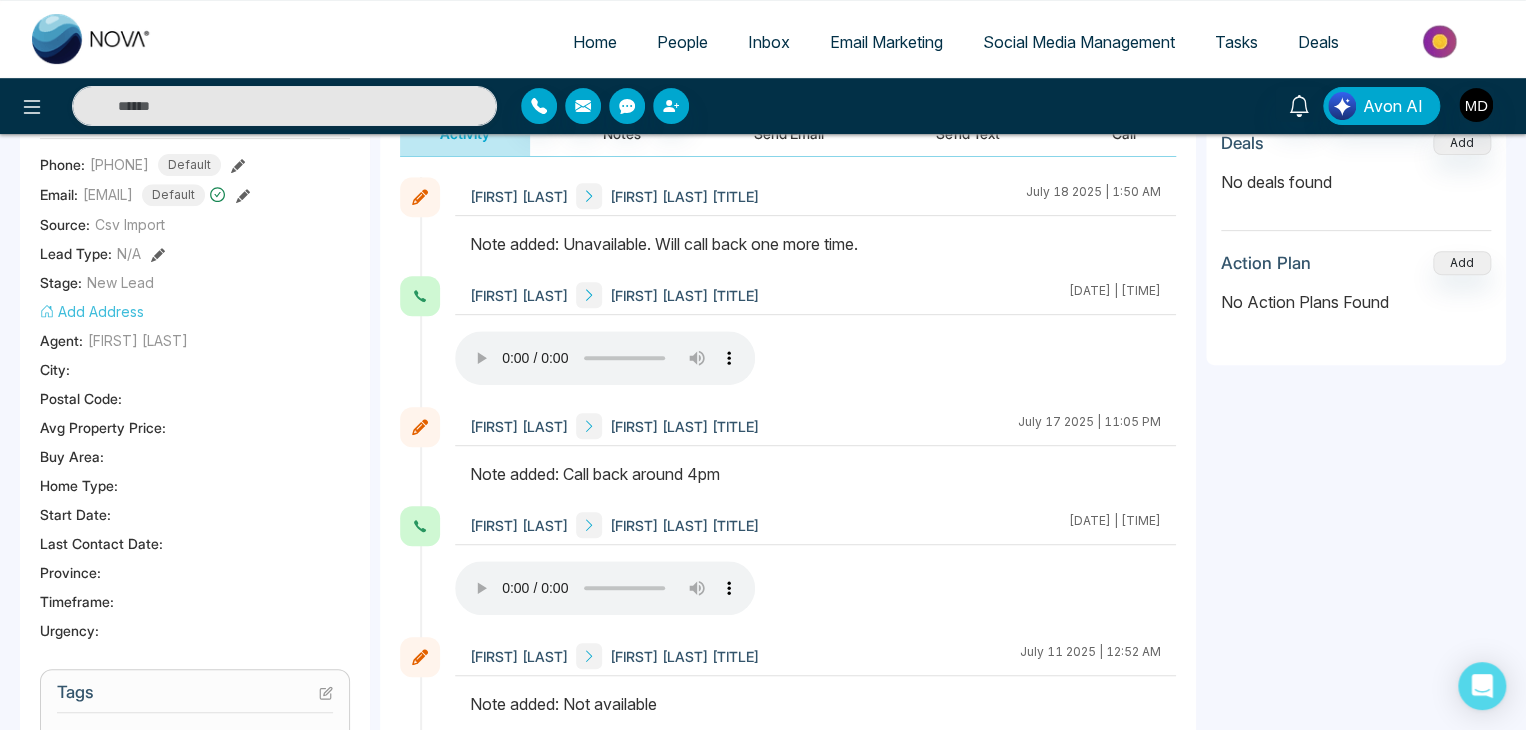 type 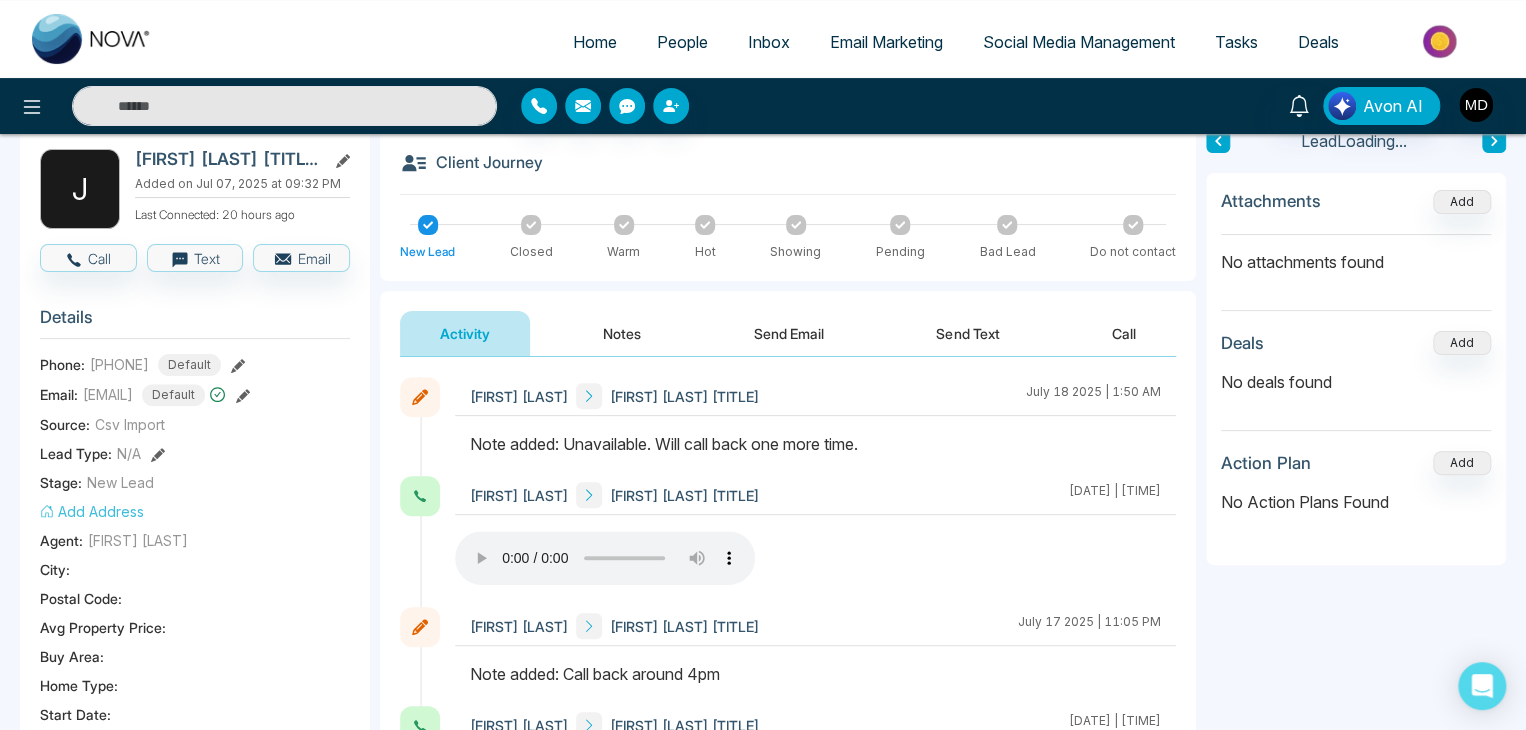 scroll, scrollTop: 0, scrollLeft: 0, axis: both 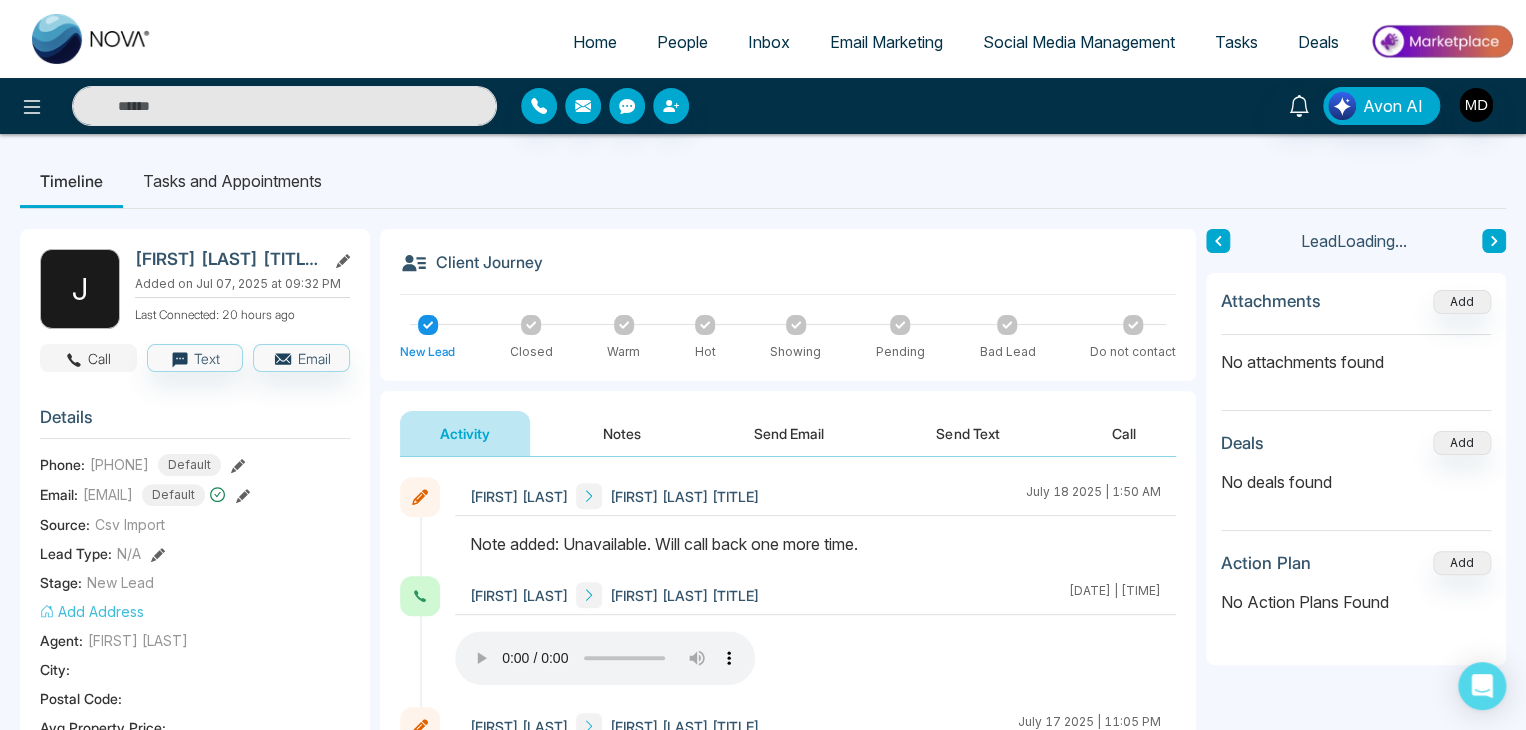 click on "Call" at bounding box center (88, 358) 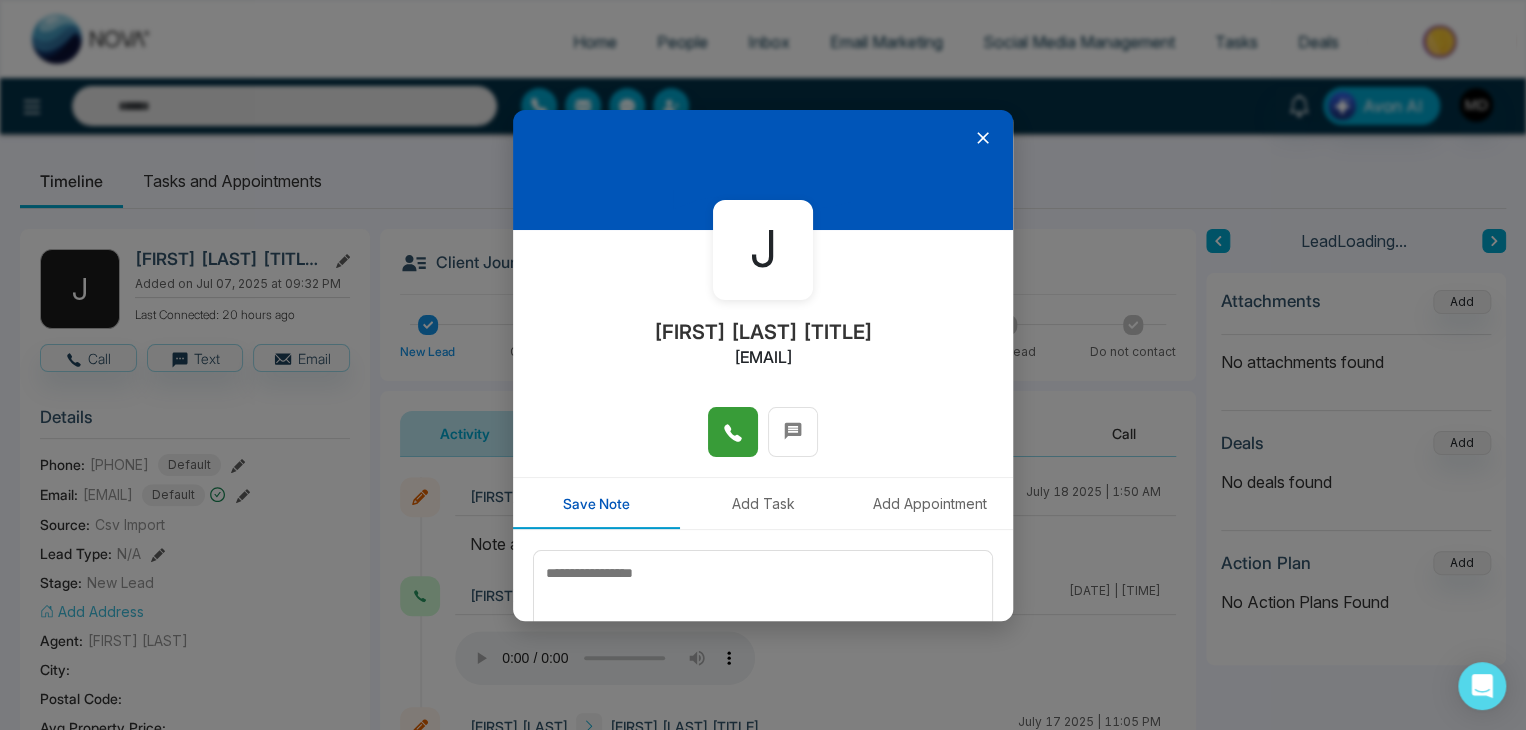 click at bounding box center (733, 432) 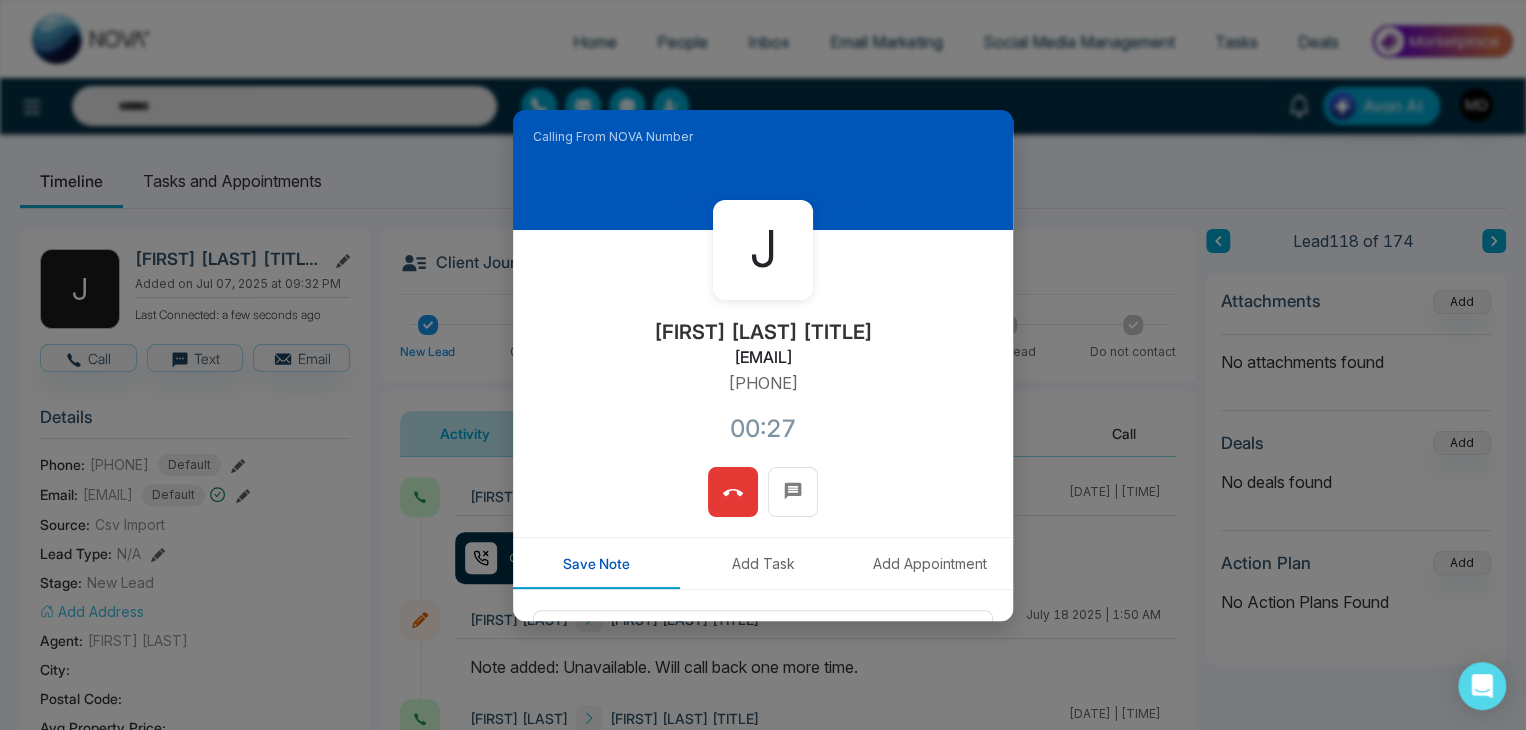 click at bounding box center [733, 492] 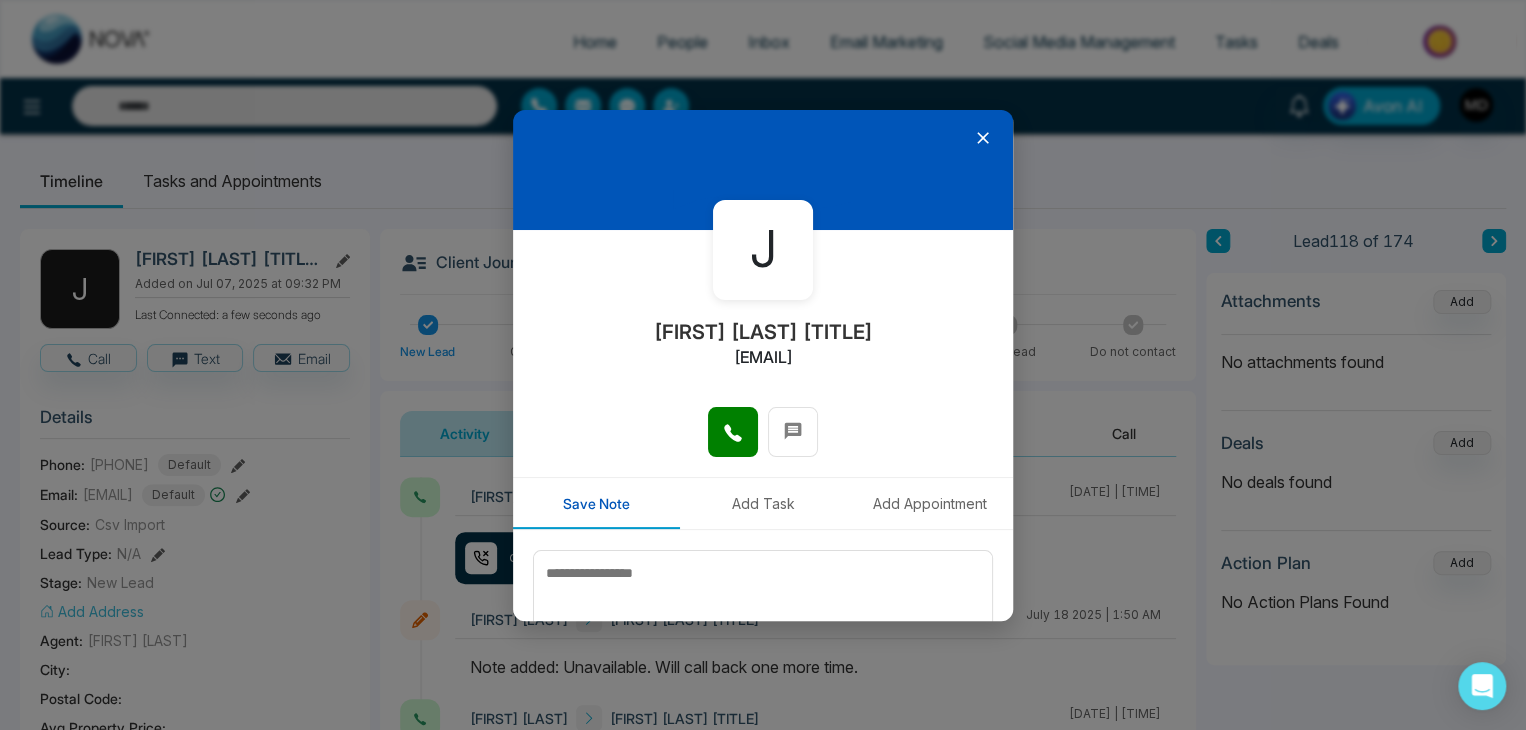 click 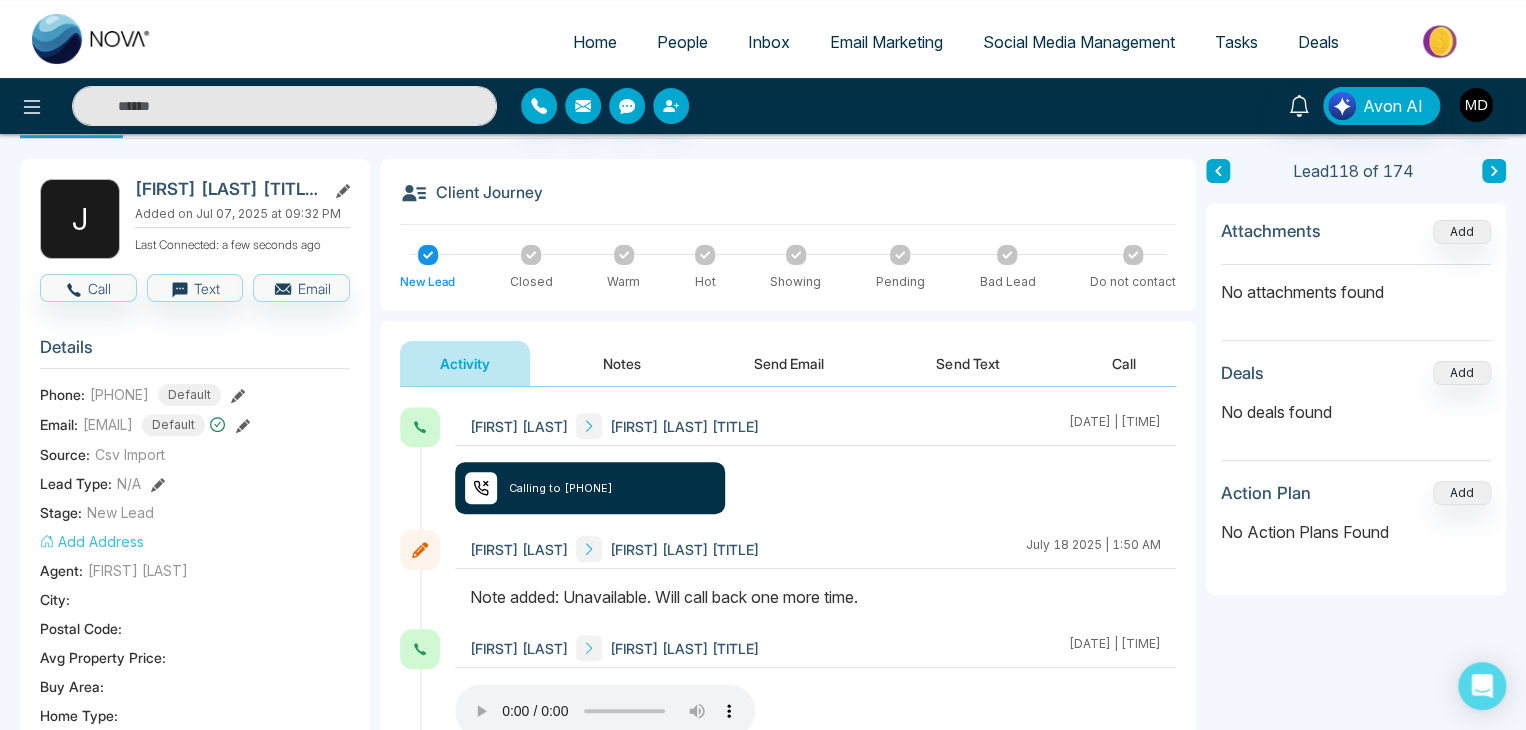 scroll, scrollTop: 100, scrollLeft: 0, axis: vertical 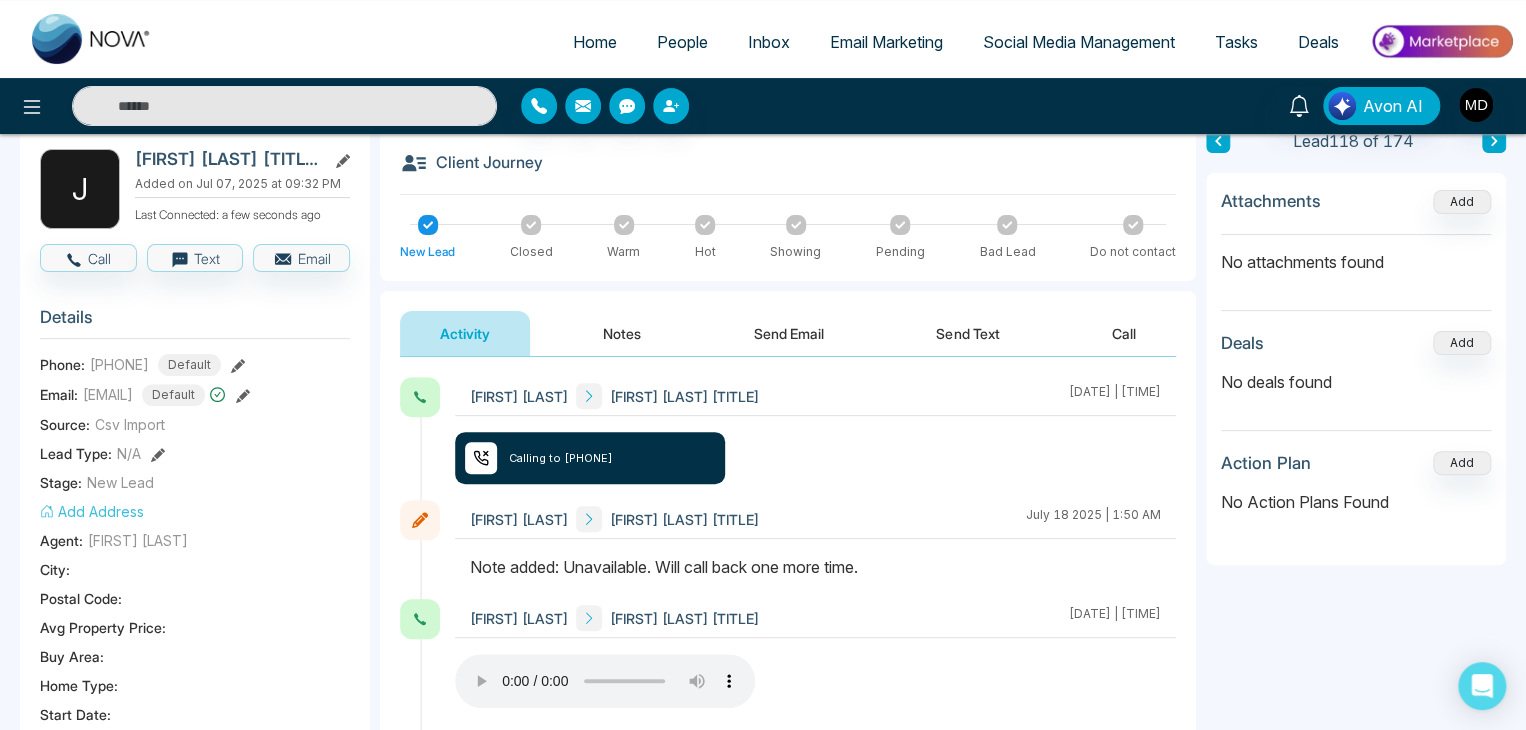 click on "Notes" at bounding box center (622, 333) 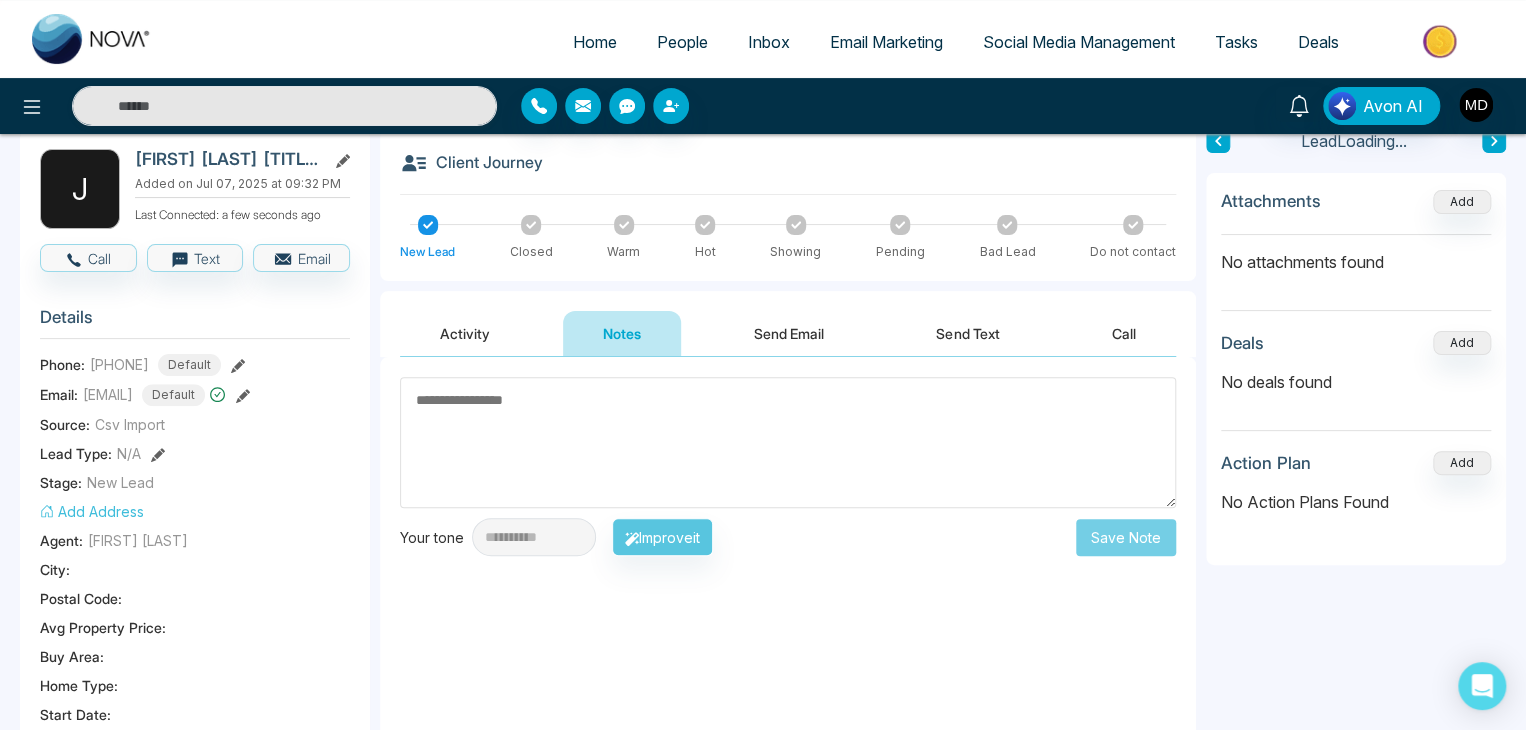 click at bounding box center (788, 442) 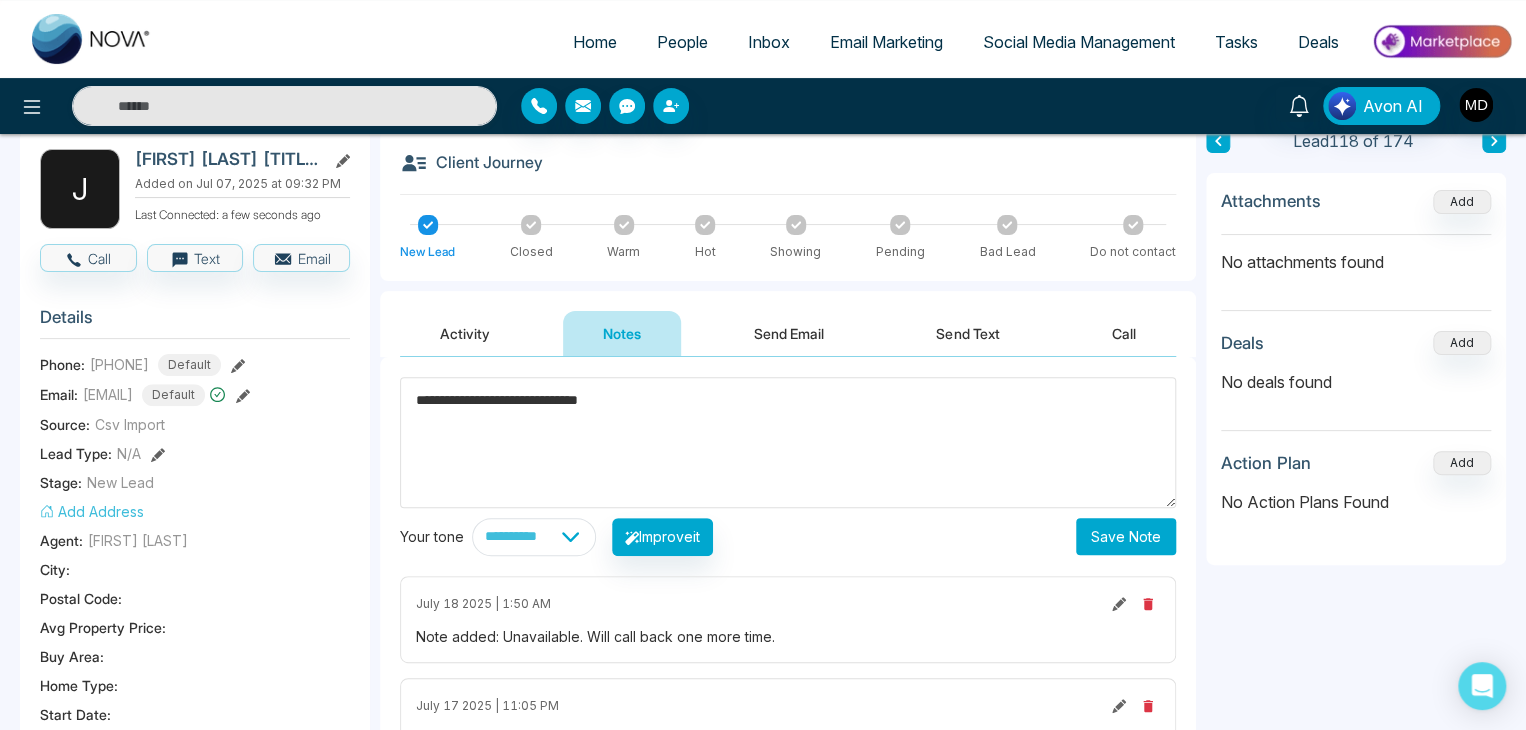 type on "**********" 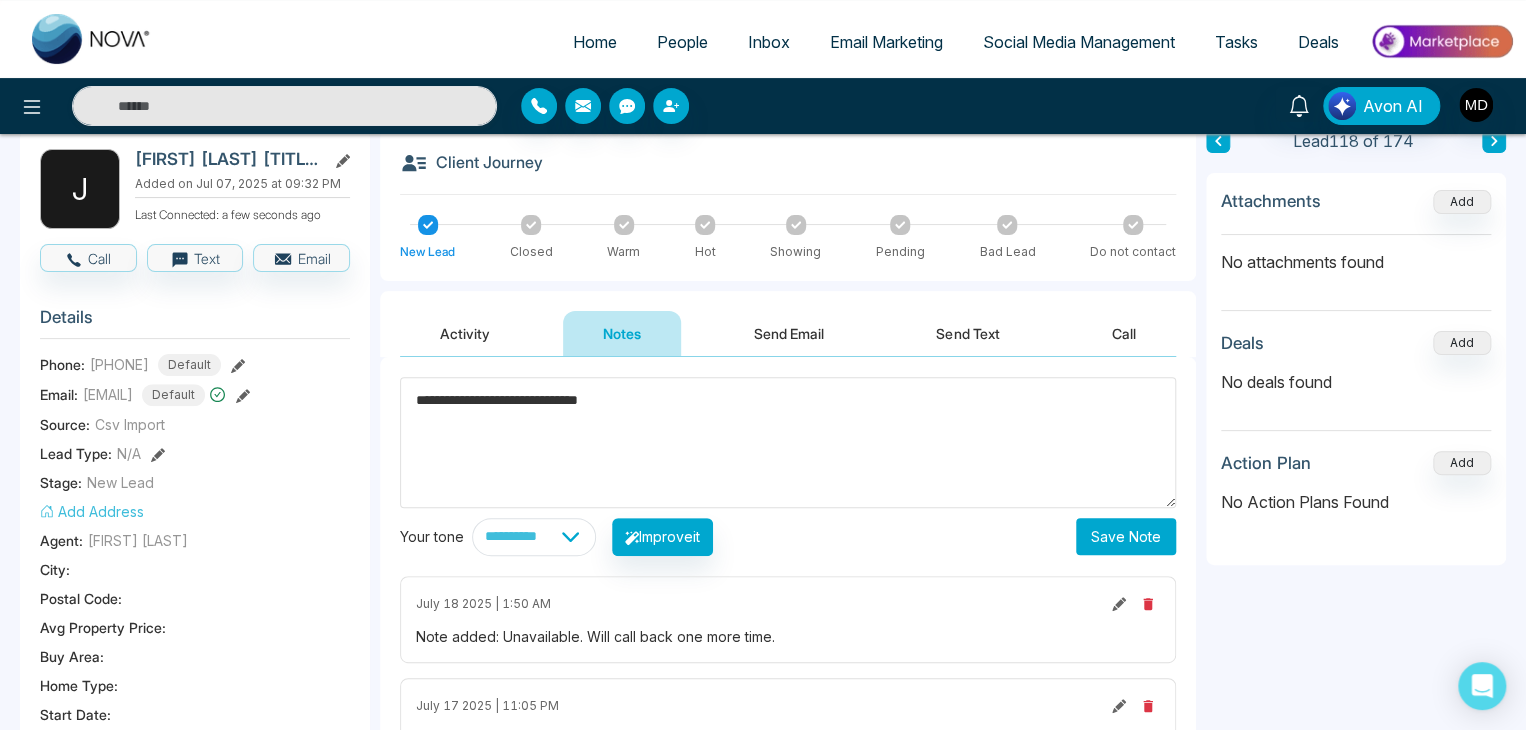 click on "Save Note" at bounding box center (1126, 536) 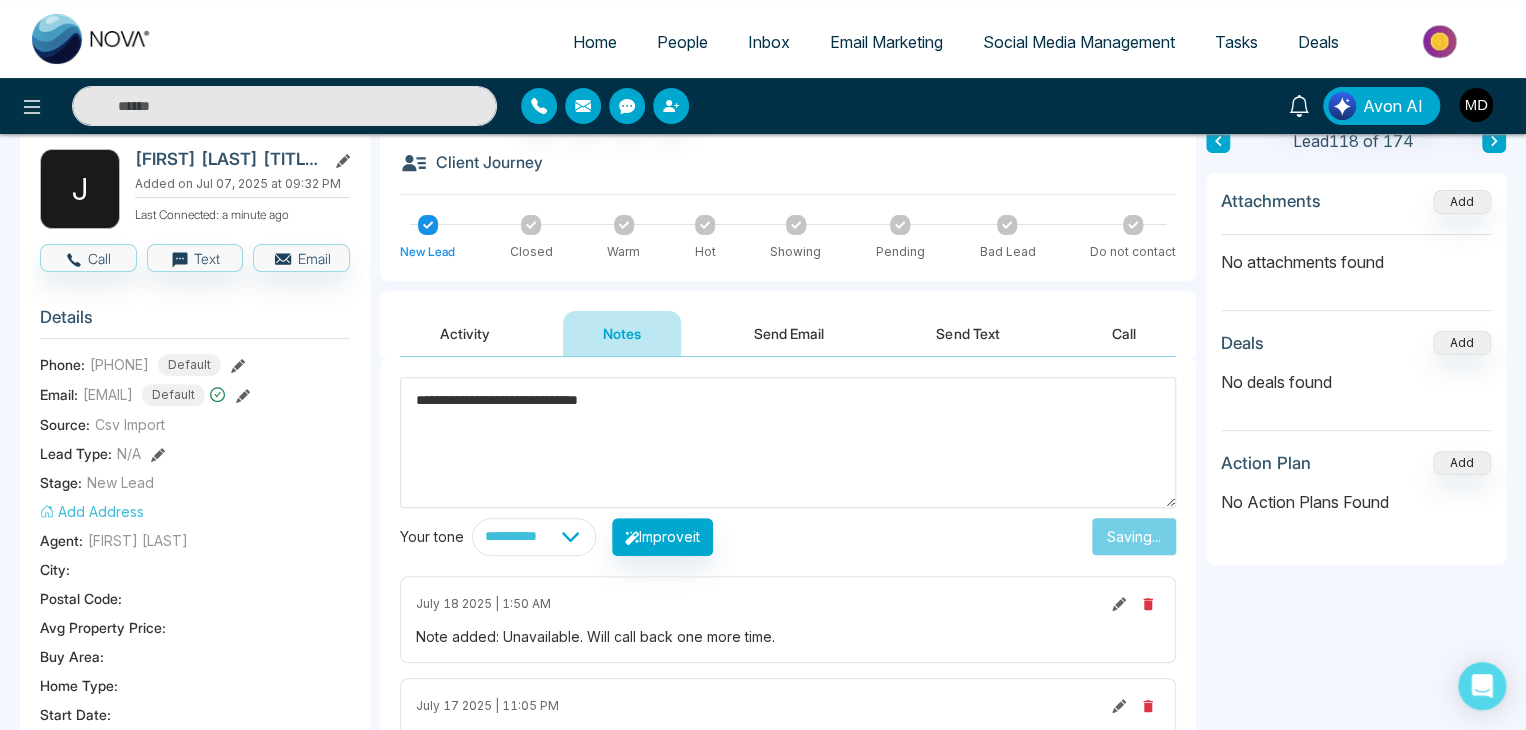 type 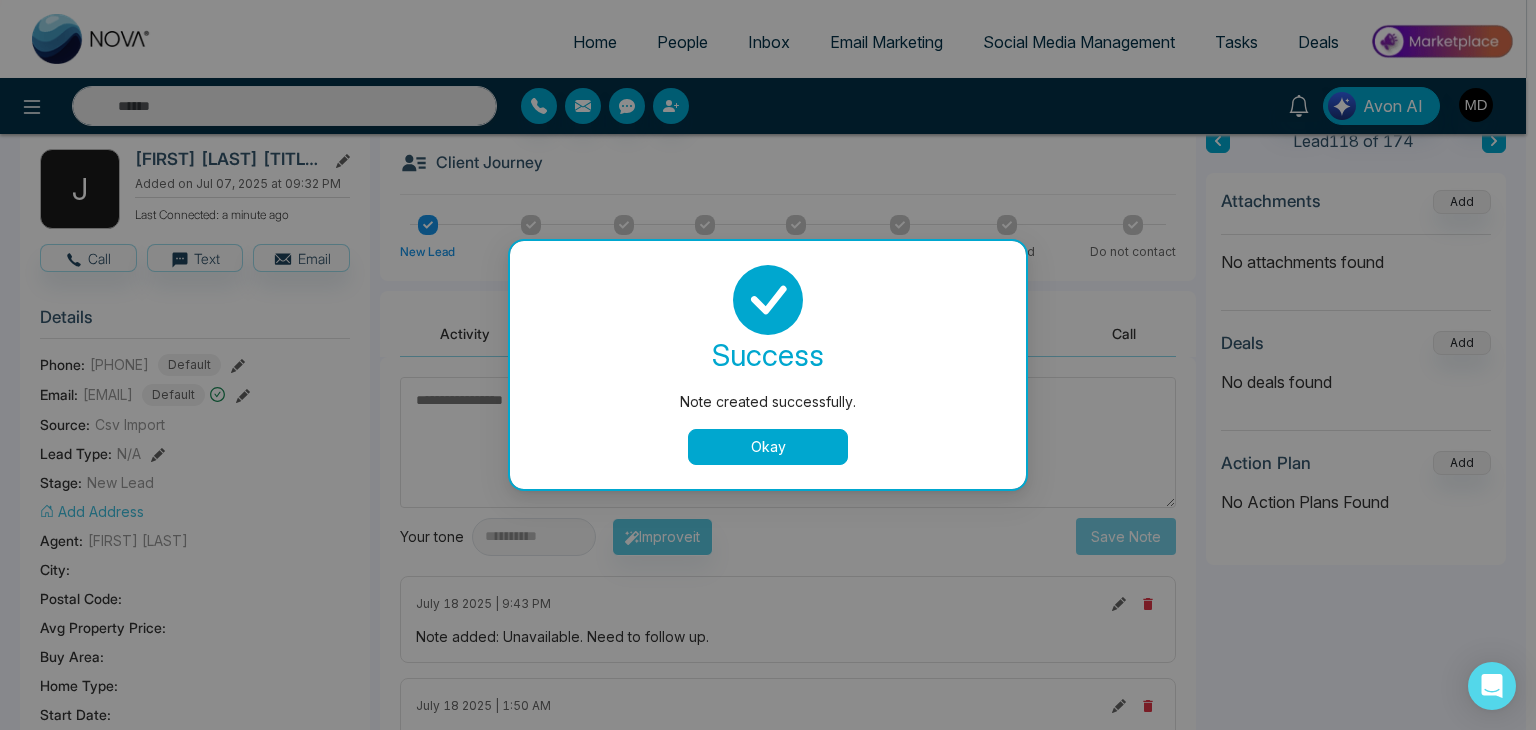 click on "Okay" at bounding box center [768, 447] 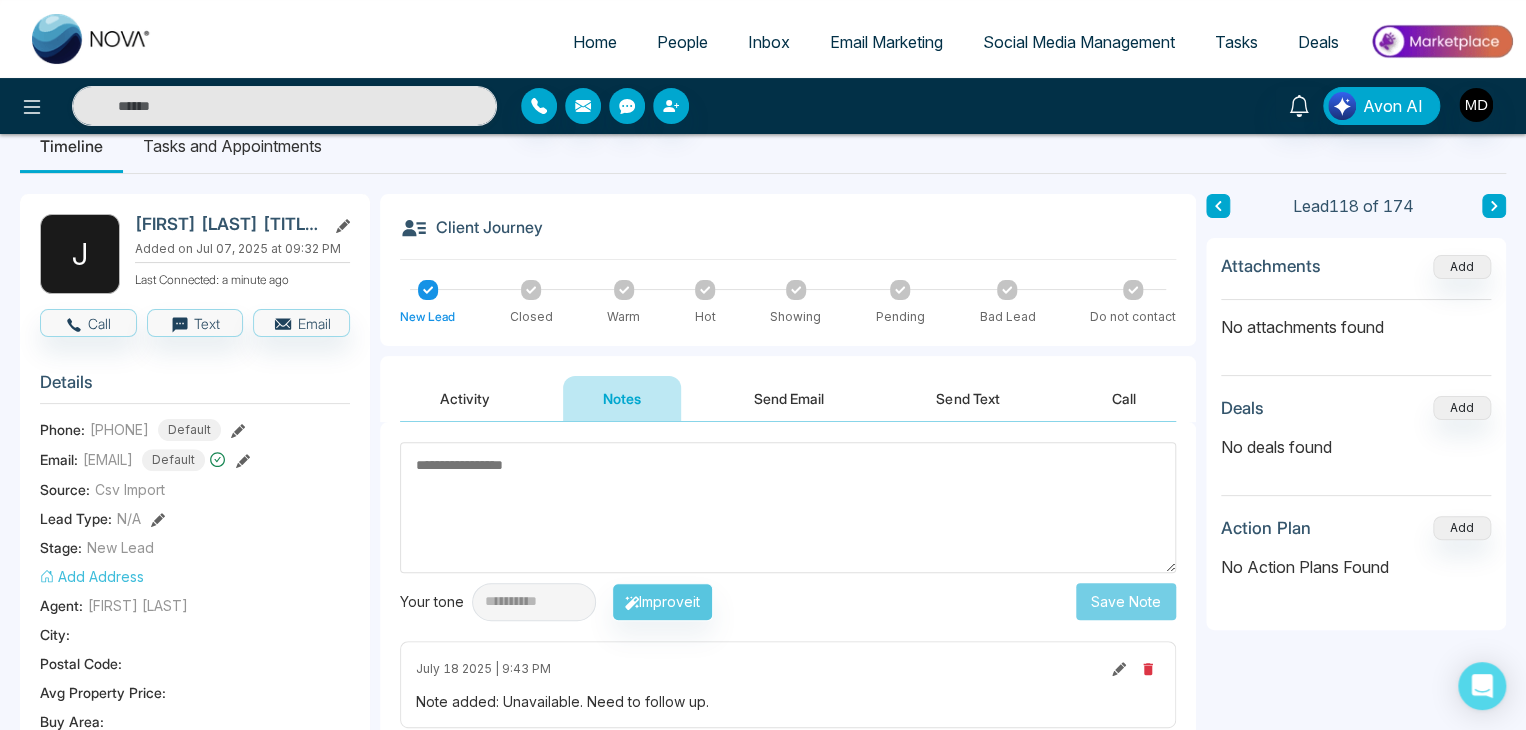 scroll, scrollTop: 0, scrollLeft: 0, axis: both 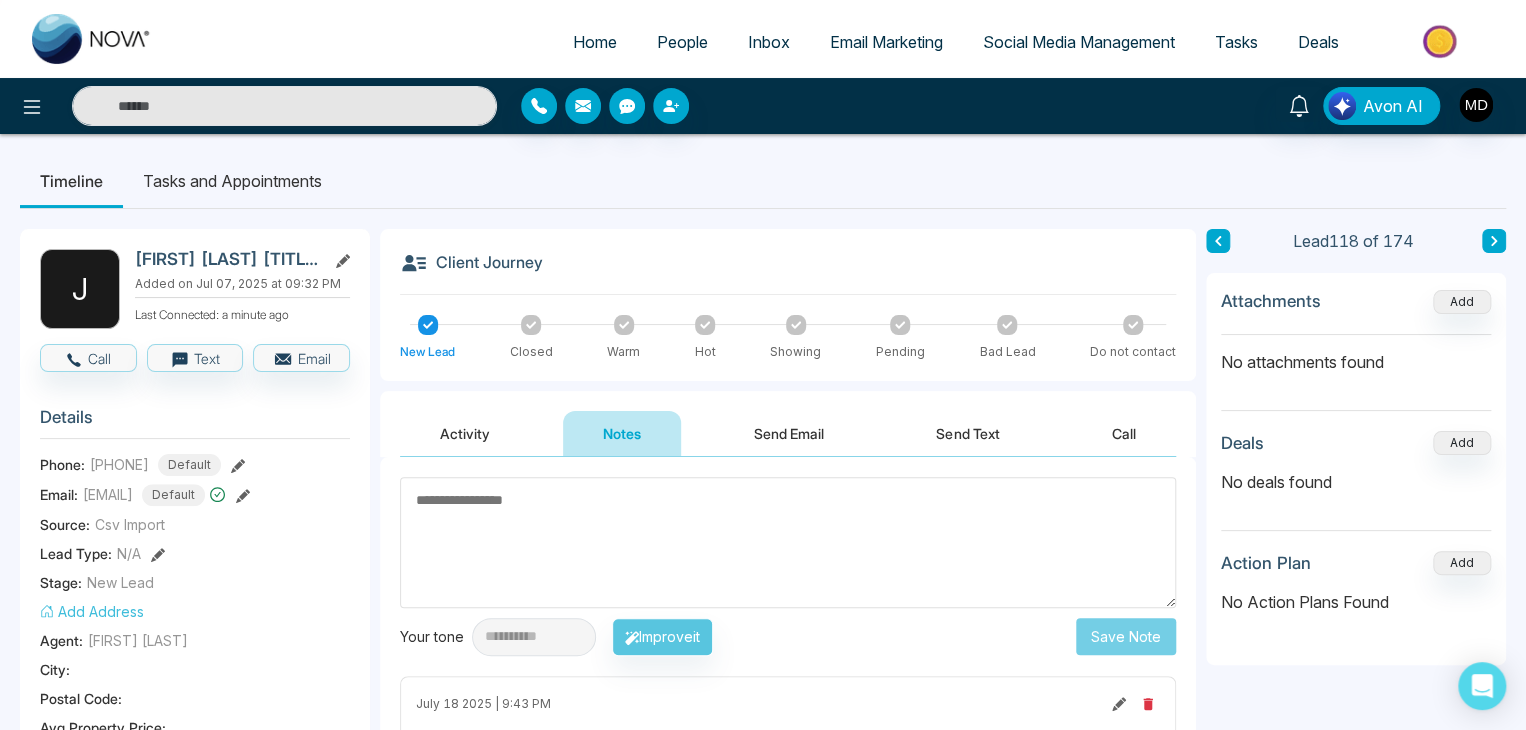 click on "**********" at bounding box center (763, 897) 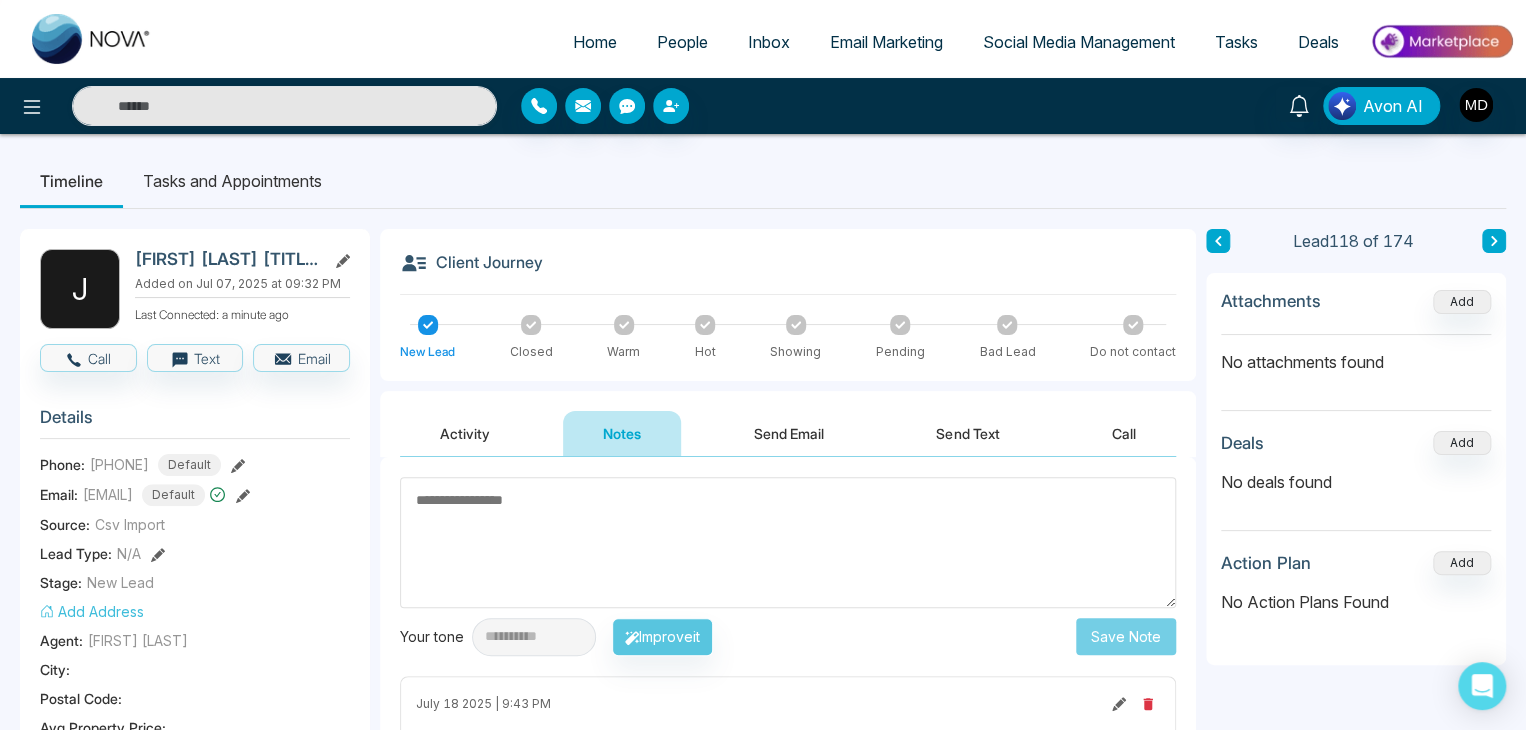 click on "People" at bounding box center [682, 42] 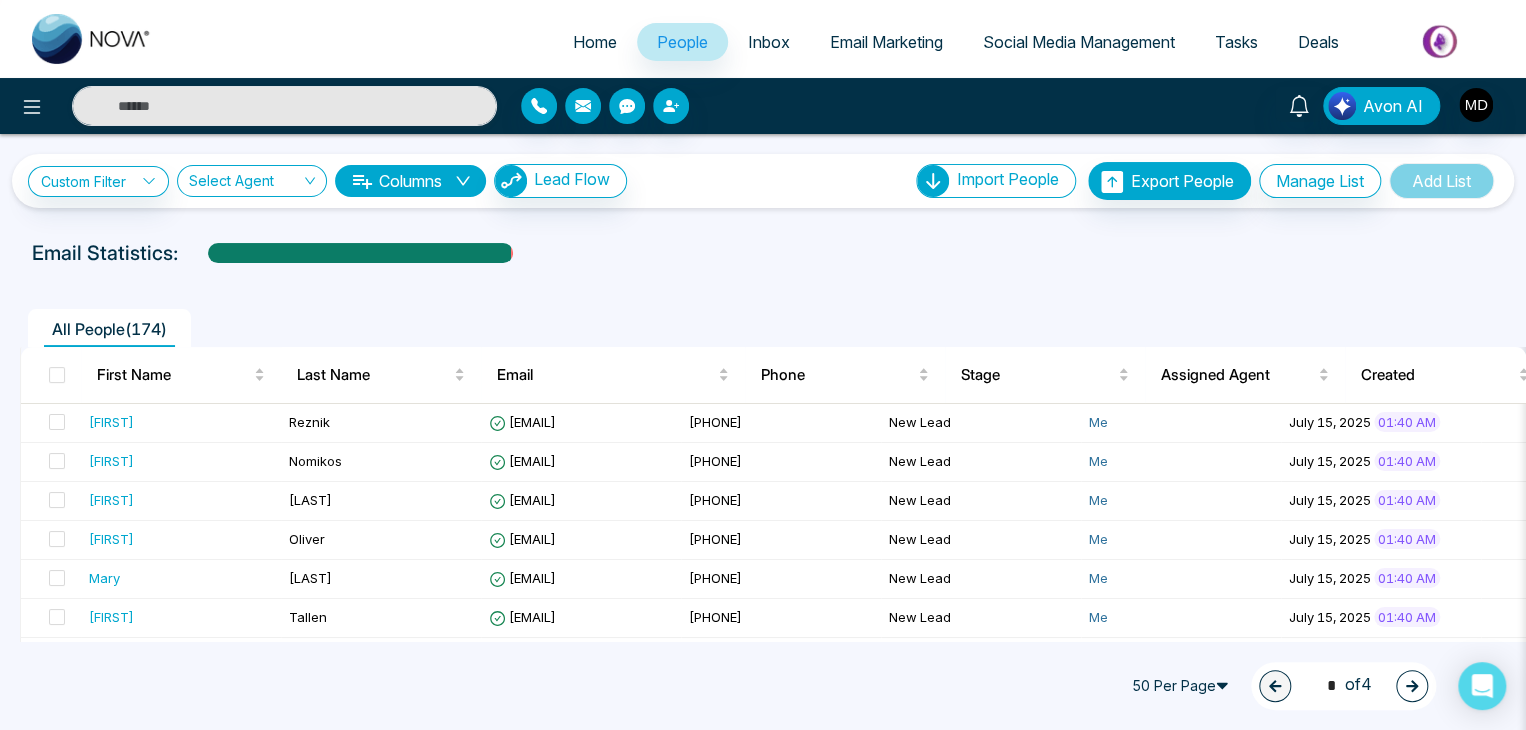 click at bounding box center [1412, 686] 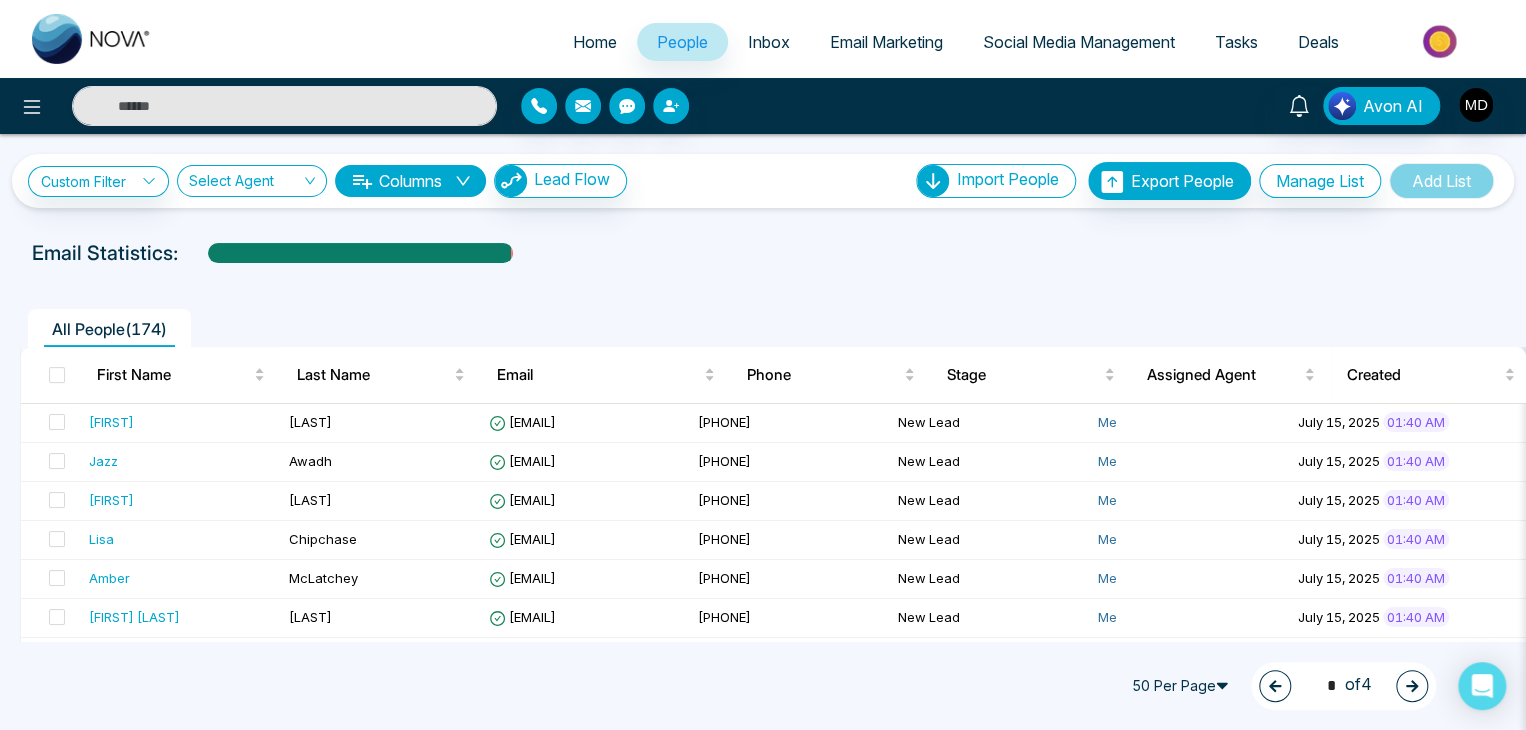 click 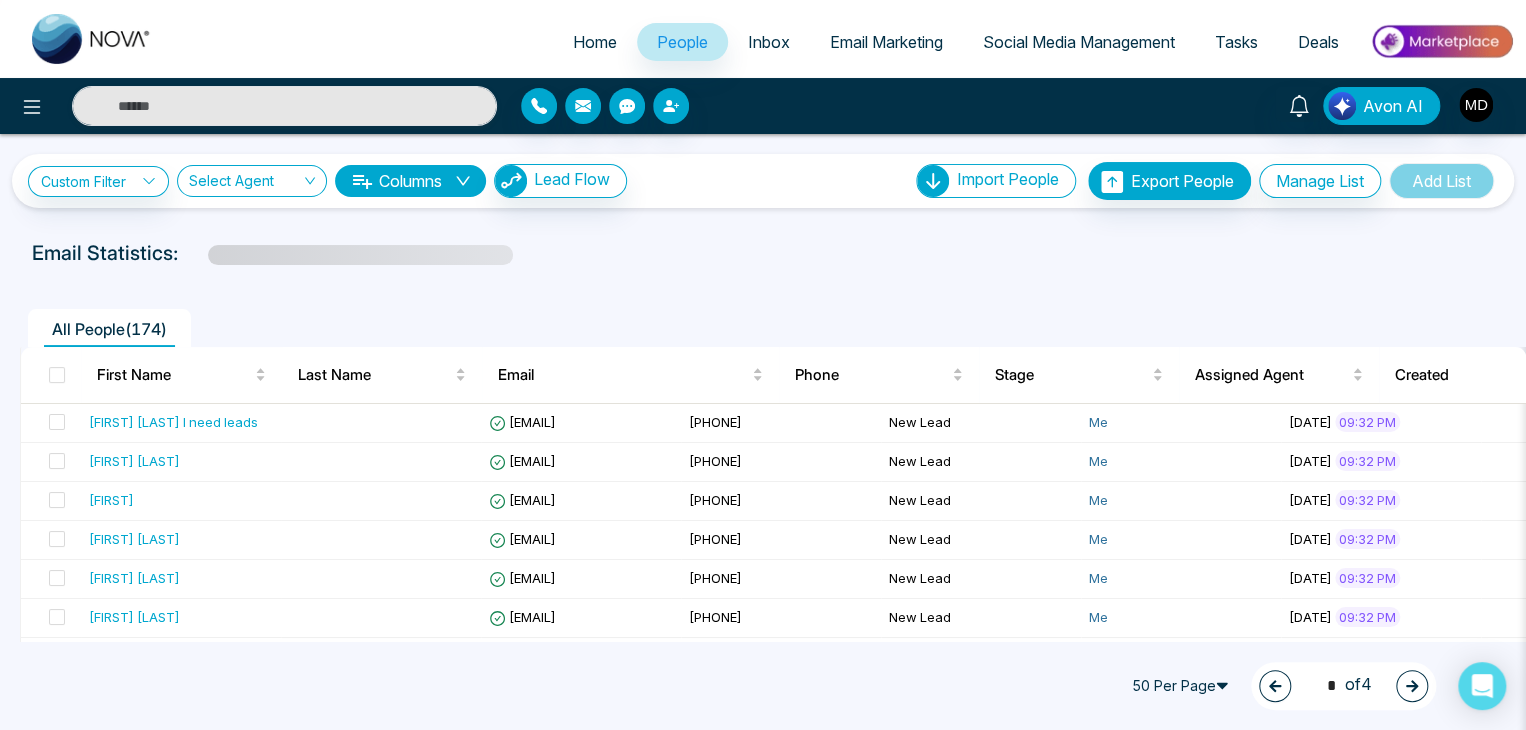 click 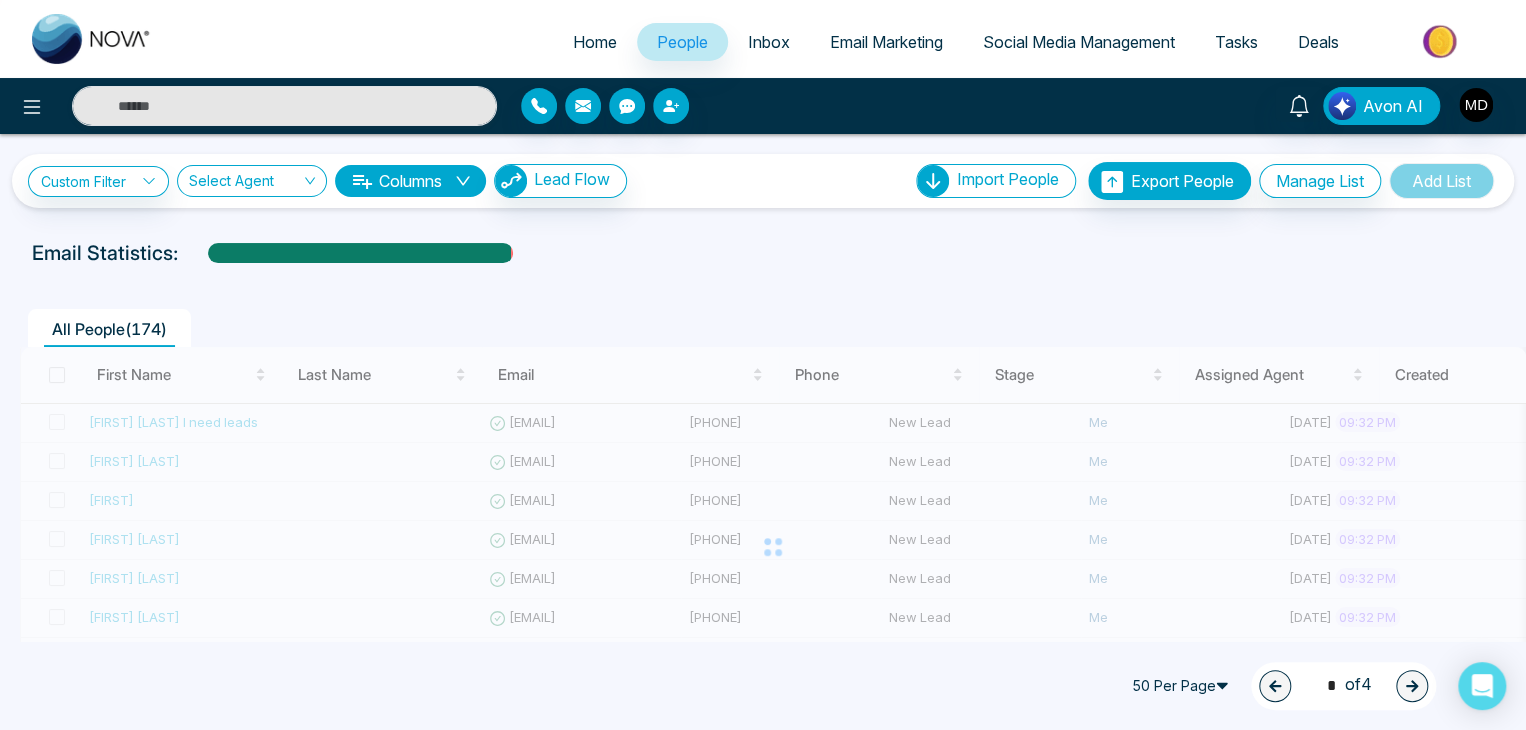 type on "*" 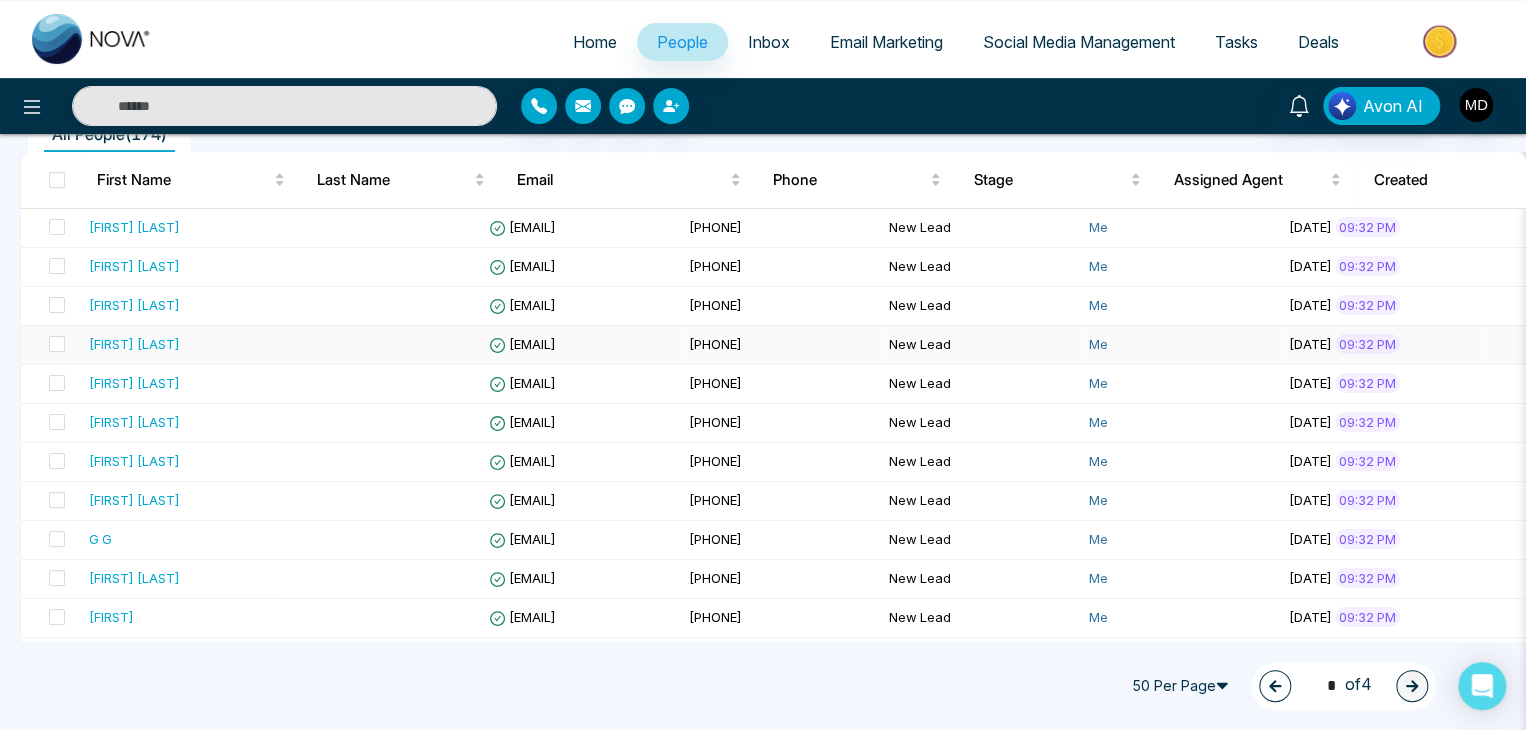scroll, scrollTop: 200, scrollLeft: 0, axis: vertical 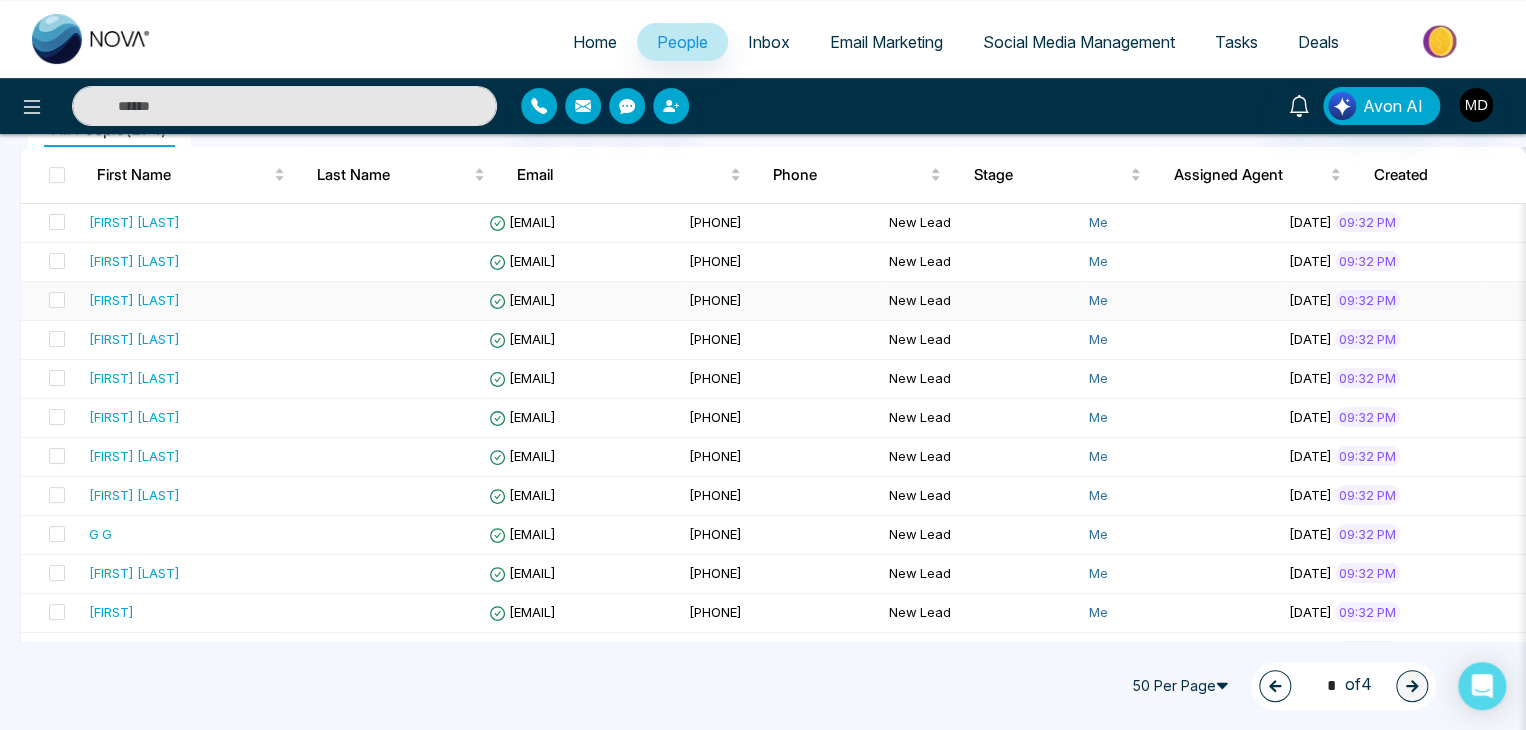 click on "[FIRST] [LAST]" at bounding box center [134, 300] 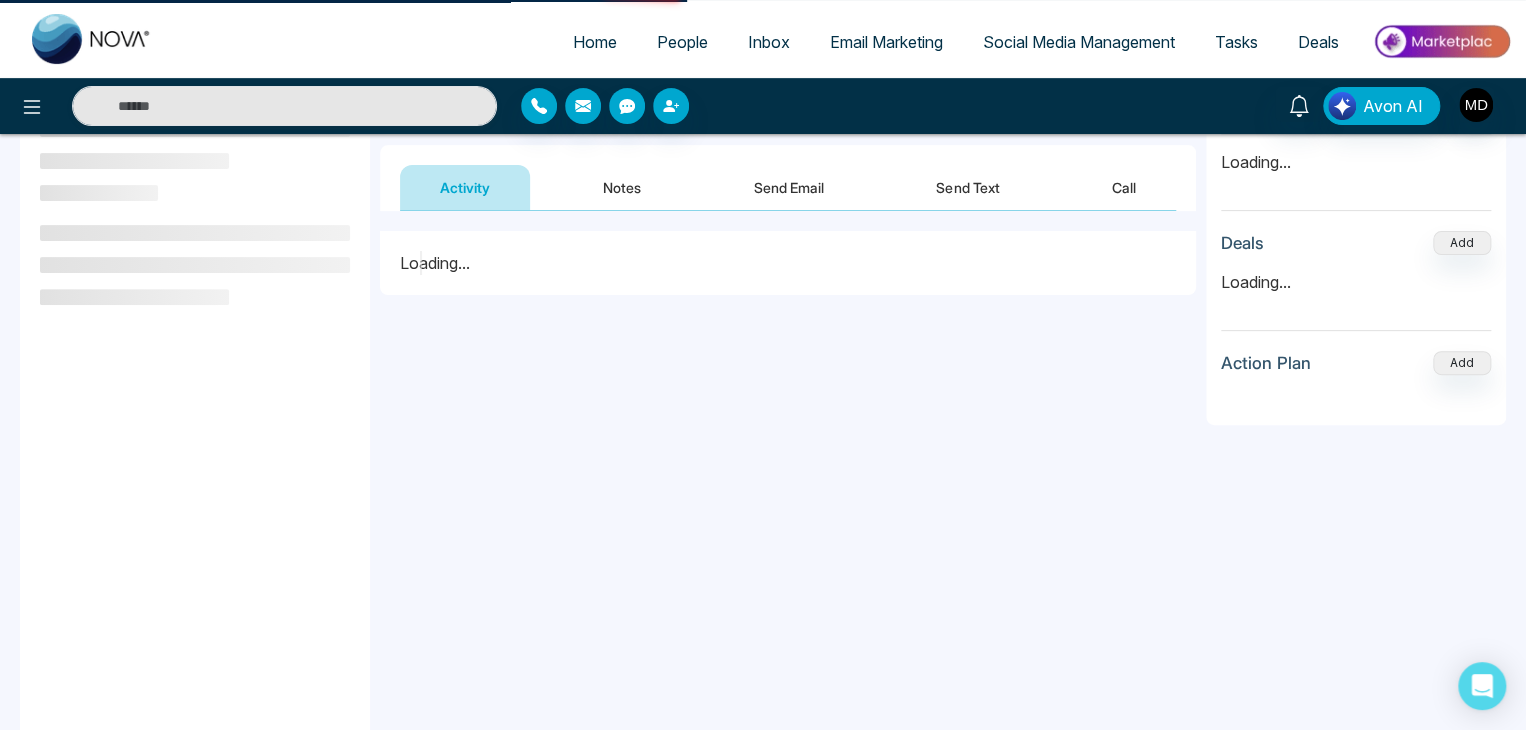 scroll, scrollTop: 0, scrollLeft: 0, axis: both 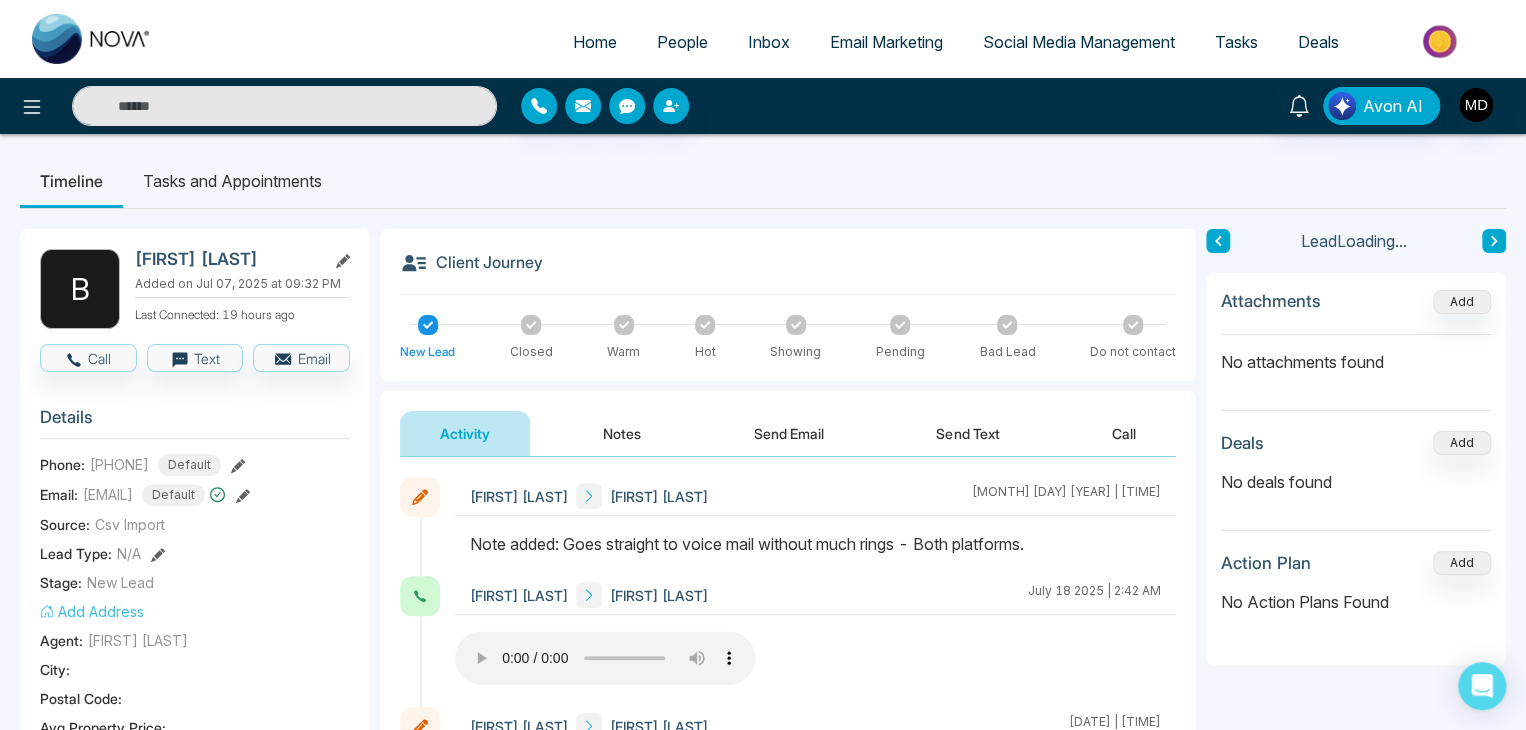 click 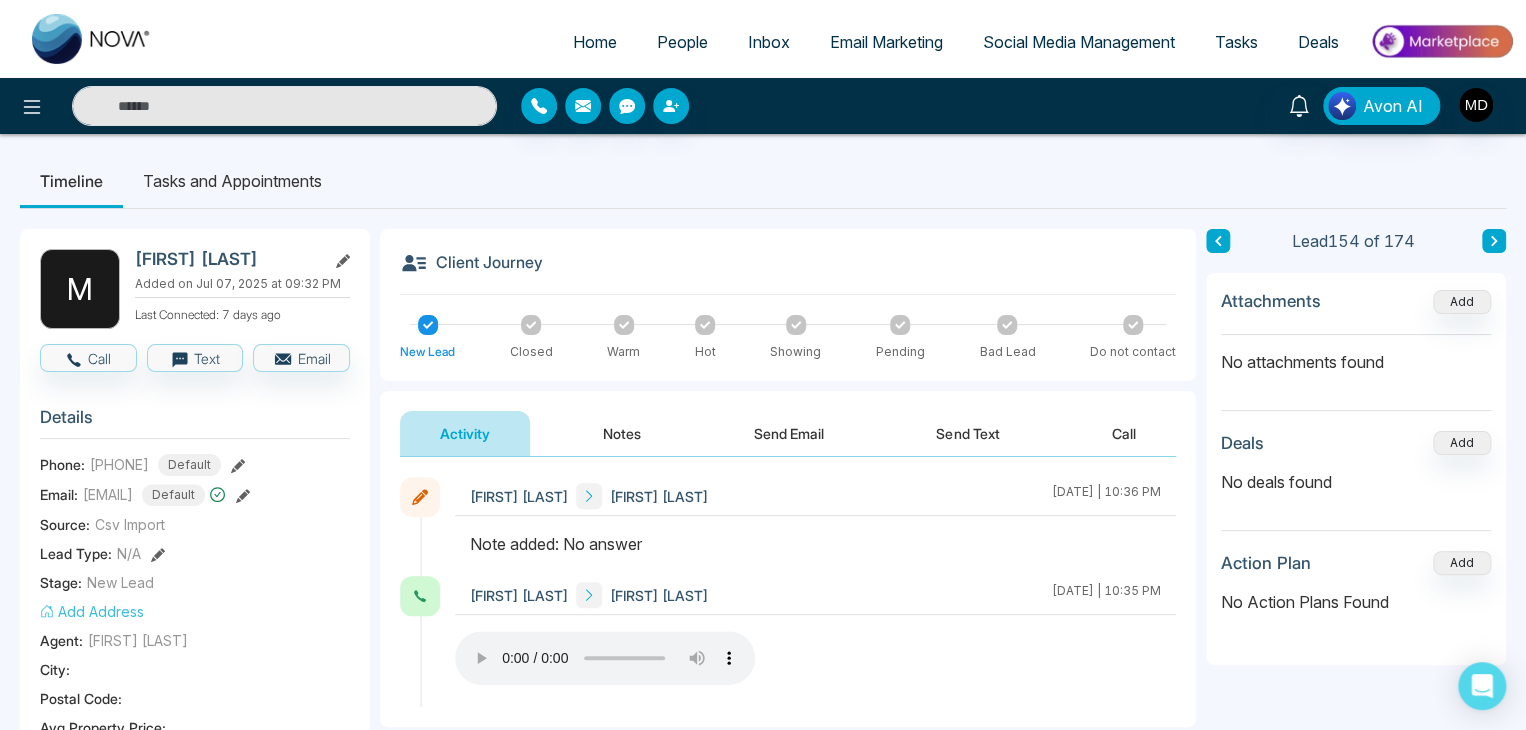 click on "**********" at bounding box center [763, 897] 